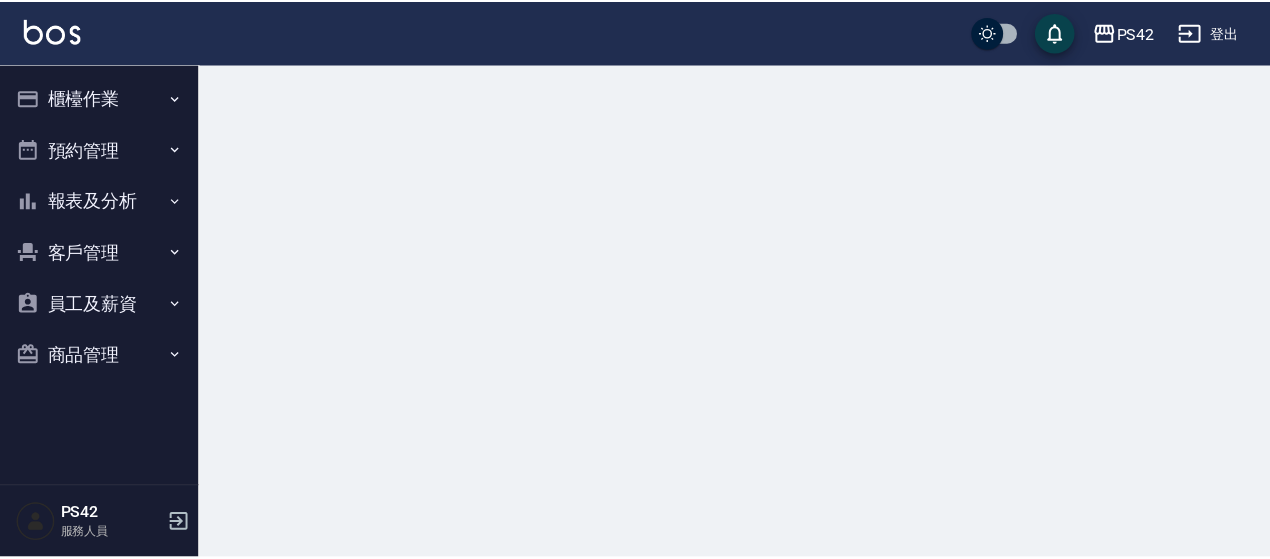 scroll, scrollTop: 0, scrollLeft: 0, axis: both 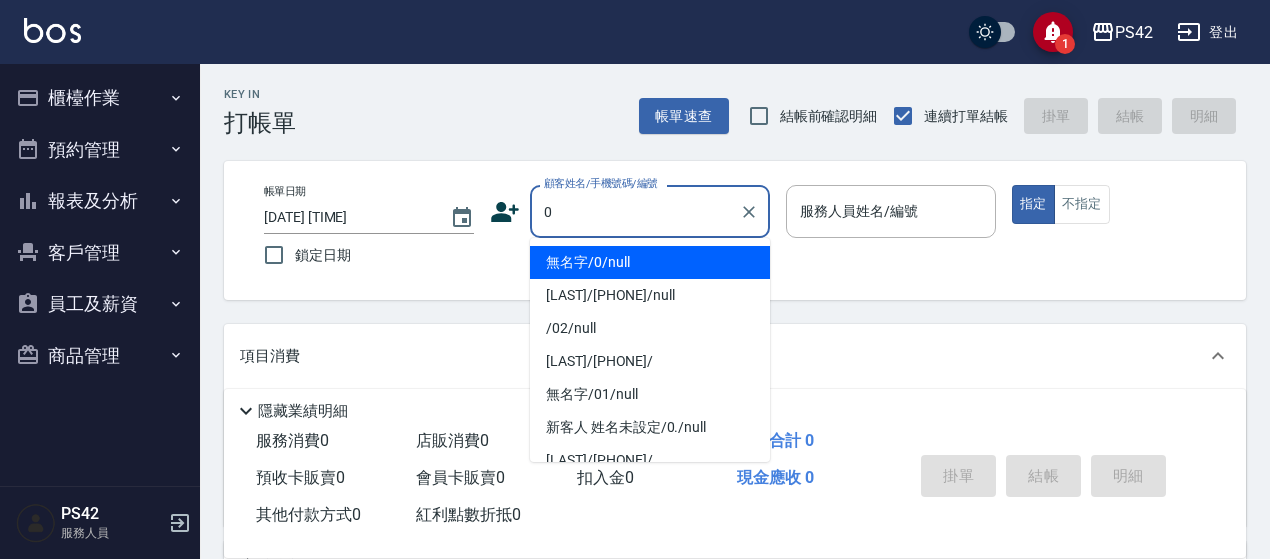 type on "無名字/0/null" 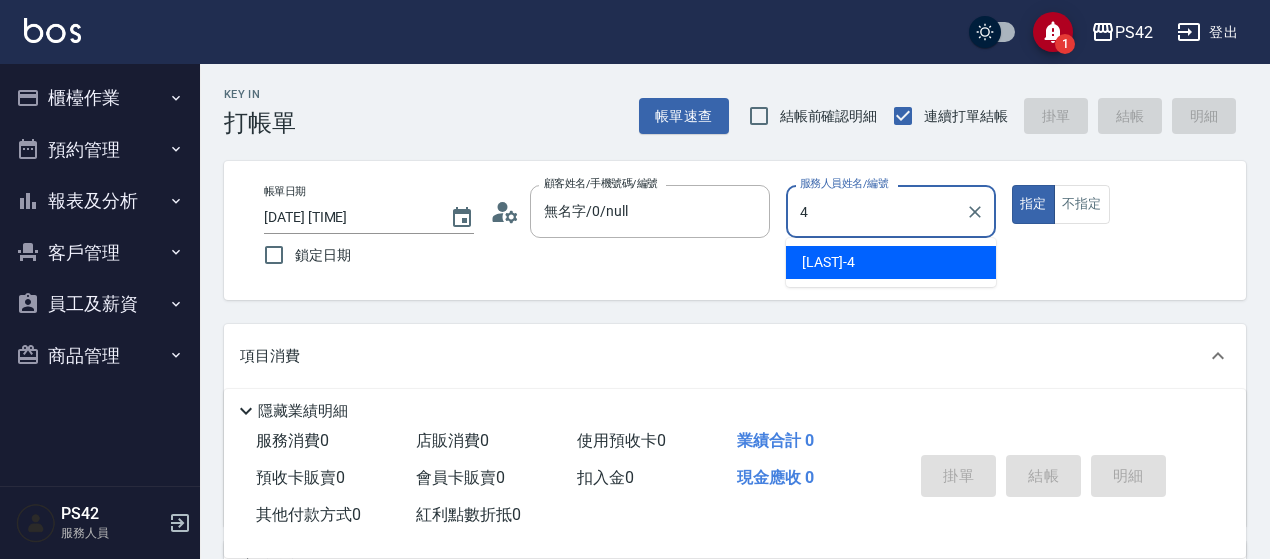 type on "[LAST]-4" 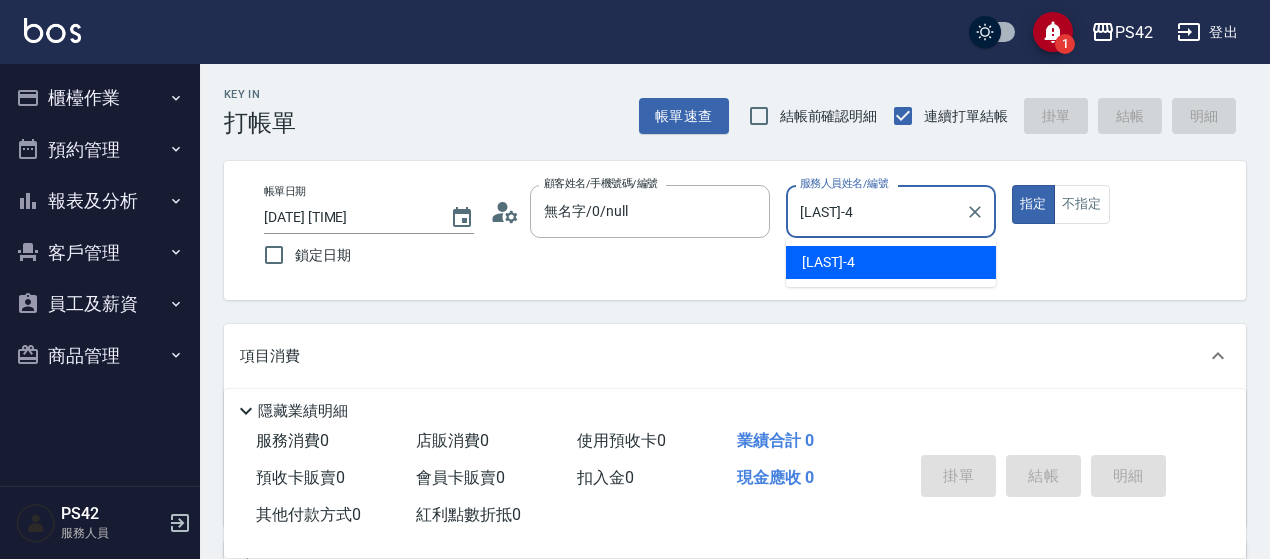 type on "true" 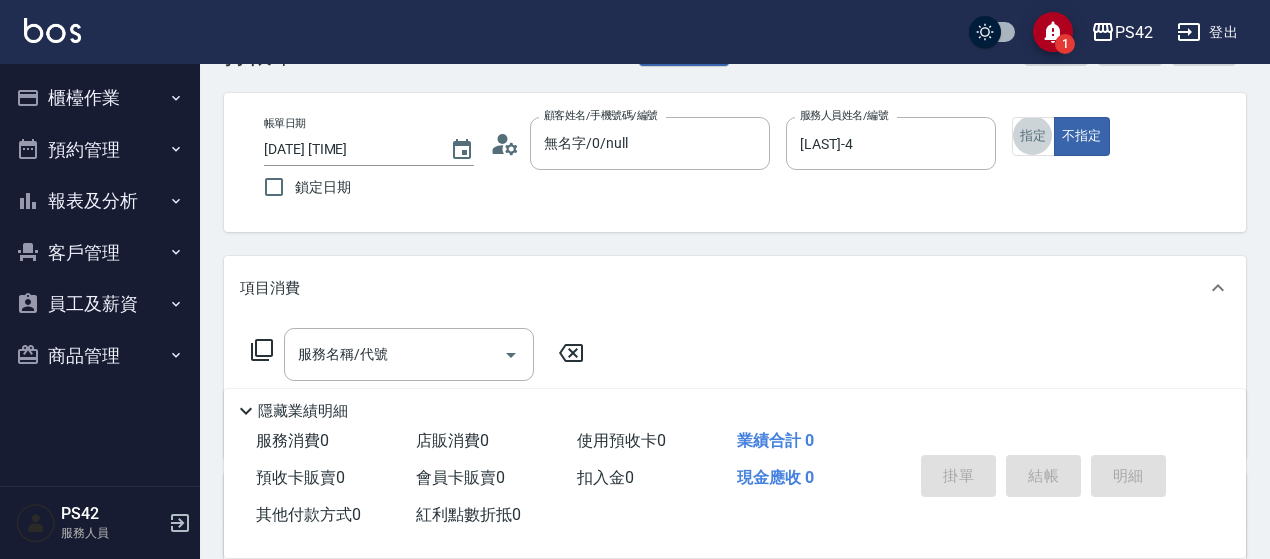 scroll, scrollTop: 100, scrollLeft: 0, axis: vertical 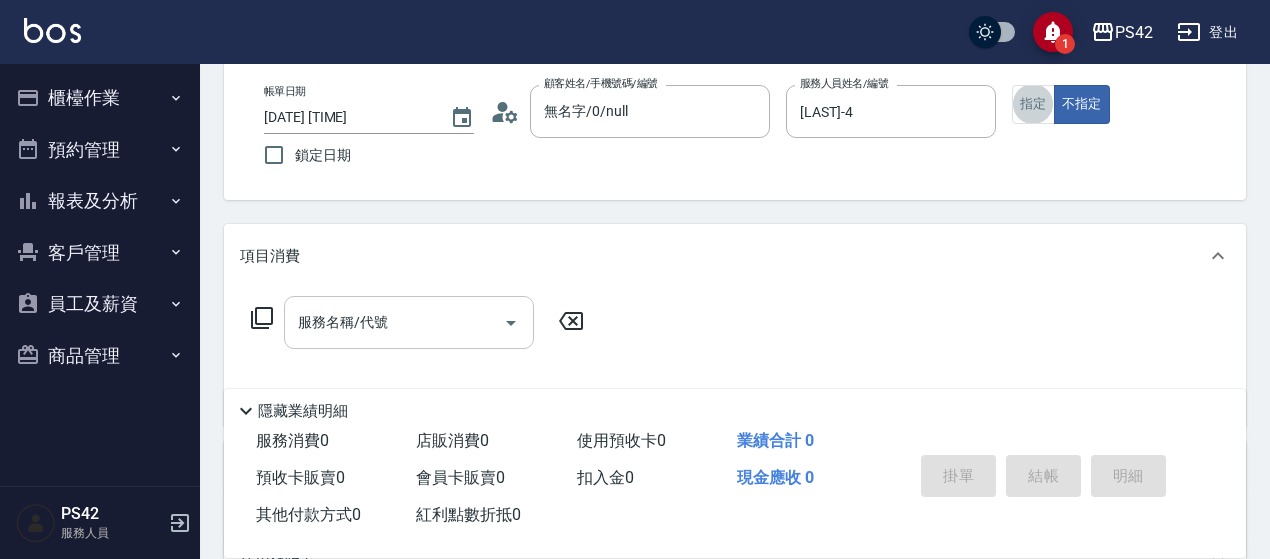 click on "服務名稱/代號 服務名稱/代號" at bounding box center (409, 322) 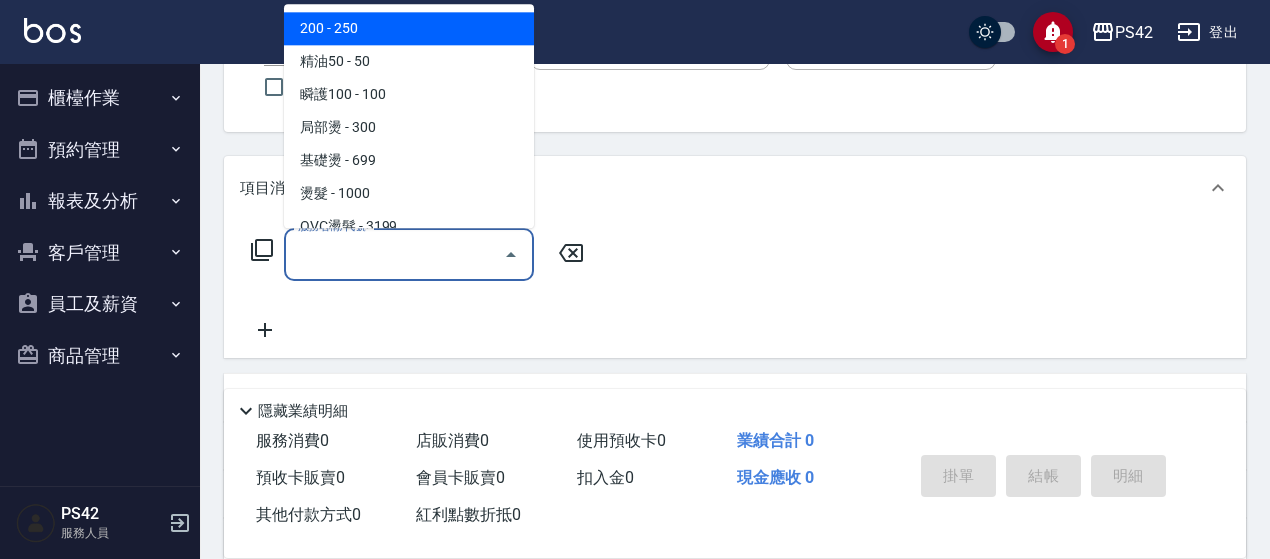 scroll, scrollTop: 200, scrollLeft: 0, axis: vertical 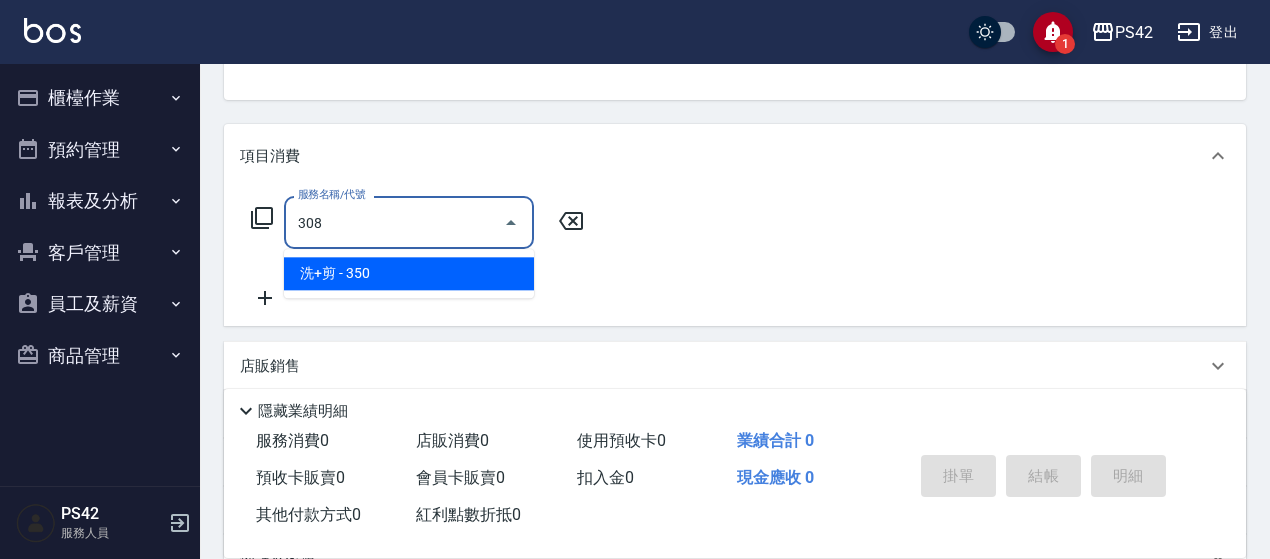 type on "洗+剪(308)" 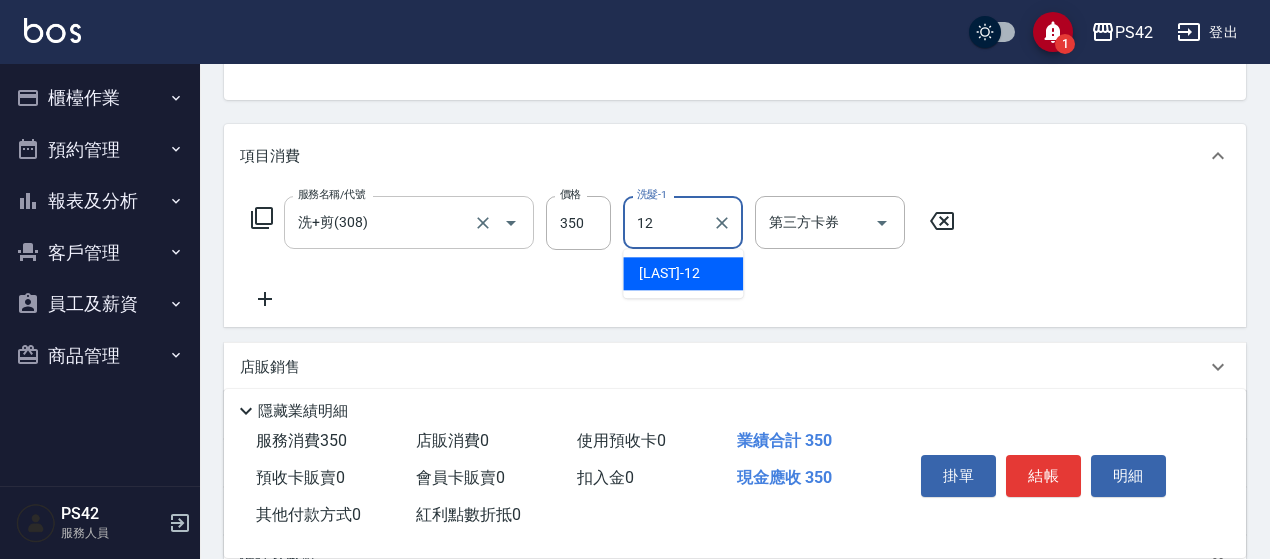 type on "[LAST]-12" 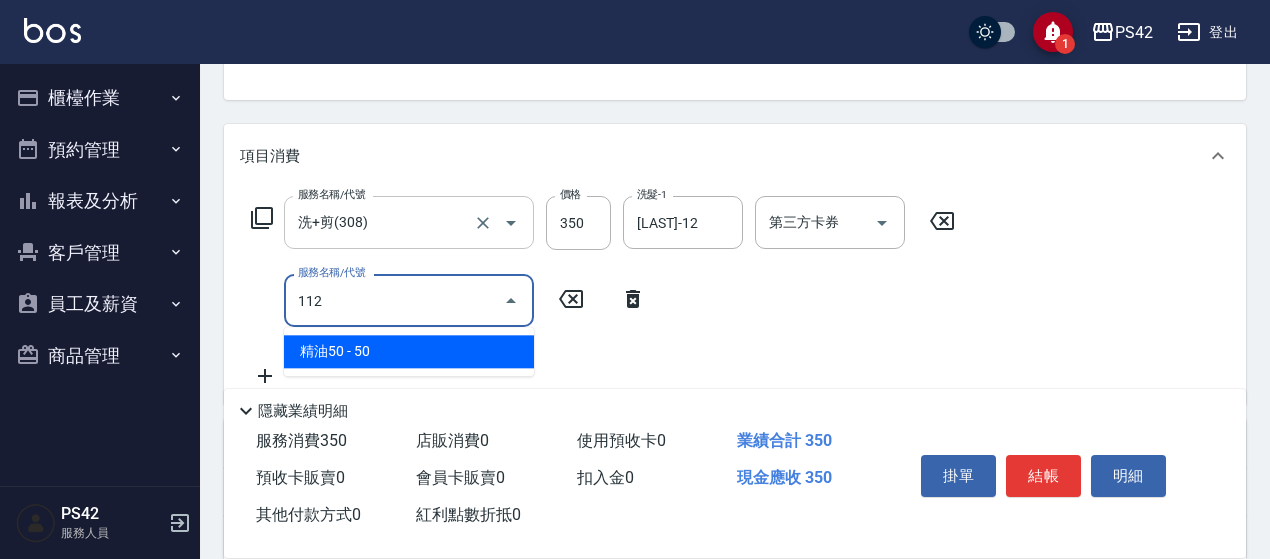 type on "精油50(112)" 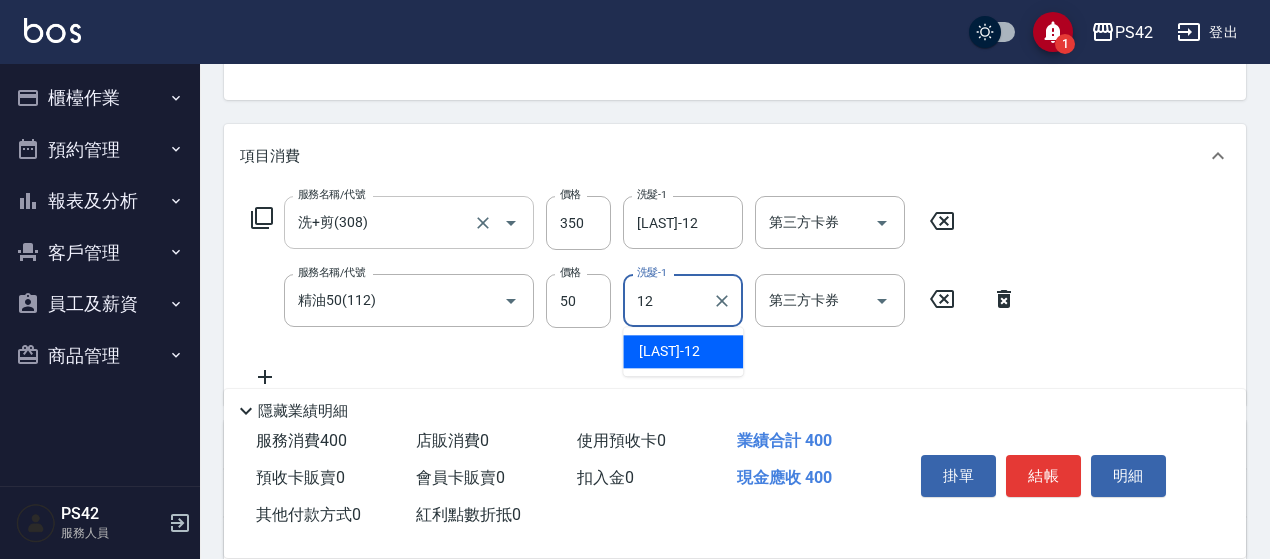 type on "[LAST]-12" 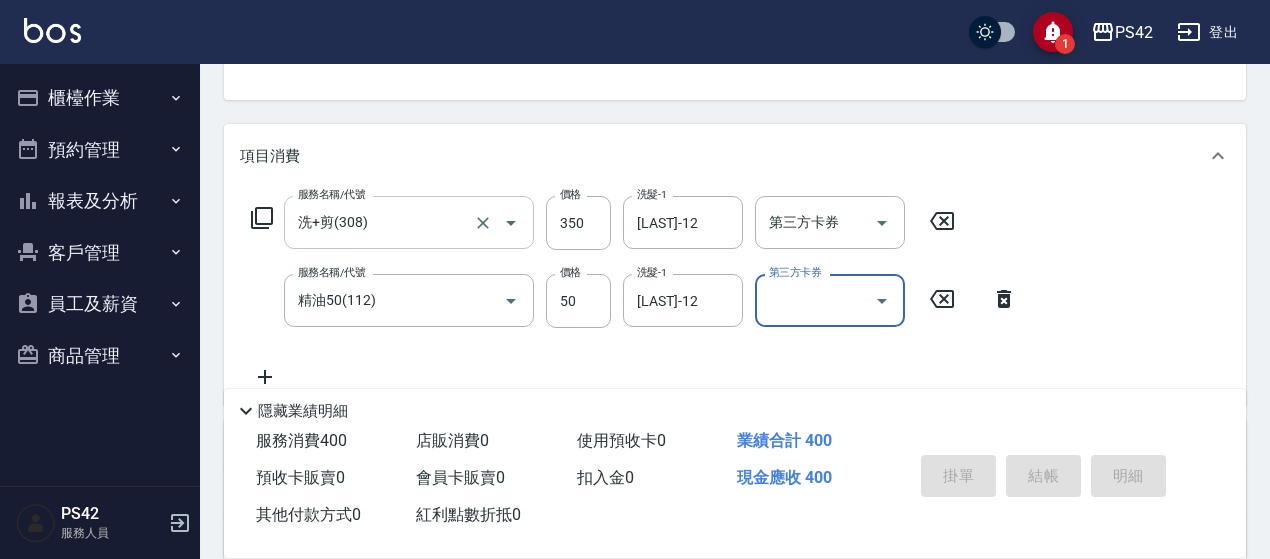 type 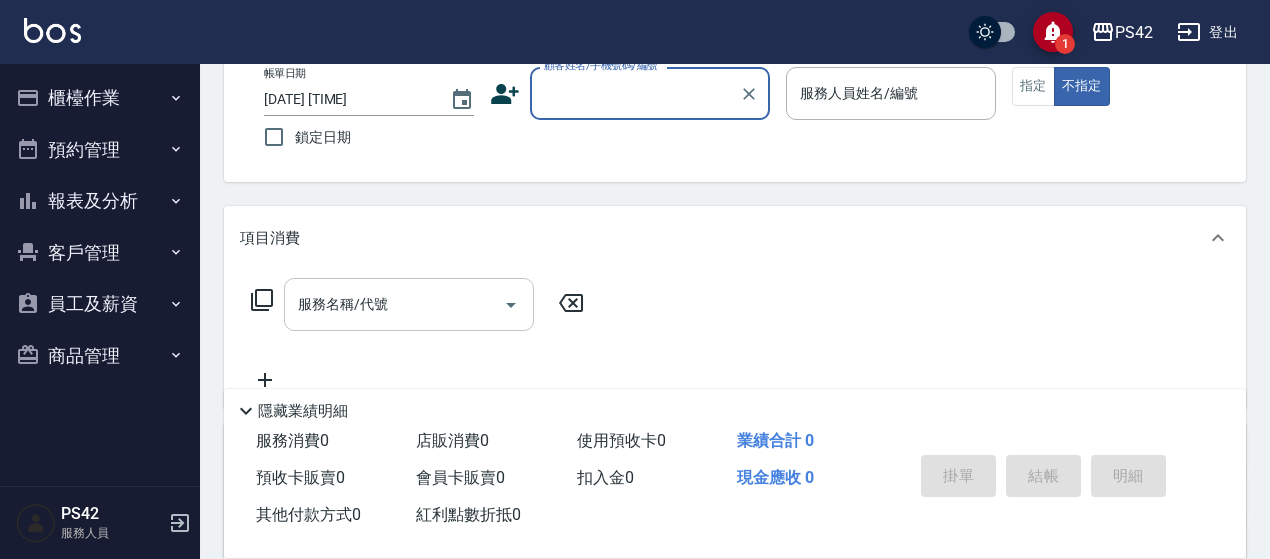 scroll, scrollTop: 0, scrollLeft: 0, axis: both 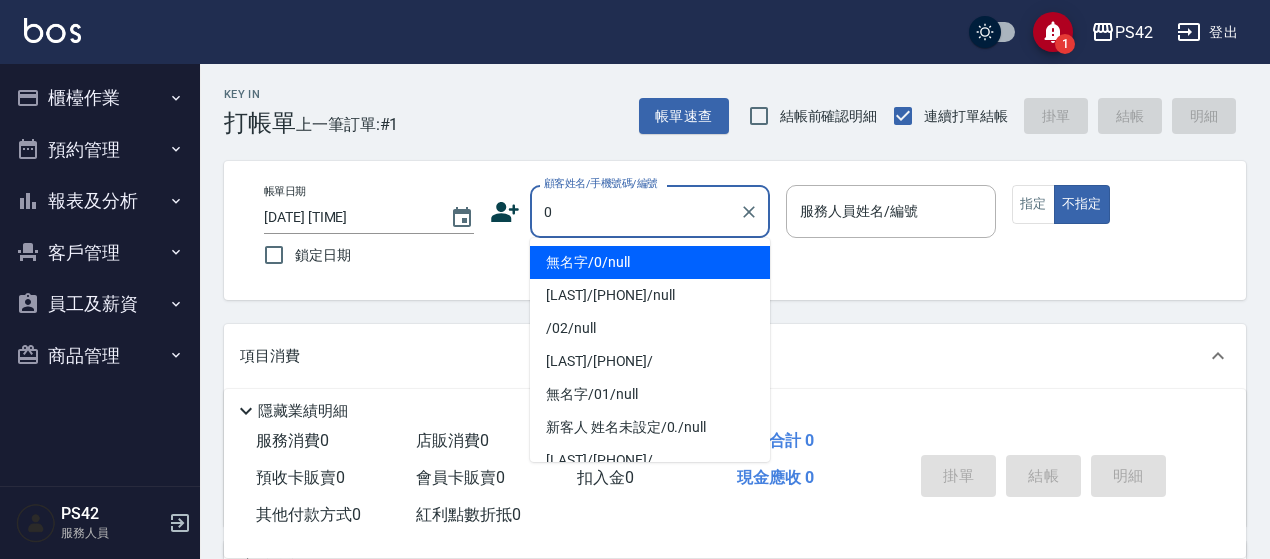 type on "無名字/0/null" 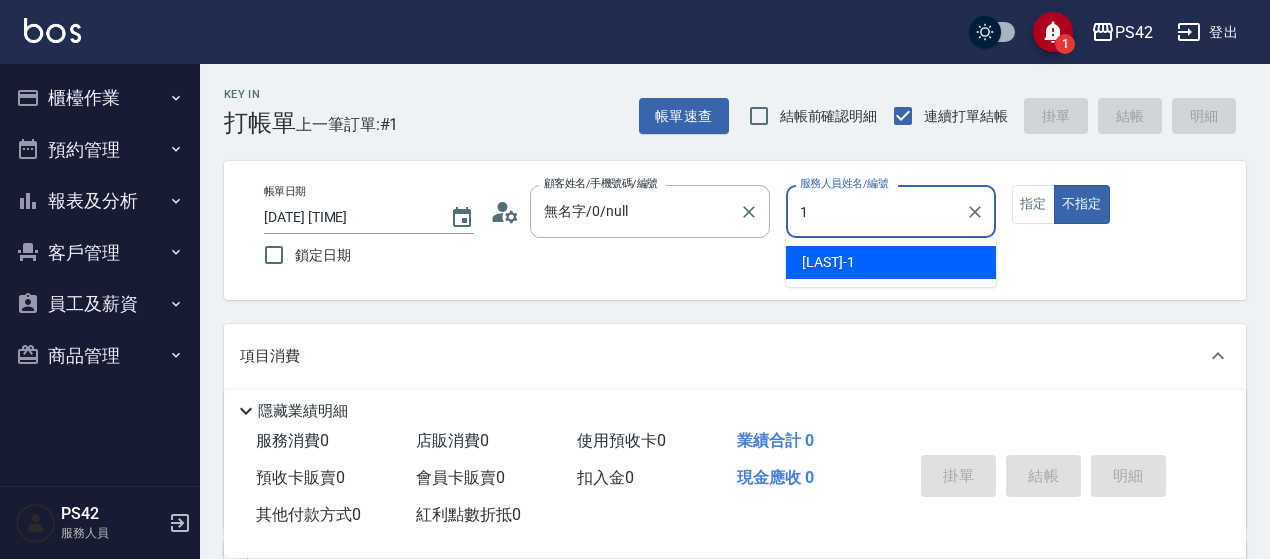 type on "[LAST]-1" 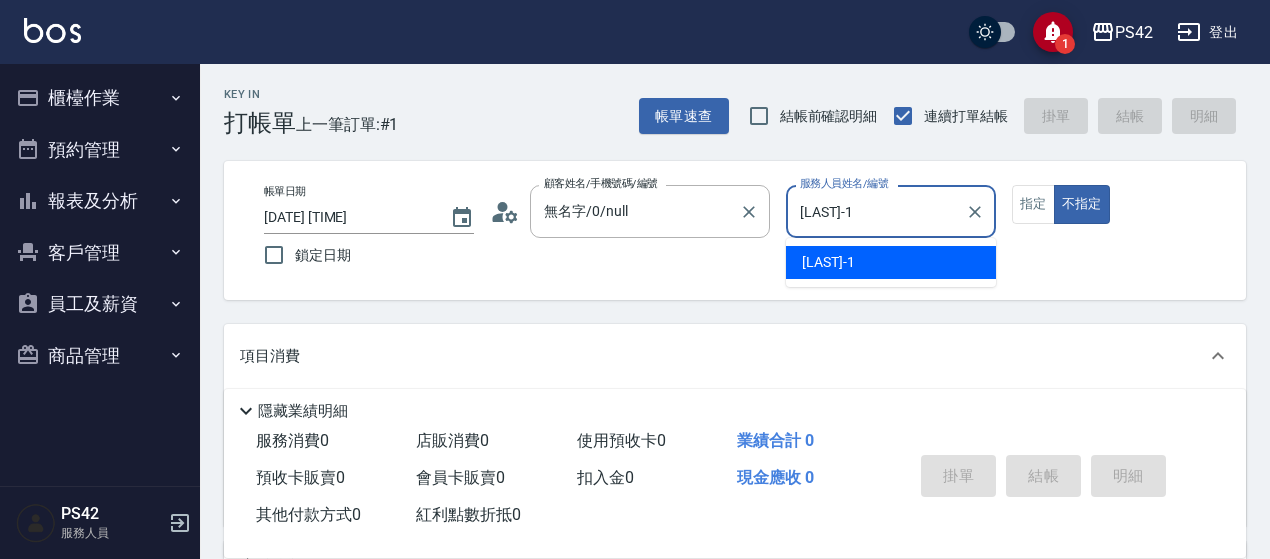 type on "false" 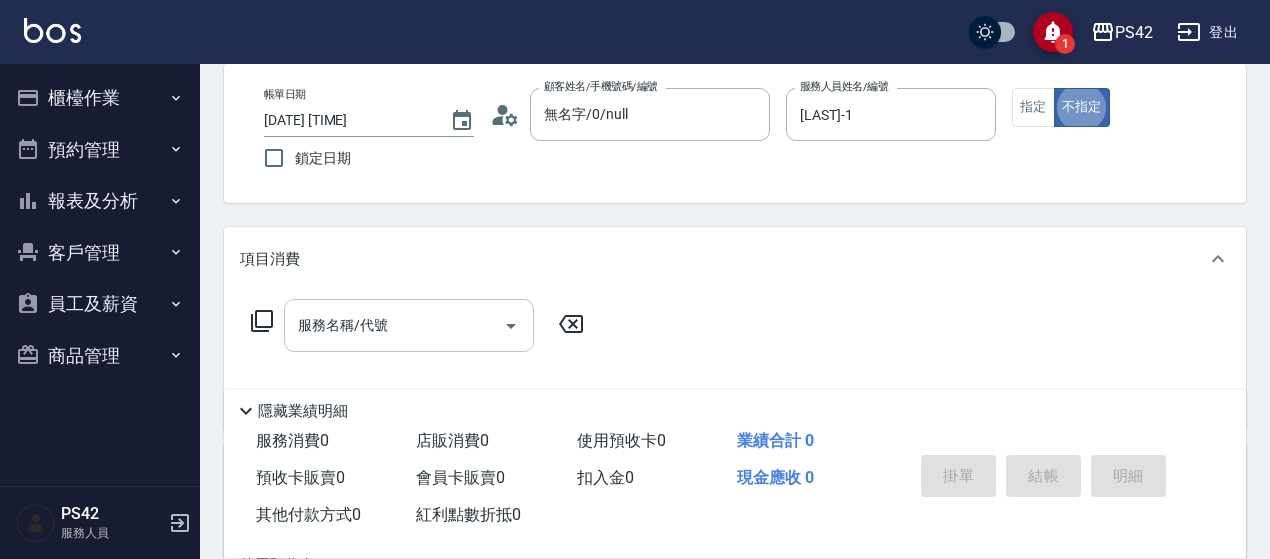 scroll, scrollTop: 200, scrollLeft: 0, axis: vertical 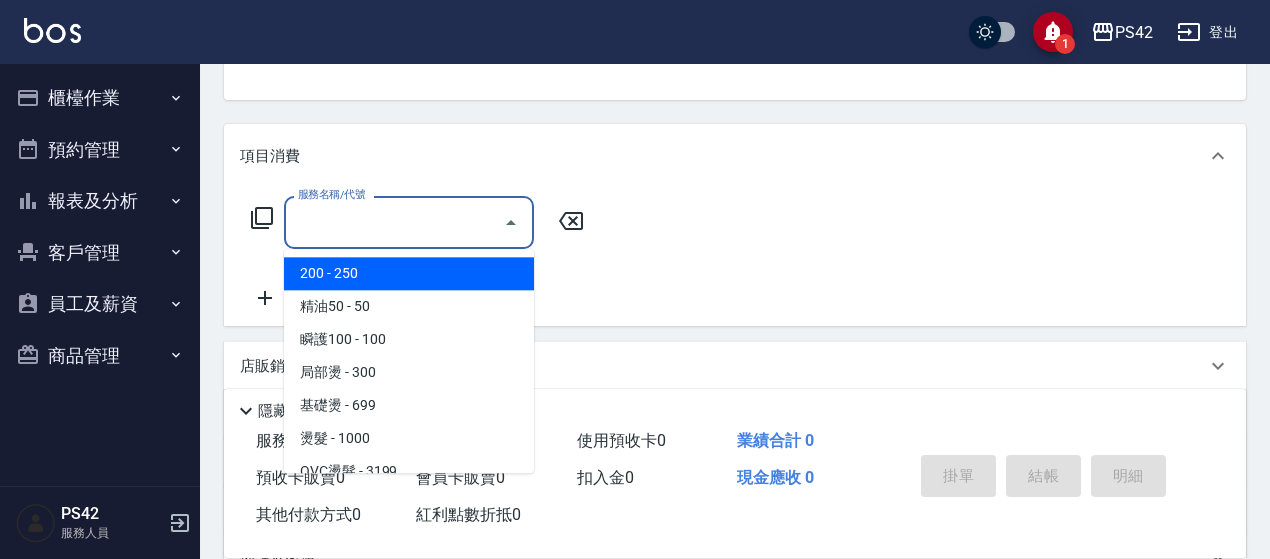 click on "服務名稱/代號" at bounding box center [394, 222] 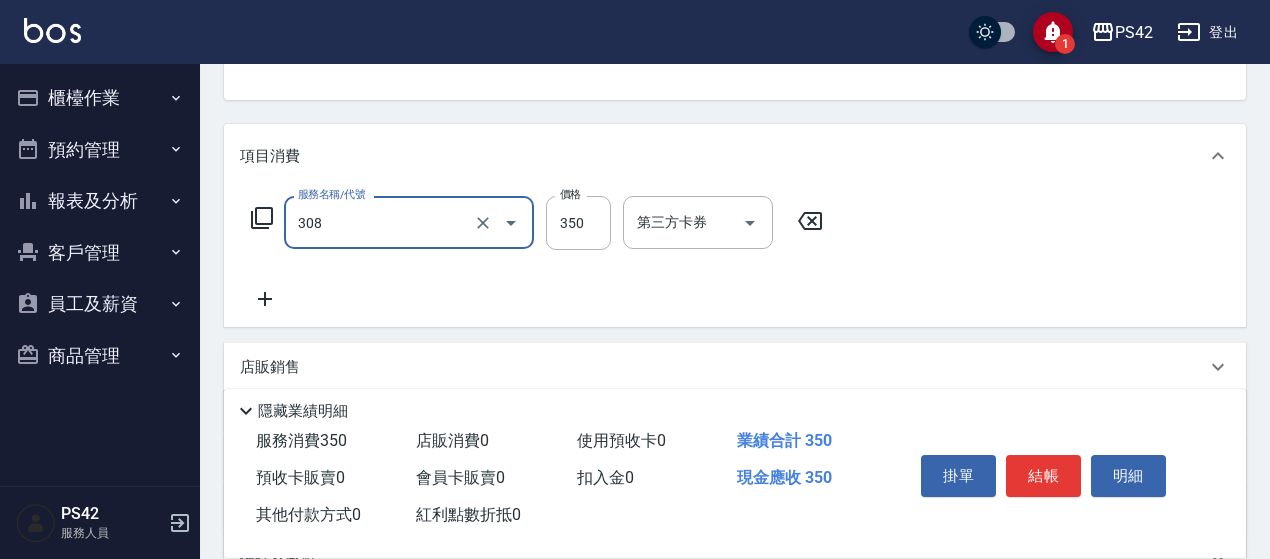 type on "洗+剪(308)" 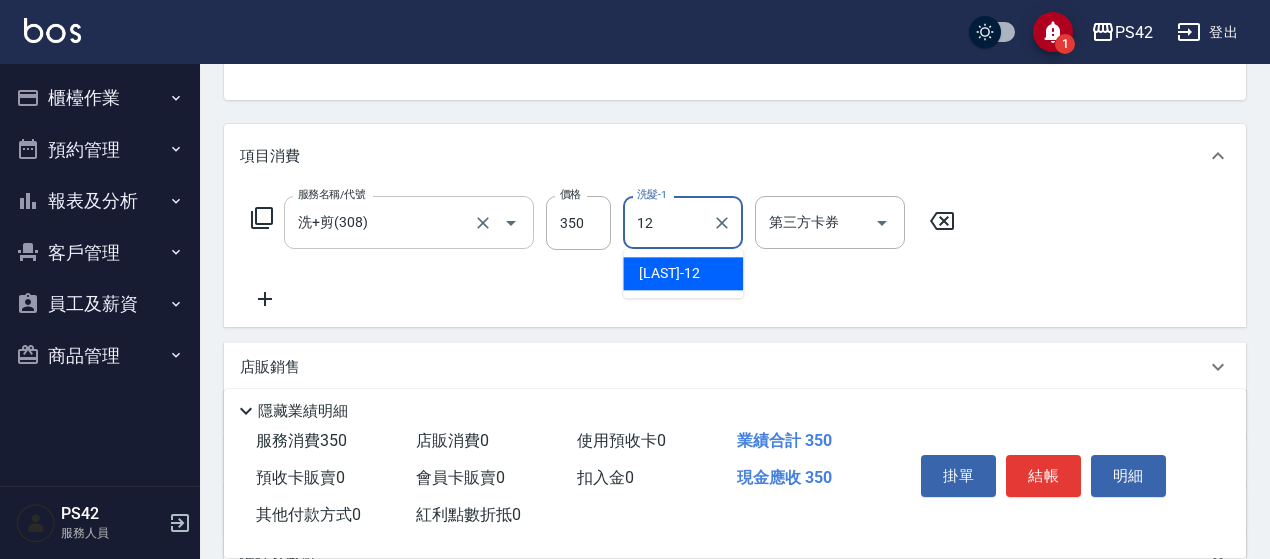 type on "[LAST]-12" 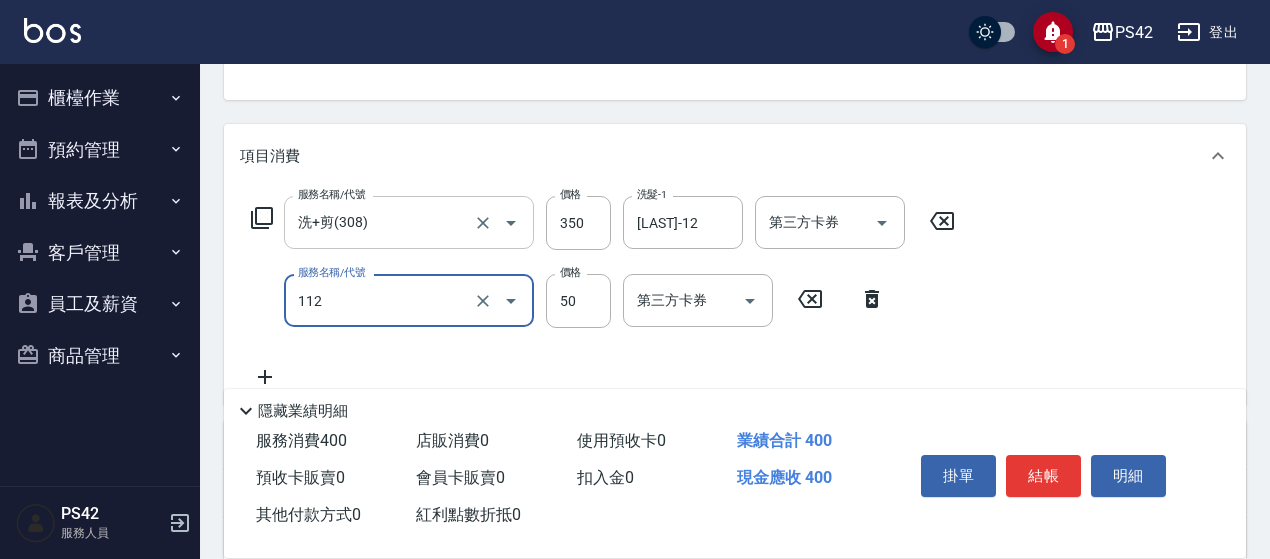 type on "精油50(112)" 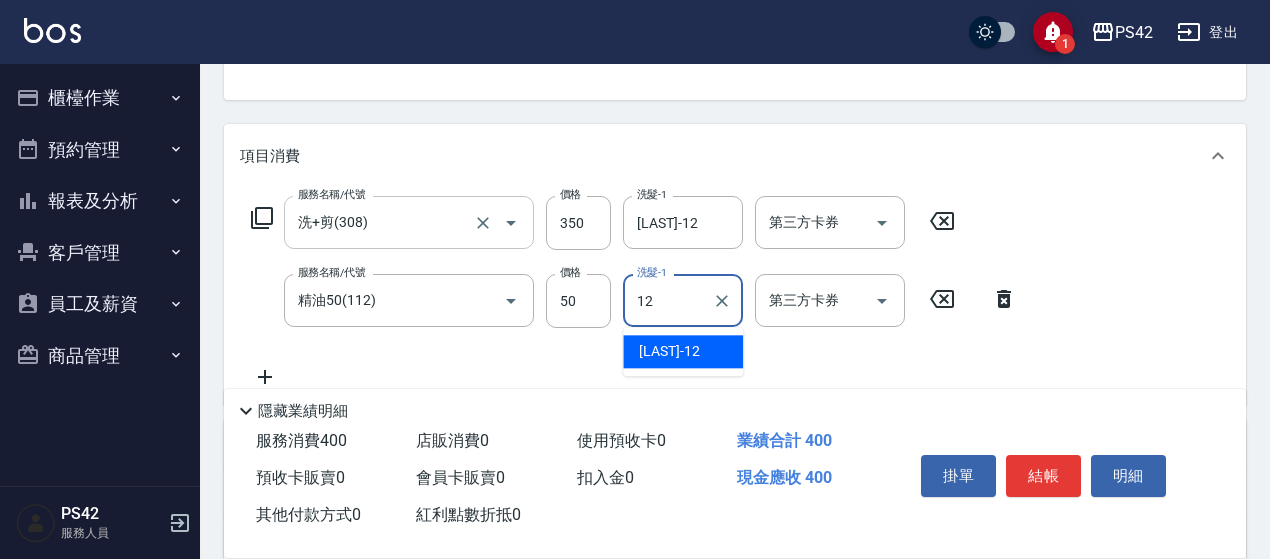 type on "[LAST]-12" 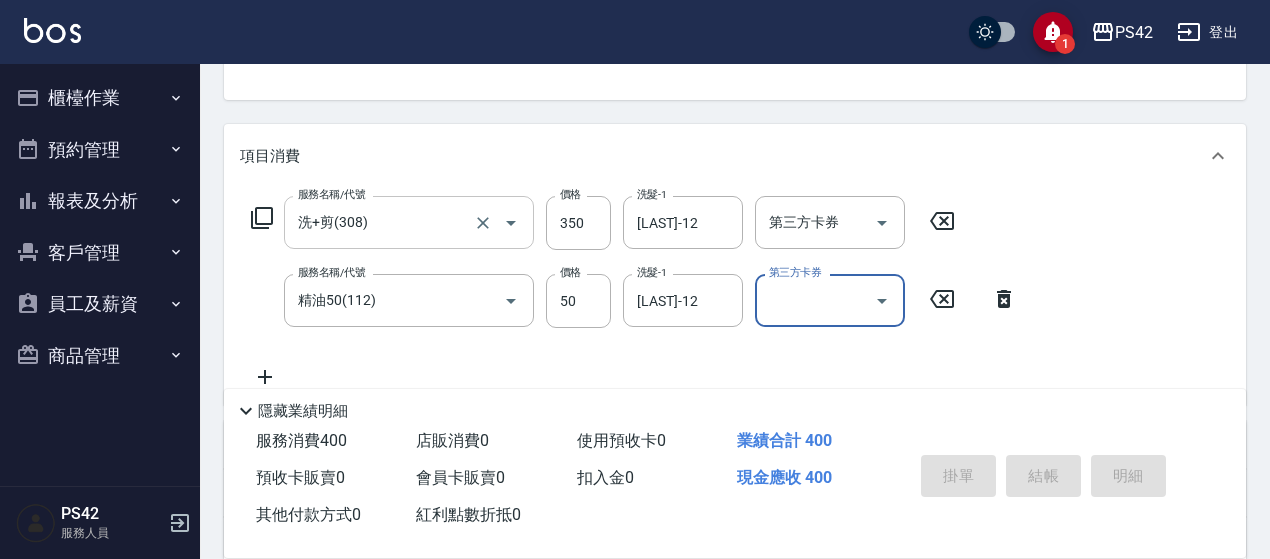 type on "[DATE] [TIME]" 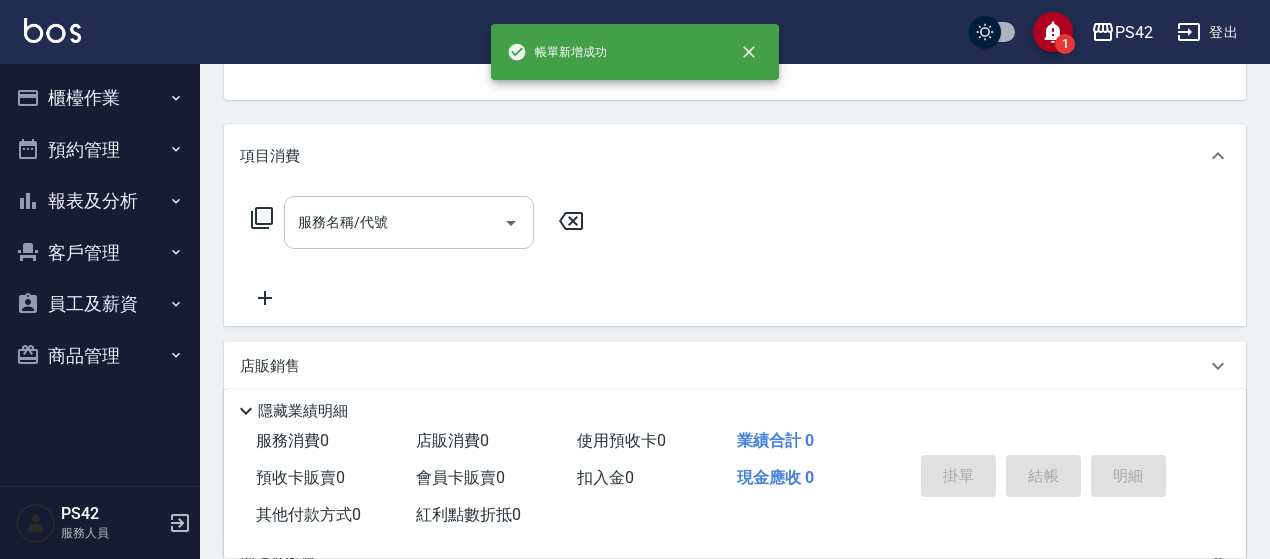 scroll, scrollTop: 194, scrollLeft: 0, axis: vertical 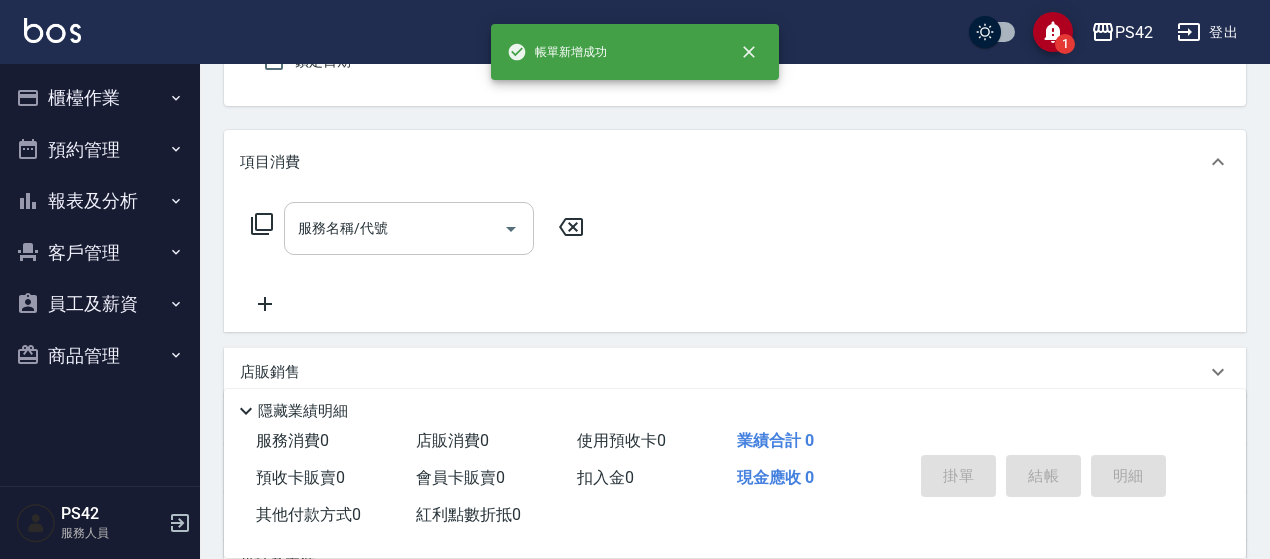 type on "無名字/0/null" 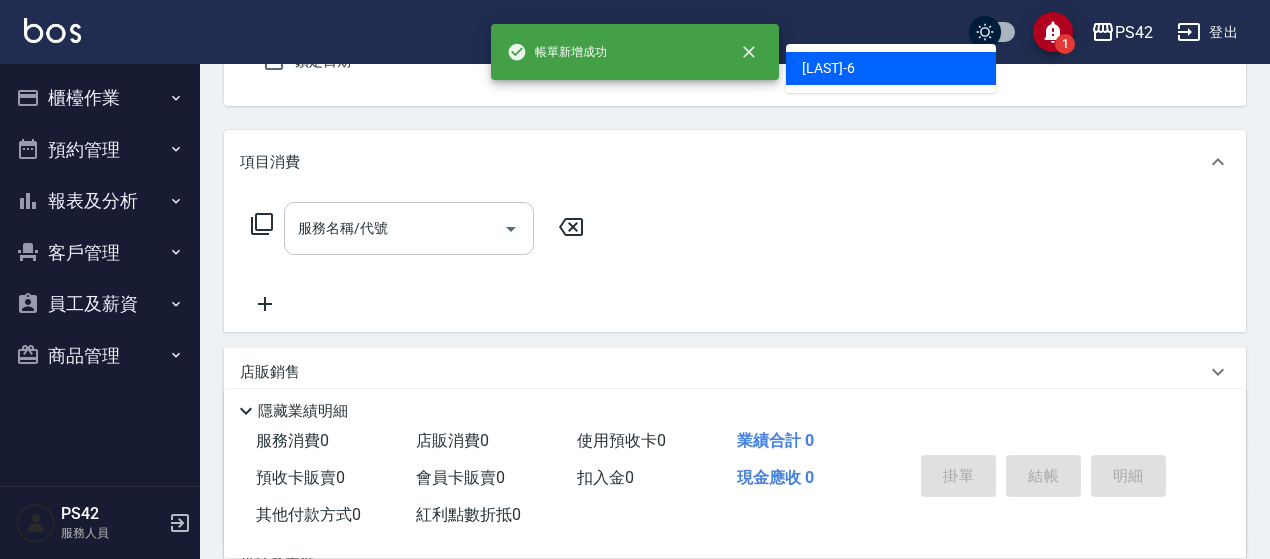type on "[LAST]-6" 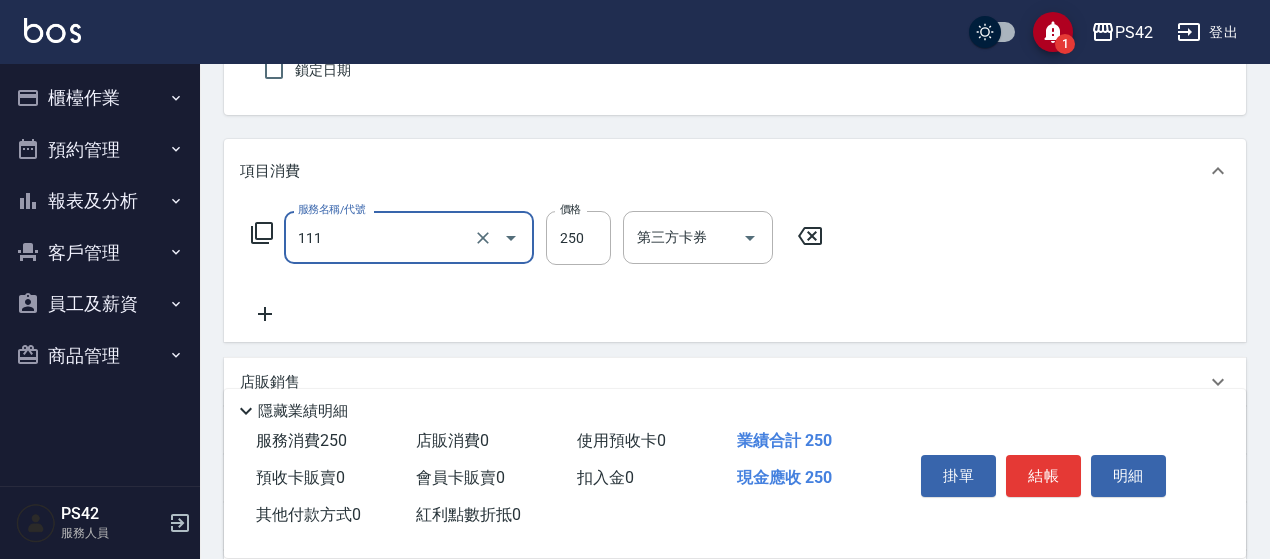 type on "200(111)" 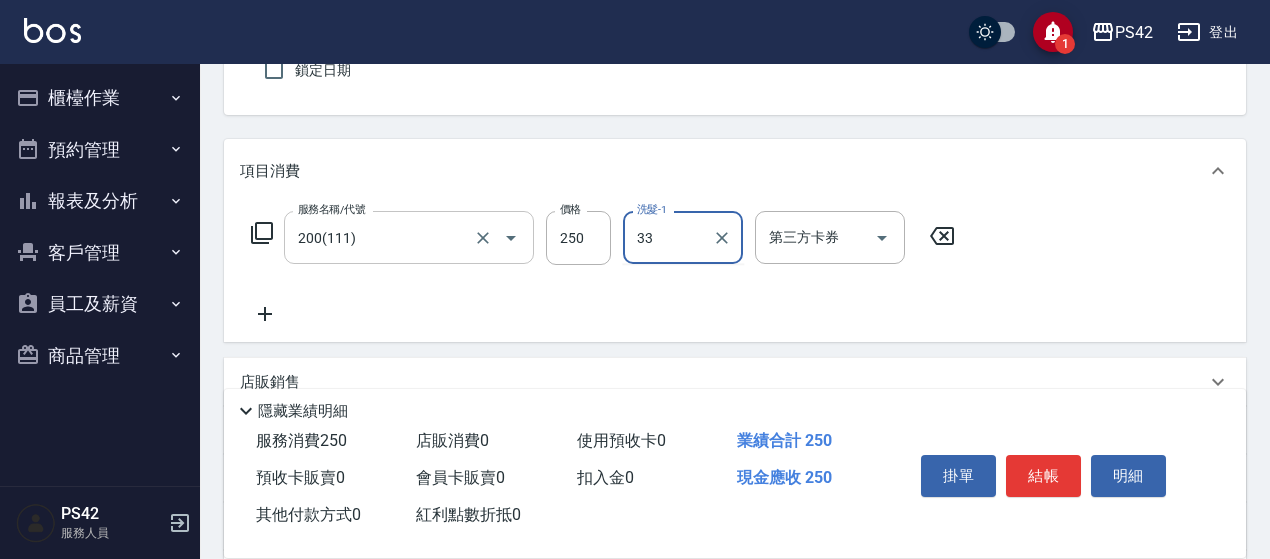 type on "[LAST]-33" 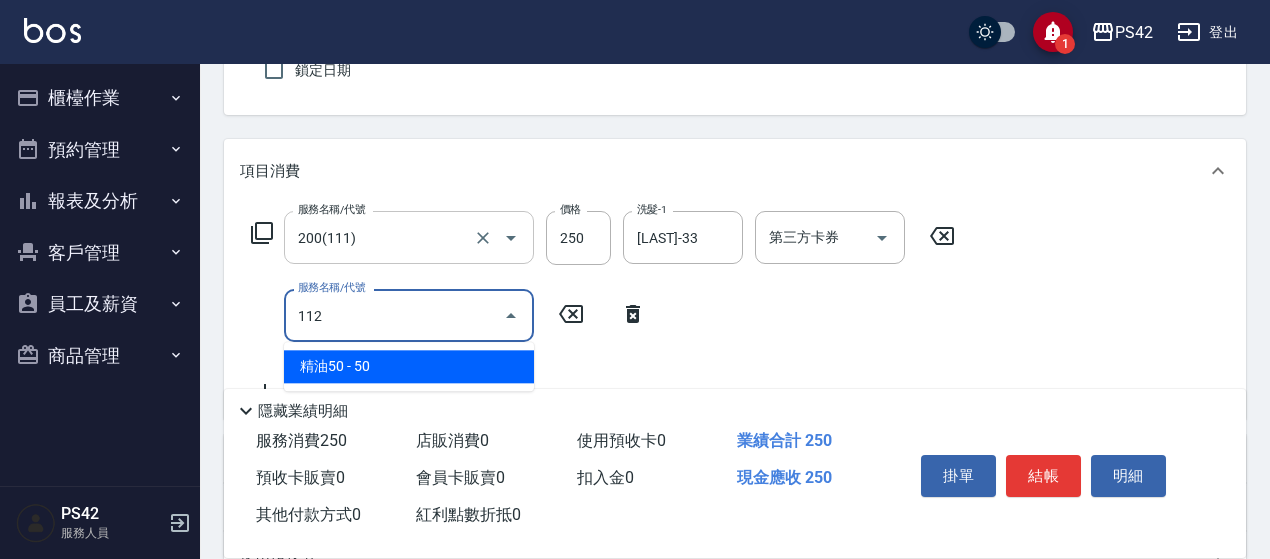 type on "精油50(112)" 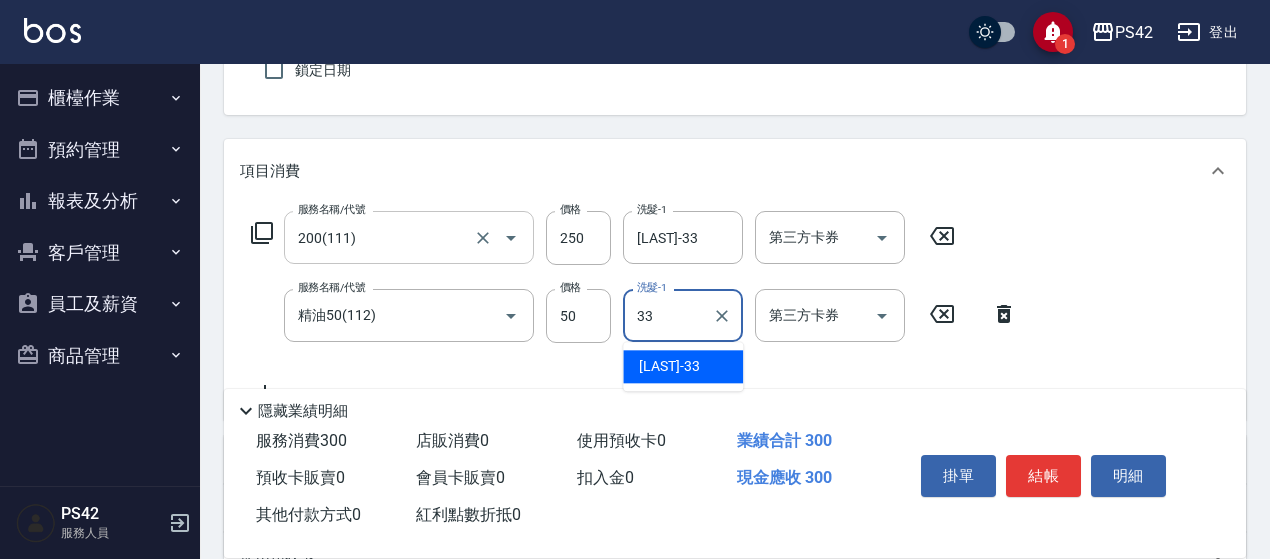 type on "[LAST]-33" 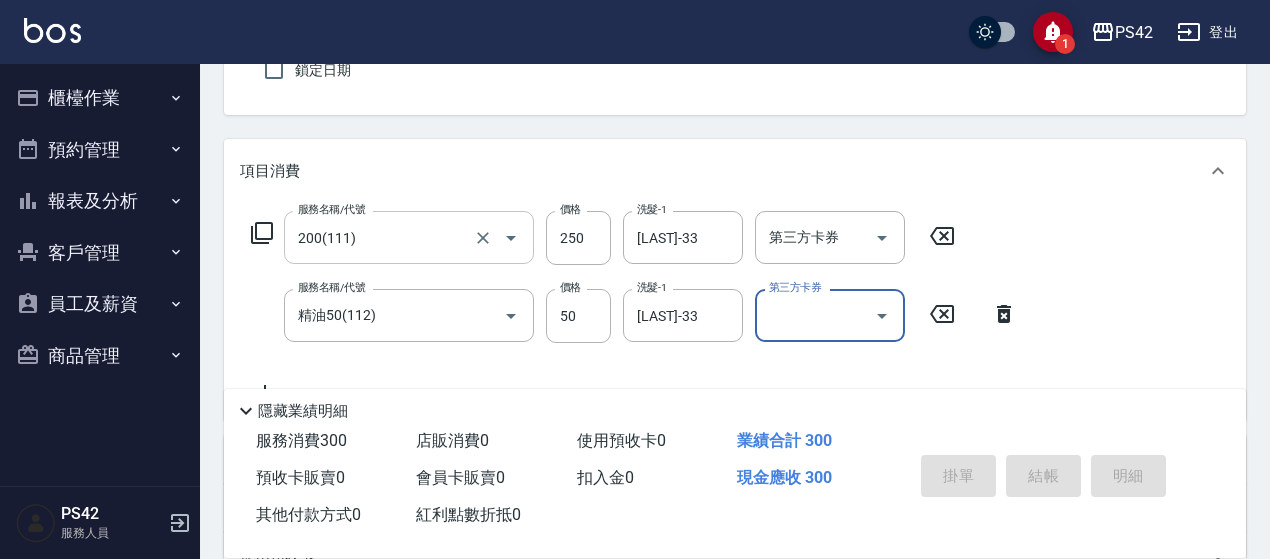 type 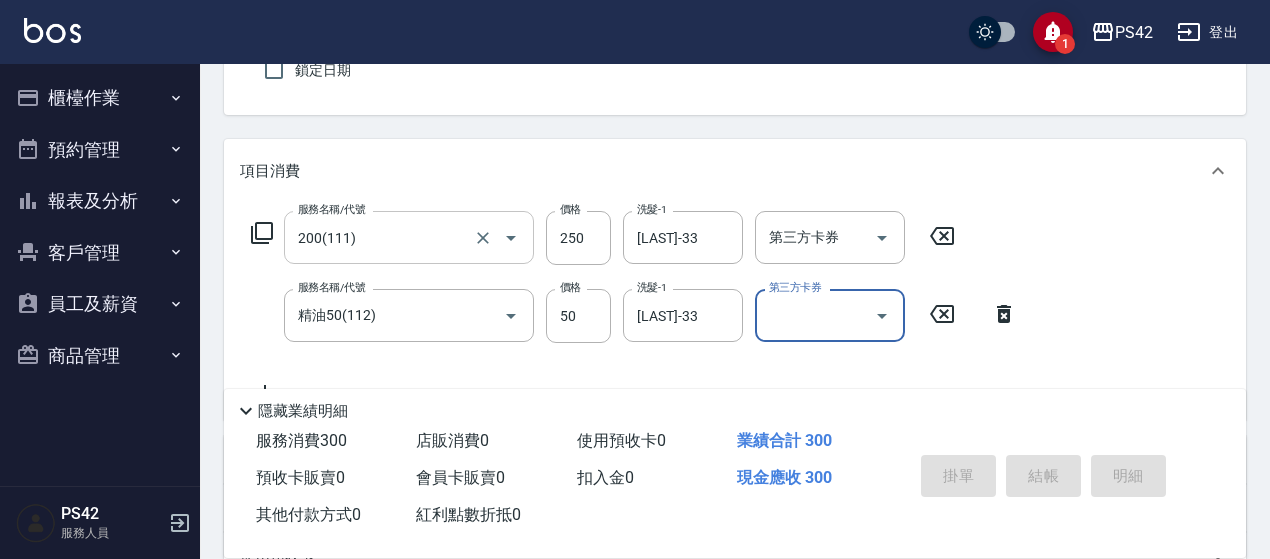 type 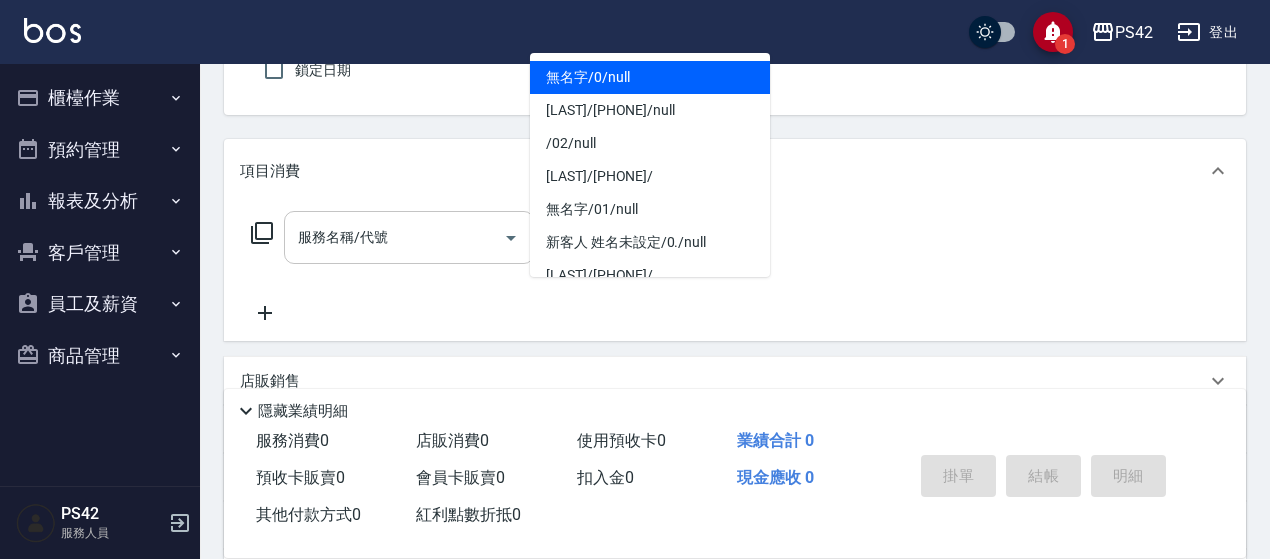 type on "無名字/0/null" 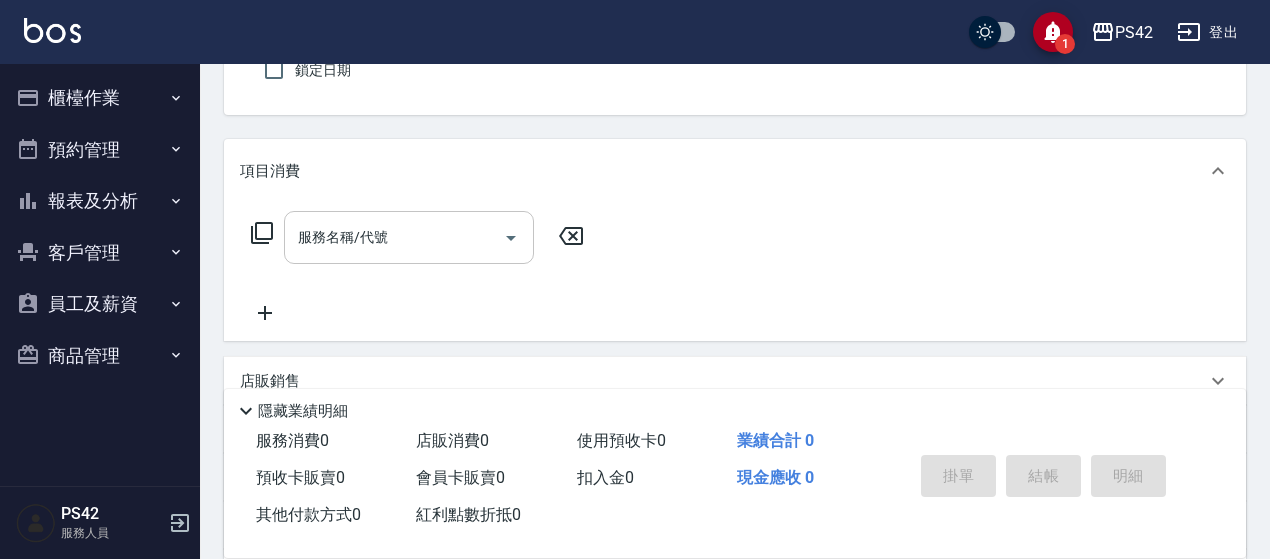 type on "[LAST]-4" 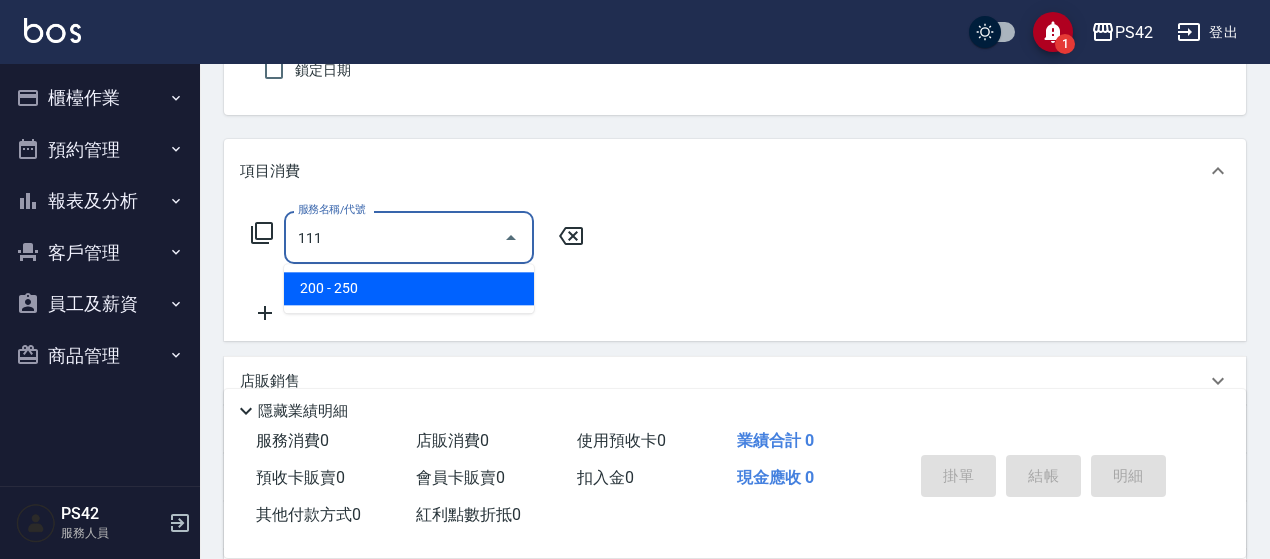 type on "200(111)" 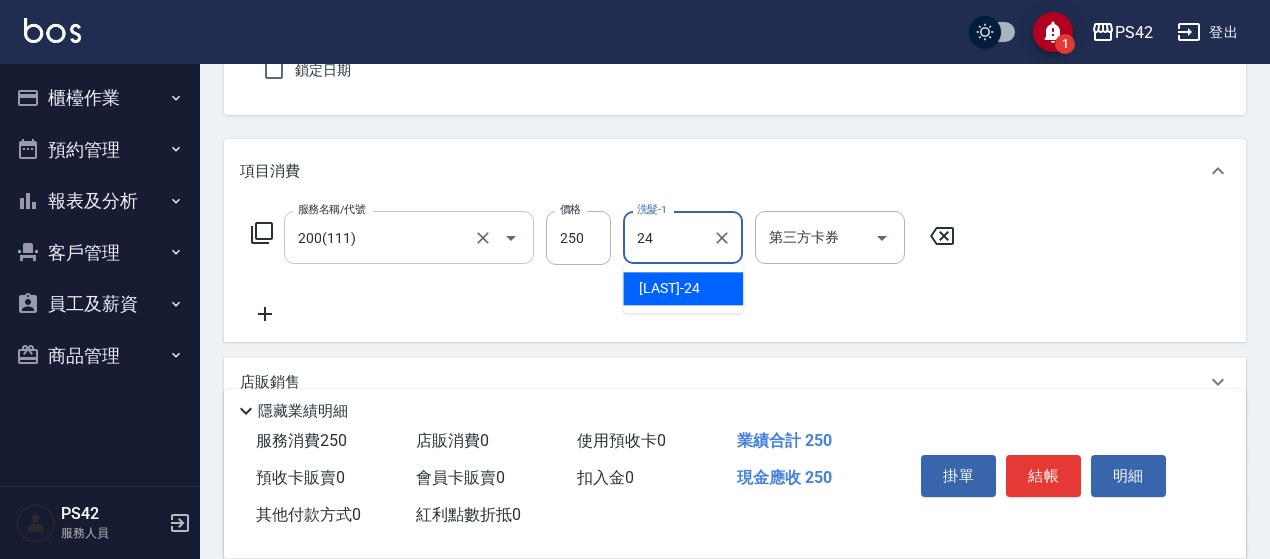 type on "[LAST]-24" 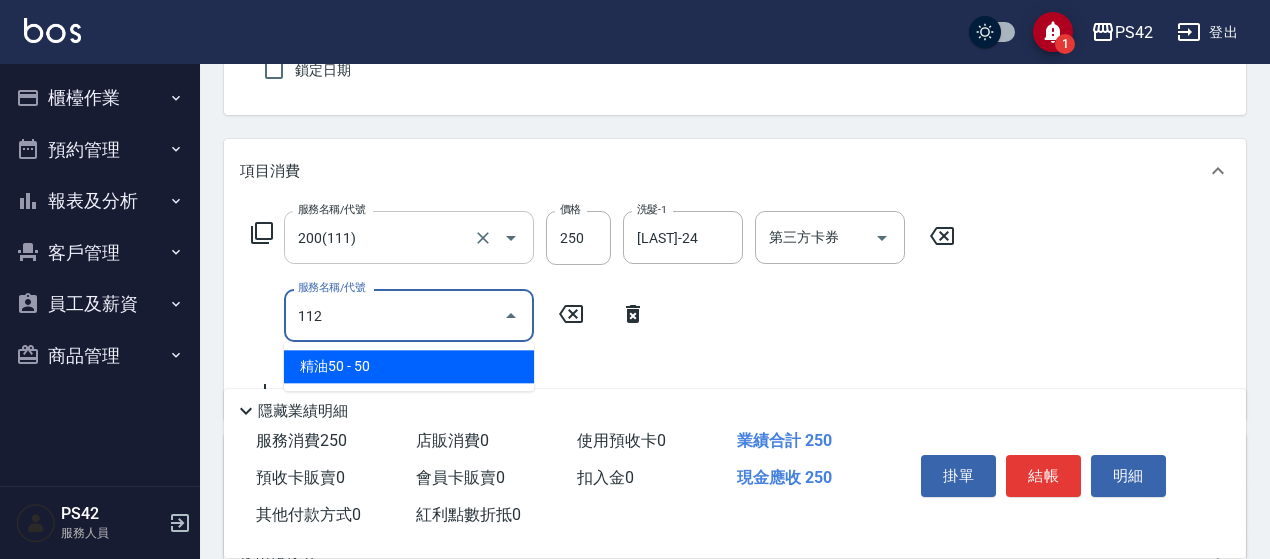 type on "精油50(112)" 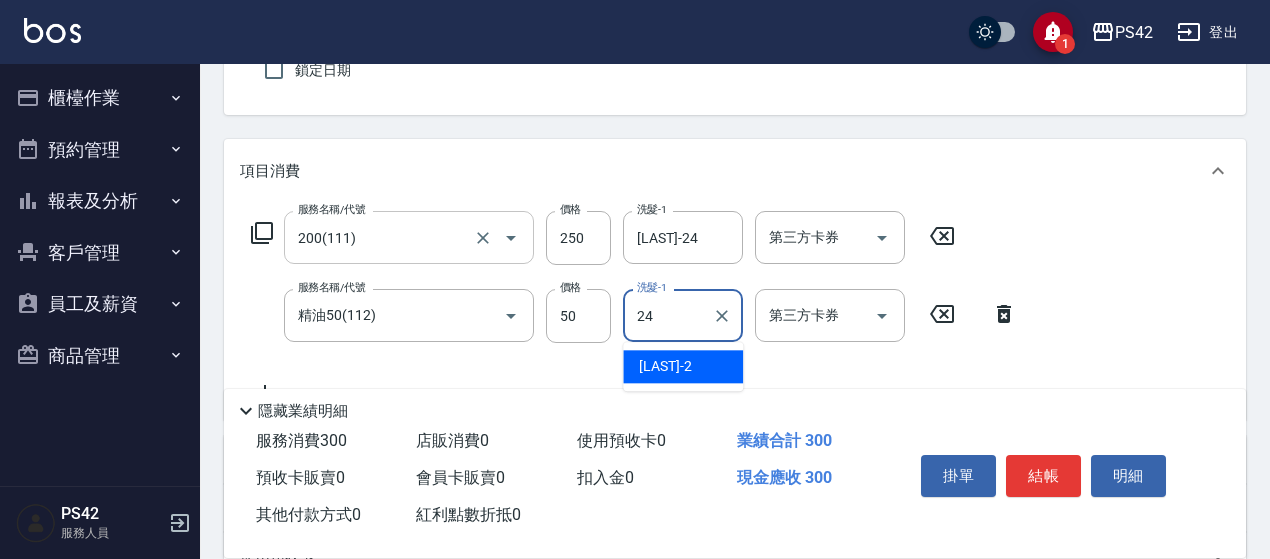 type on "[LAST]-24" 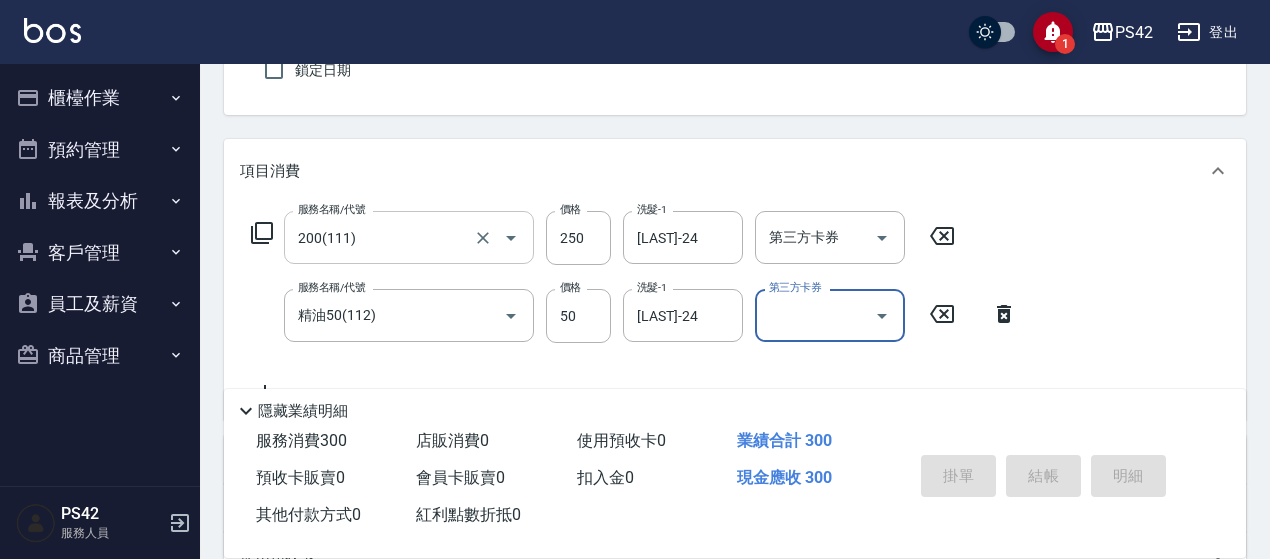 type 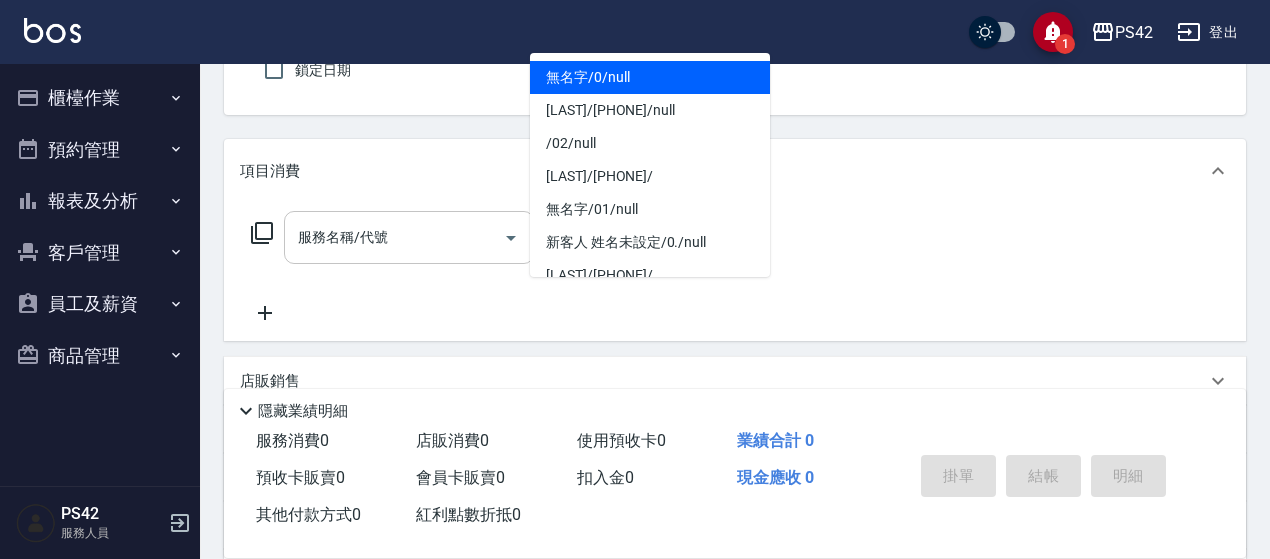 type on "無名字/0/null" 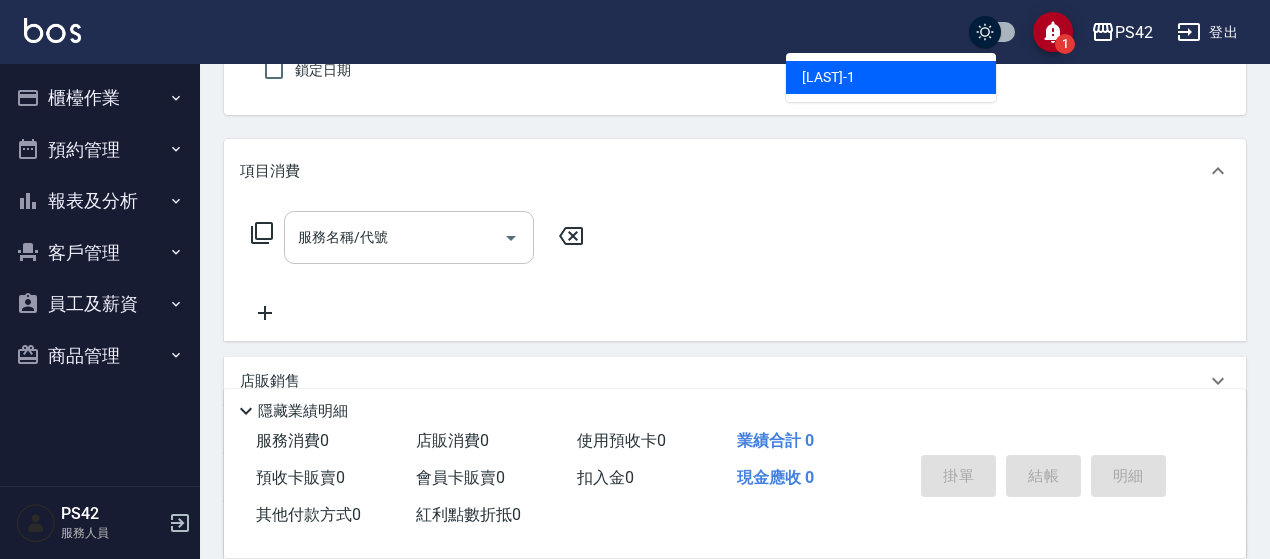 type on "[LAST]-1" 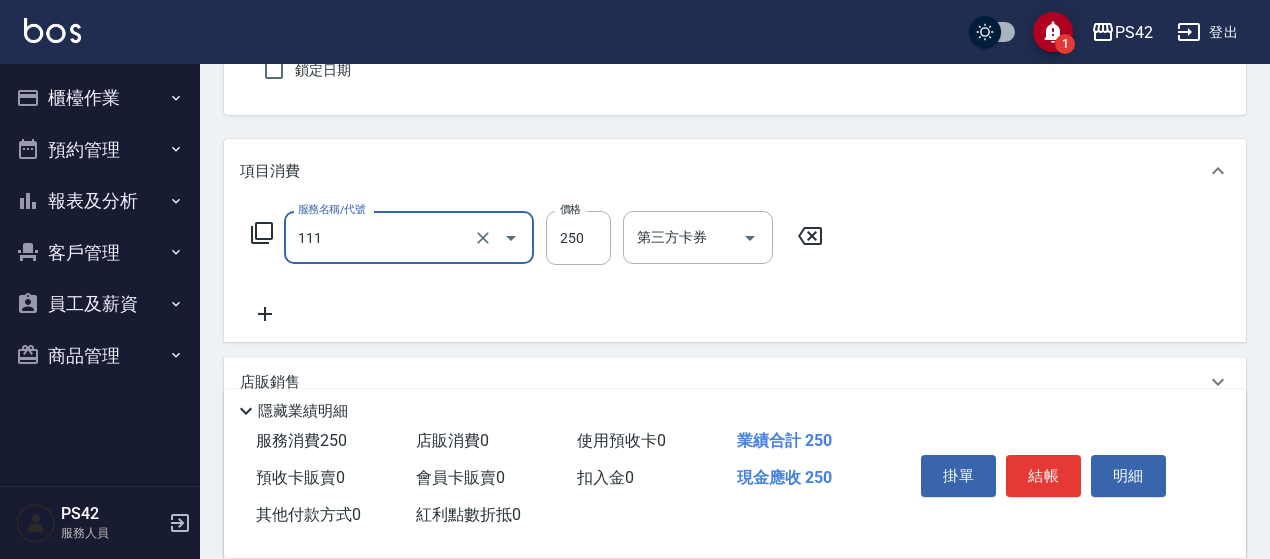 type on "200(111)" 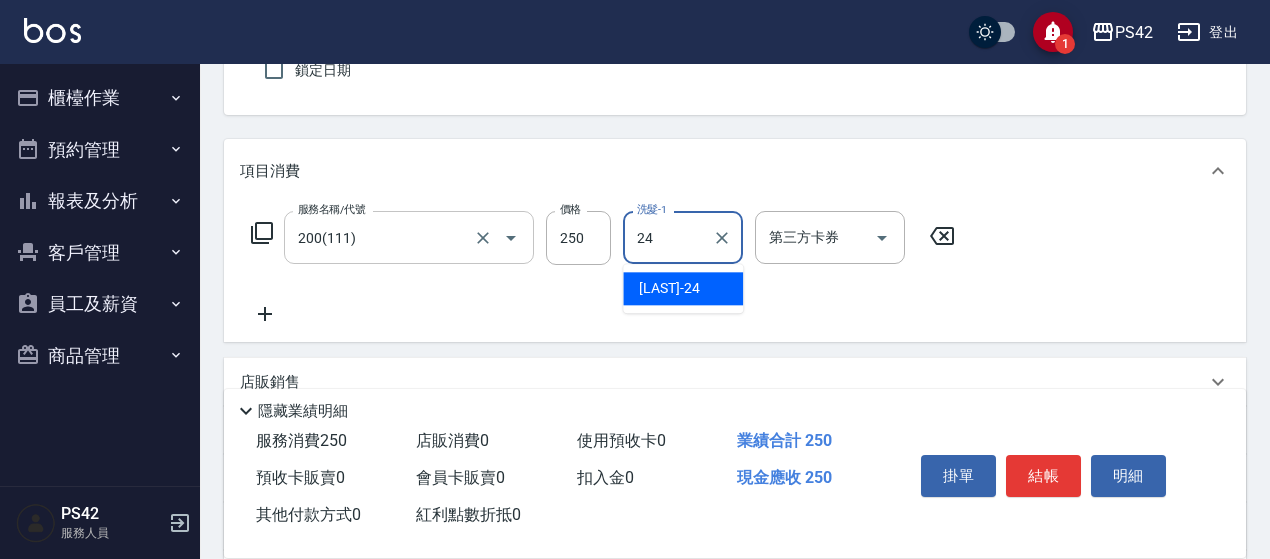 type on "[LAST]-24" 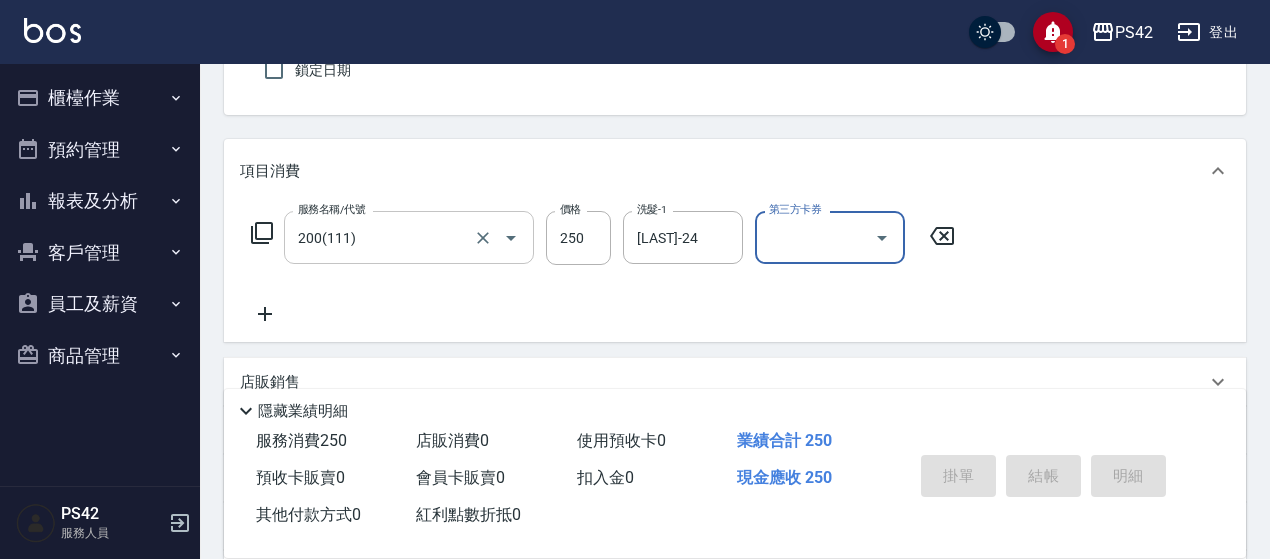 type 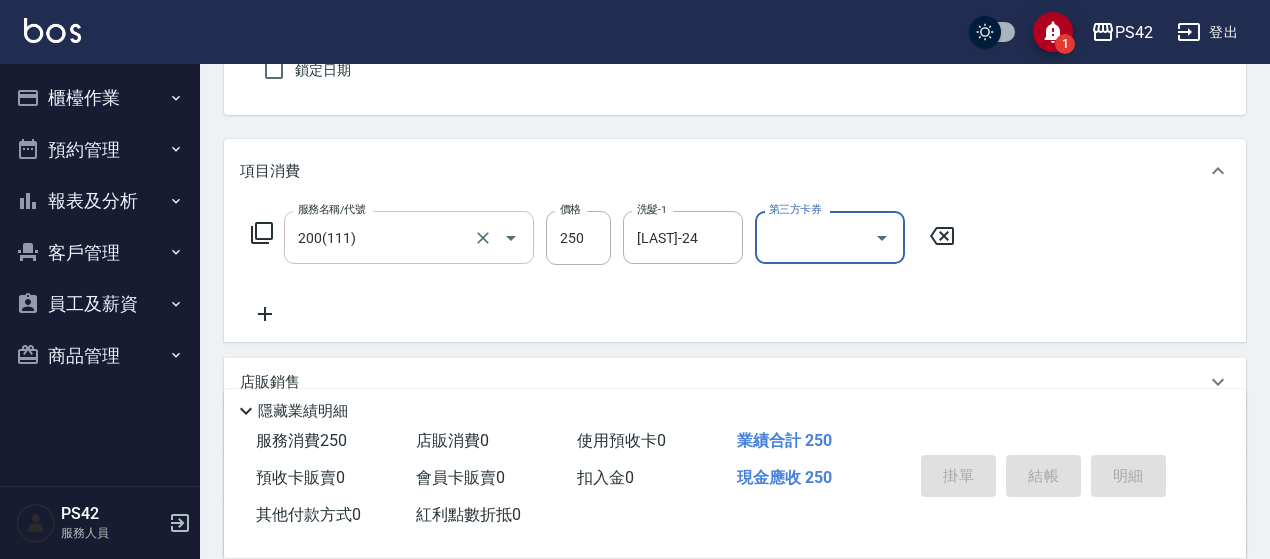 type 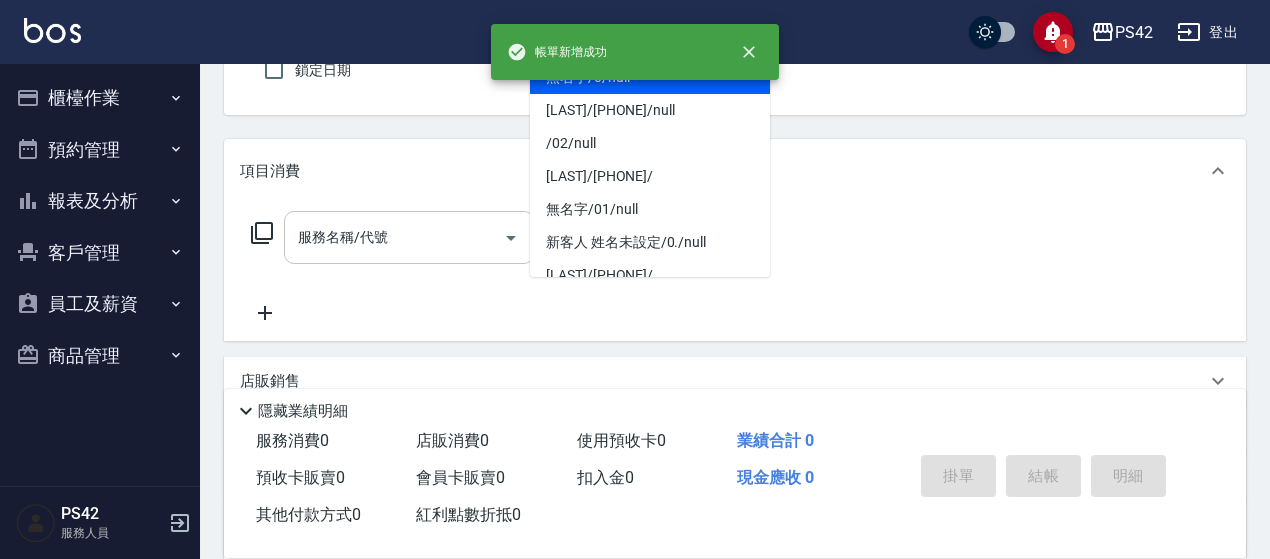 type on "無名字/0/null" 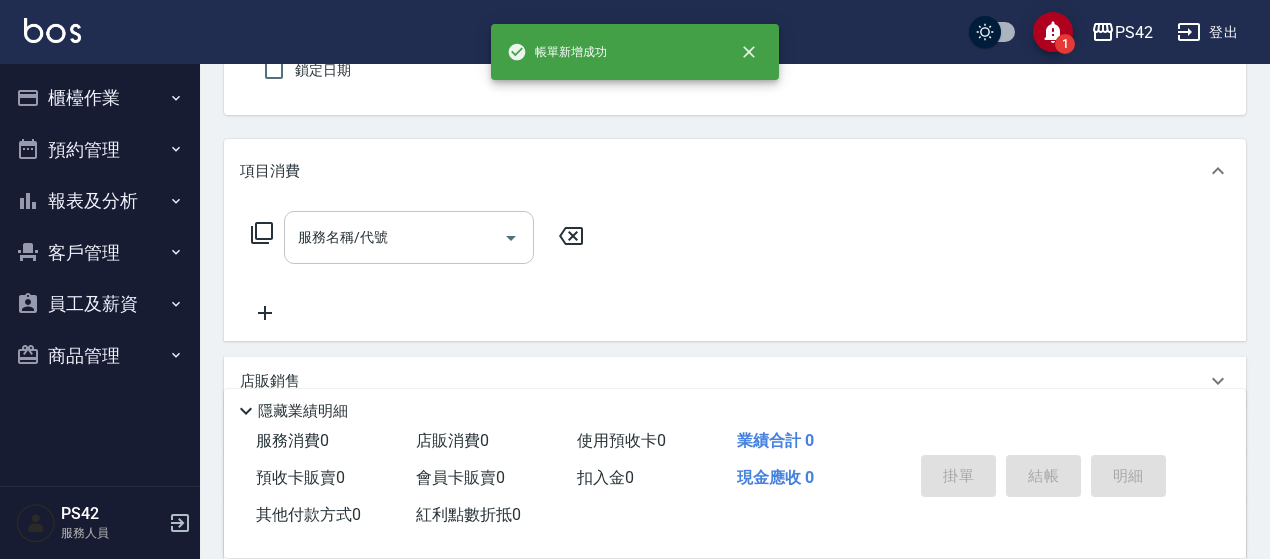 type on "[LAST]-4" 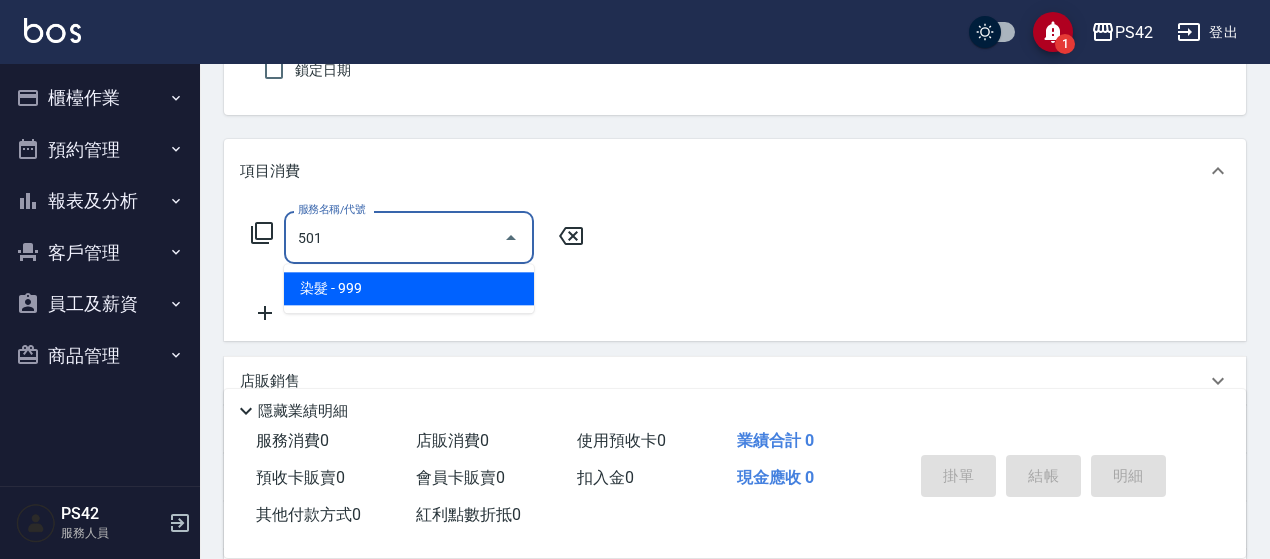 type on "染髮(501)" 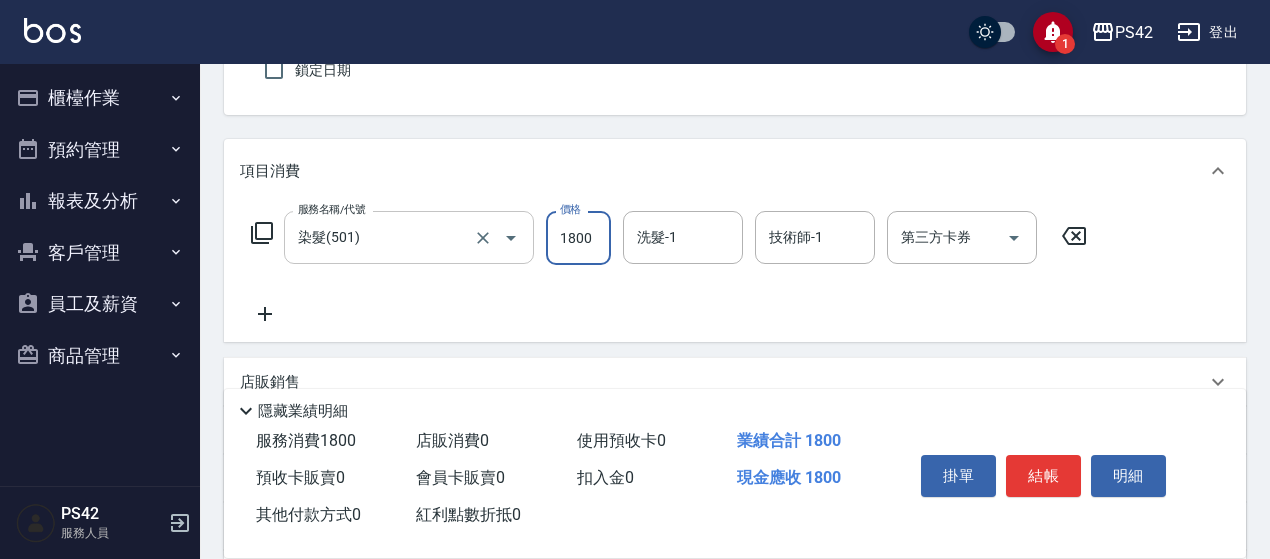 type on "1800" 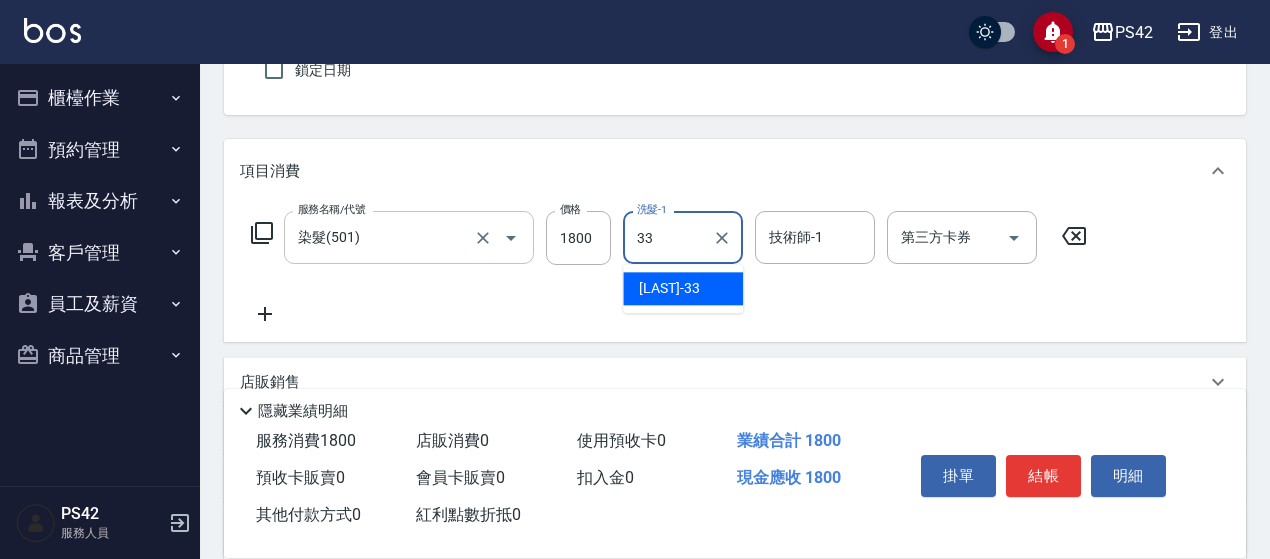 type on "[LAST]-33" 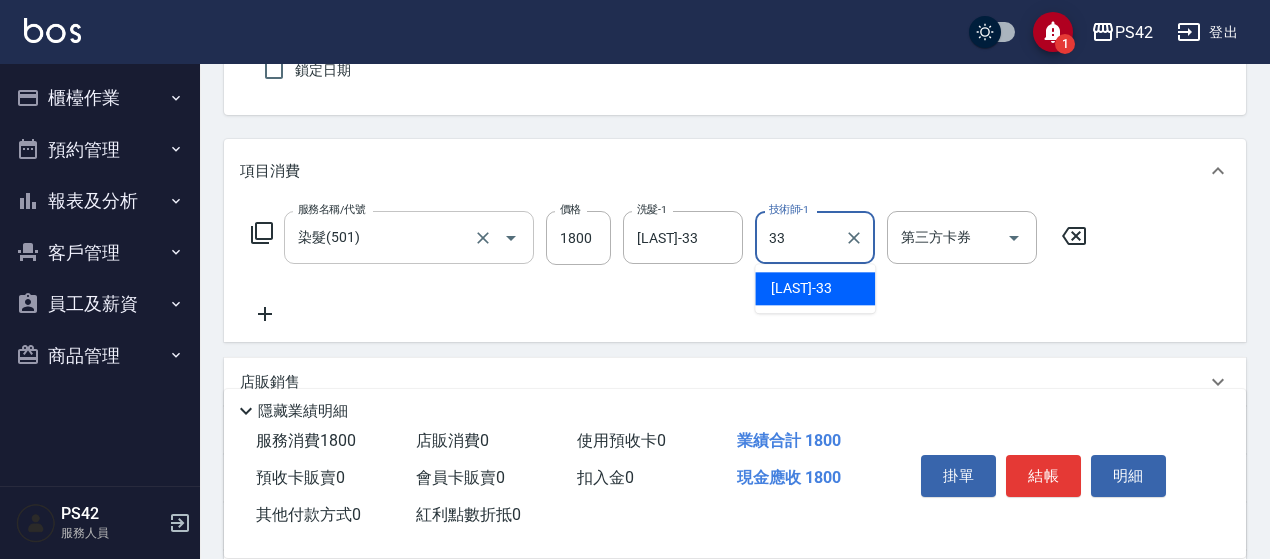 type on "[LAST]-33" 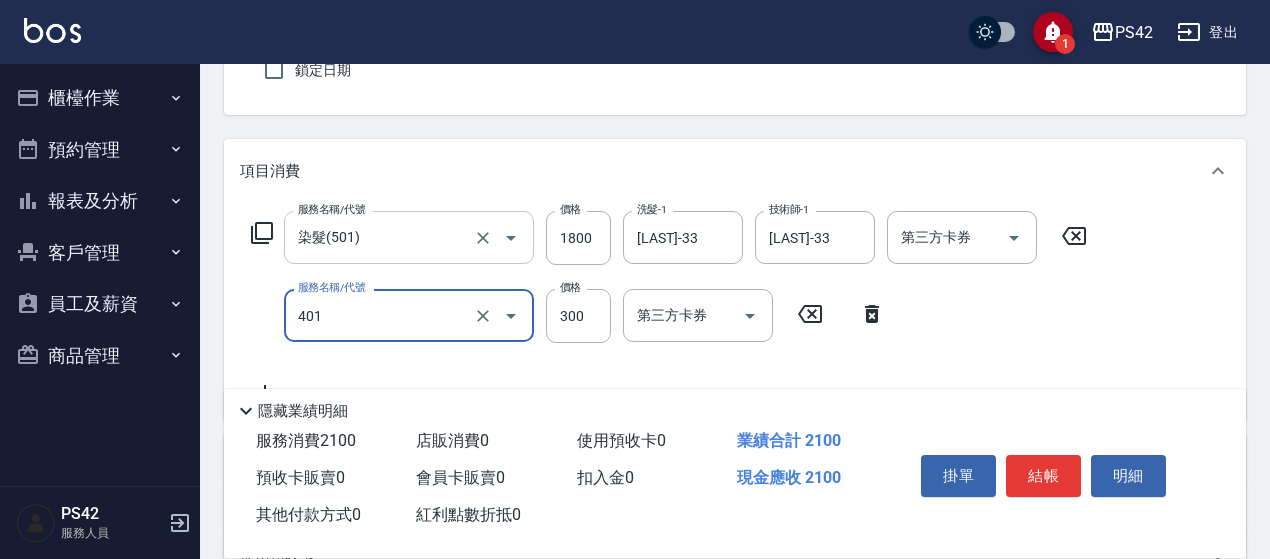 type on "300護(401)" 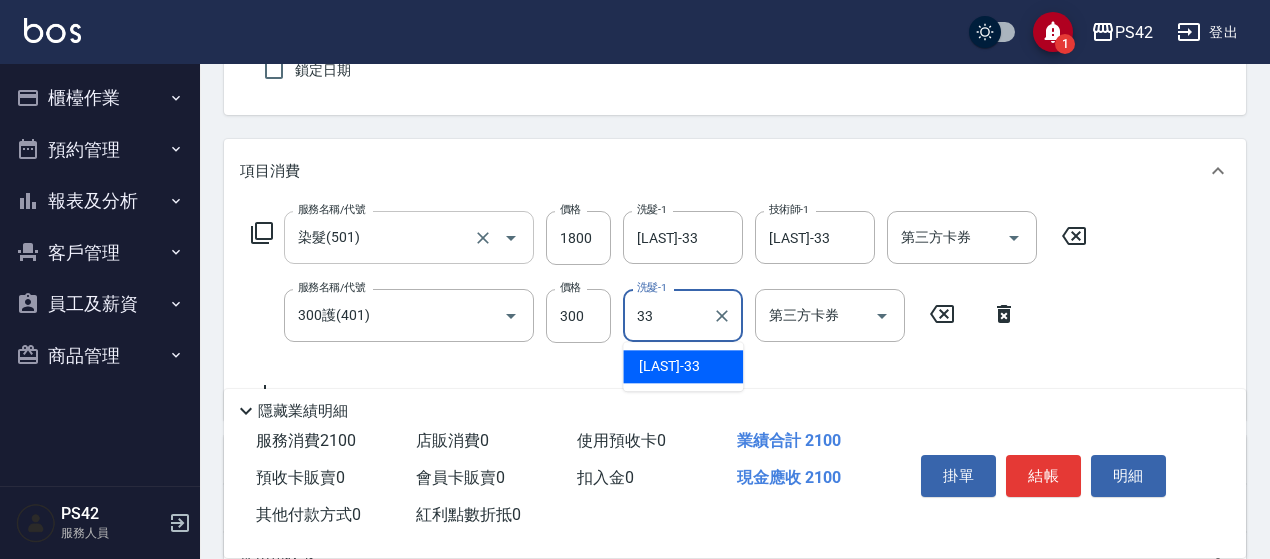 type on "[LAST]-33" 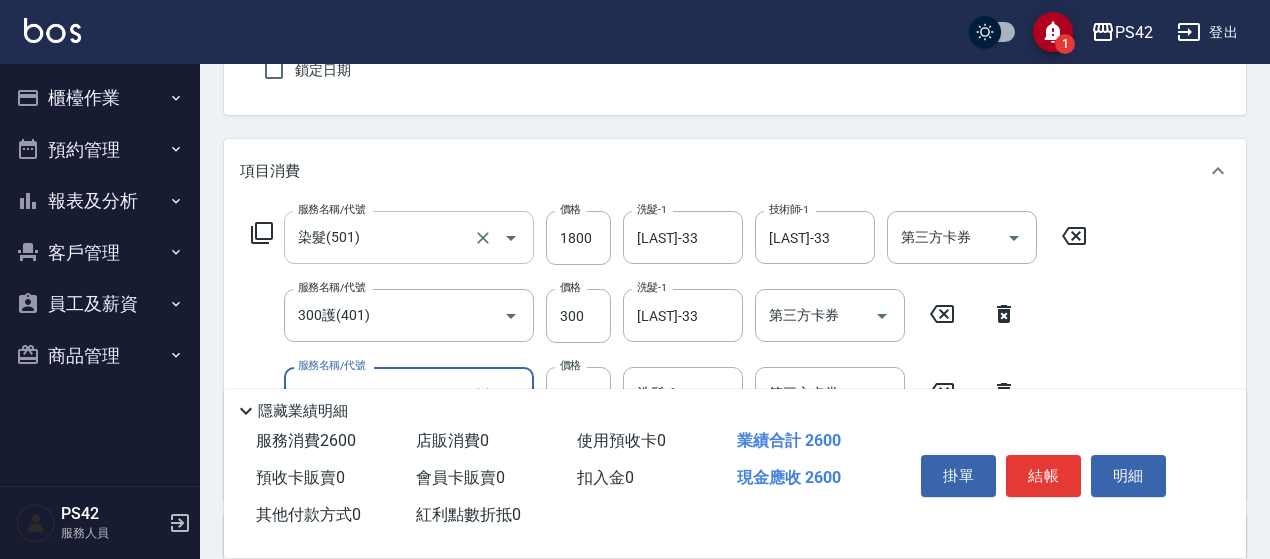type on "500護(402)" 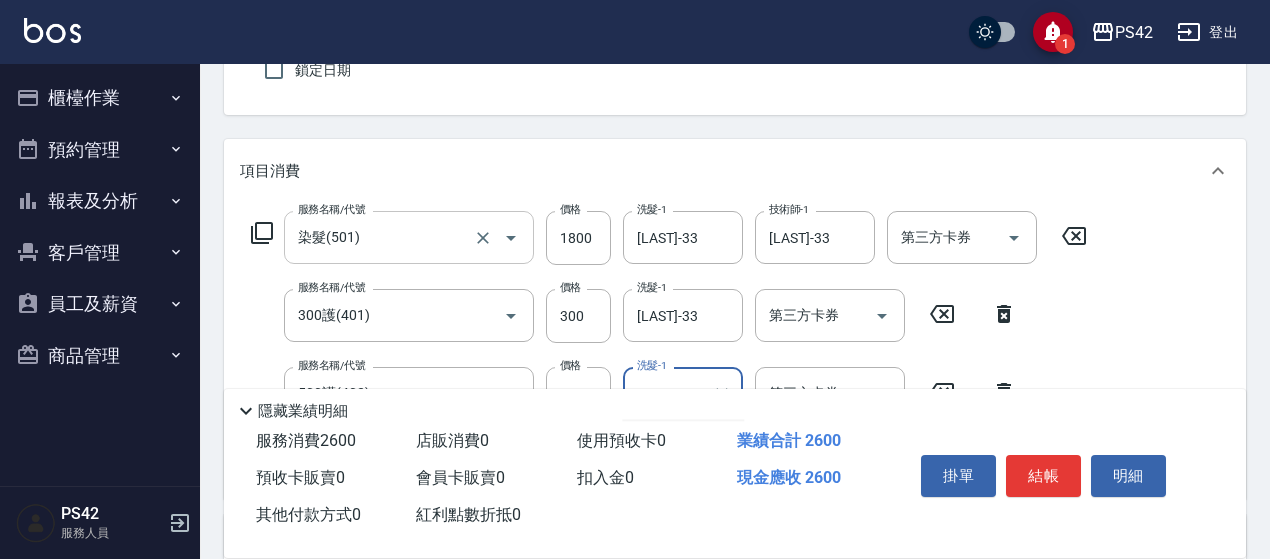type on "[LAST]-33" 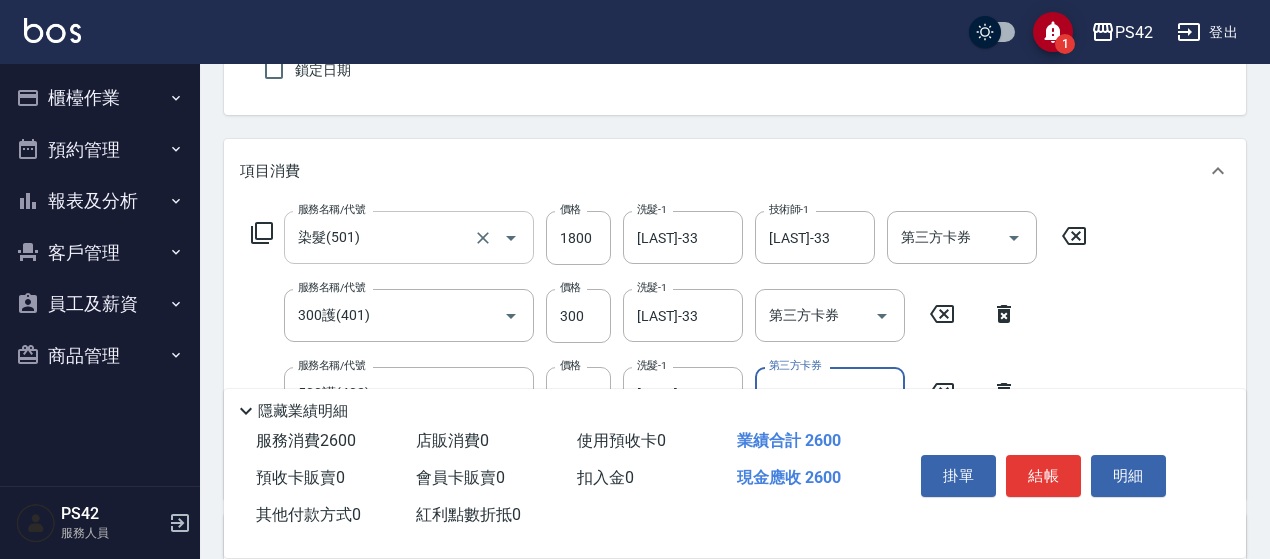 scroll, scrollTop: 85, scrollLeft: 0, axis: vertical 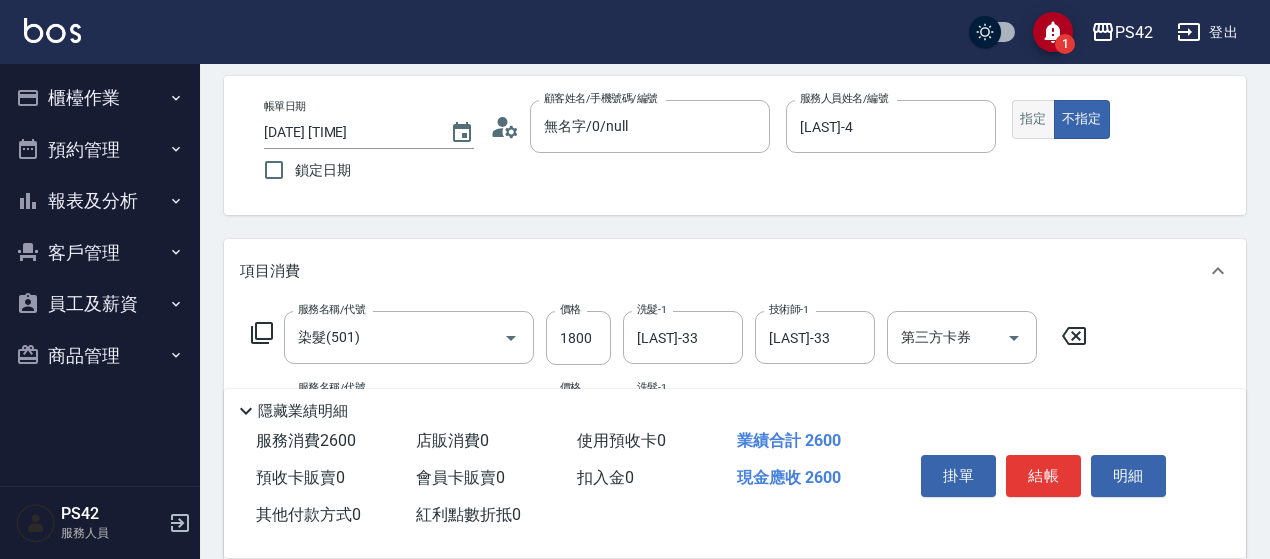 click on "指定" at bounding box center [1033, 119] 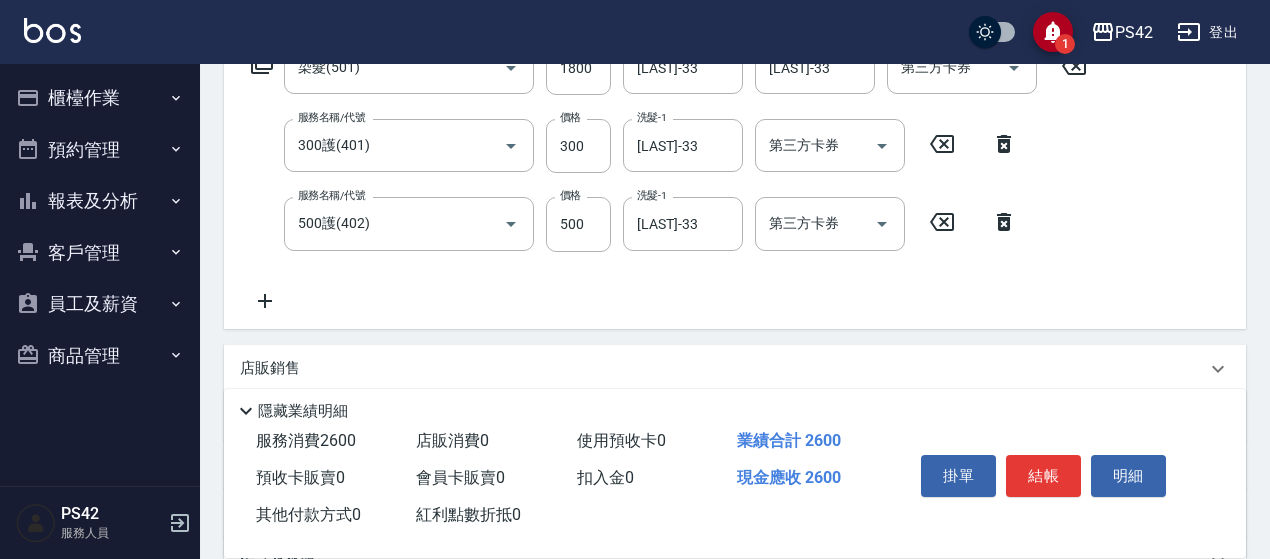 scroll, scrollTop: 385, scrollLeft: 0, axis: vertical 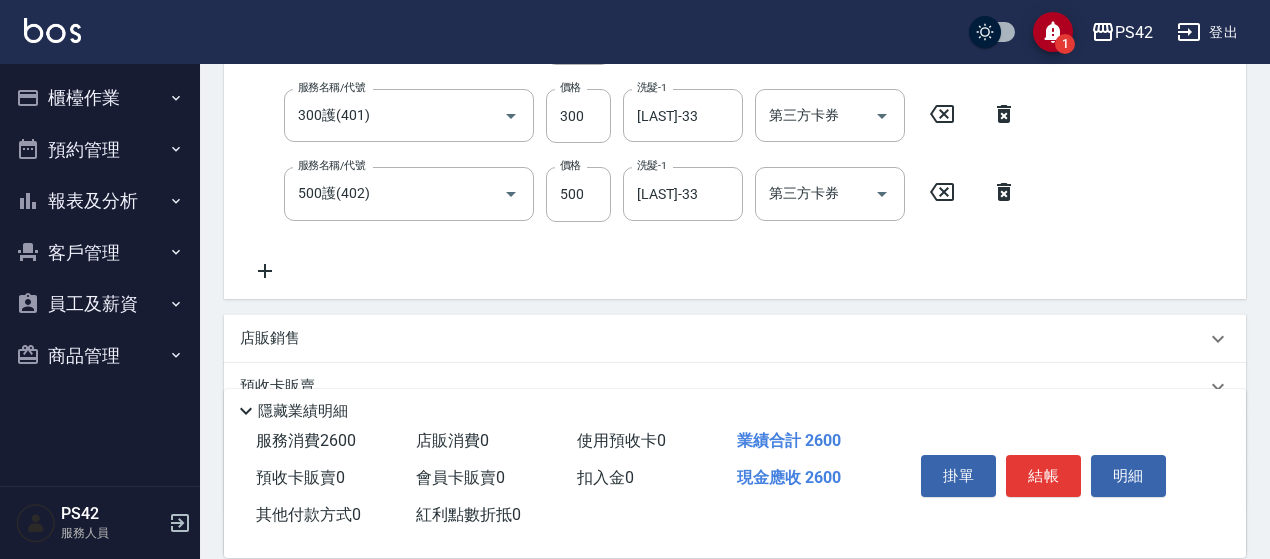 click 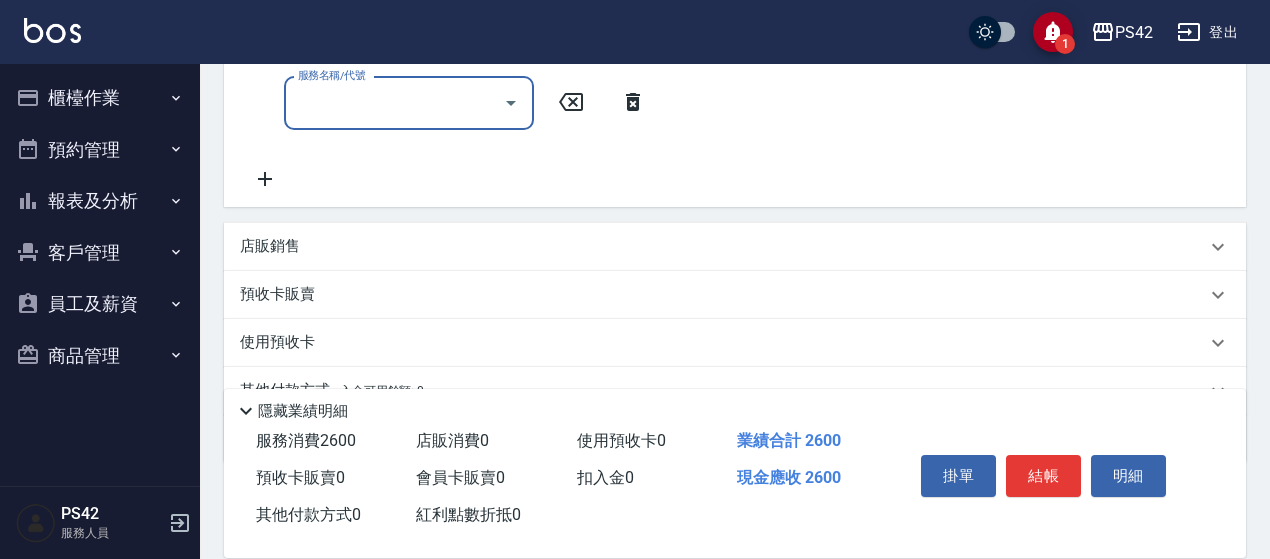 scroll, scrollTop: 585, scrollLeft: 0, axis: vertical 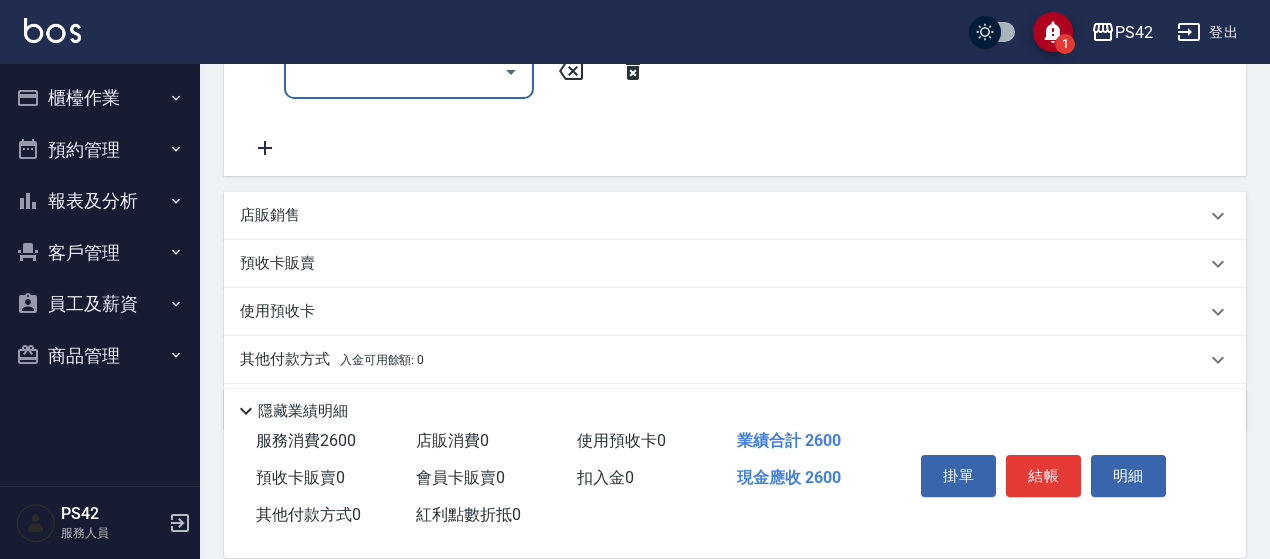 drag, startPoint x: 326, startPoint y: 221, endPoint x: 339, endPoint y: 215, distance: 14.3178215 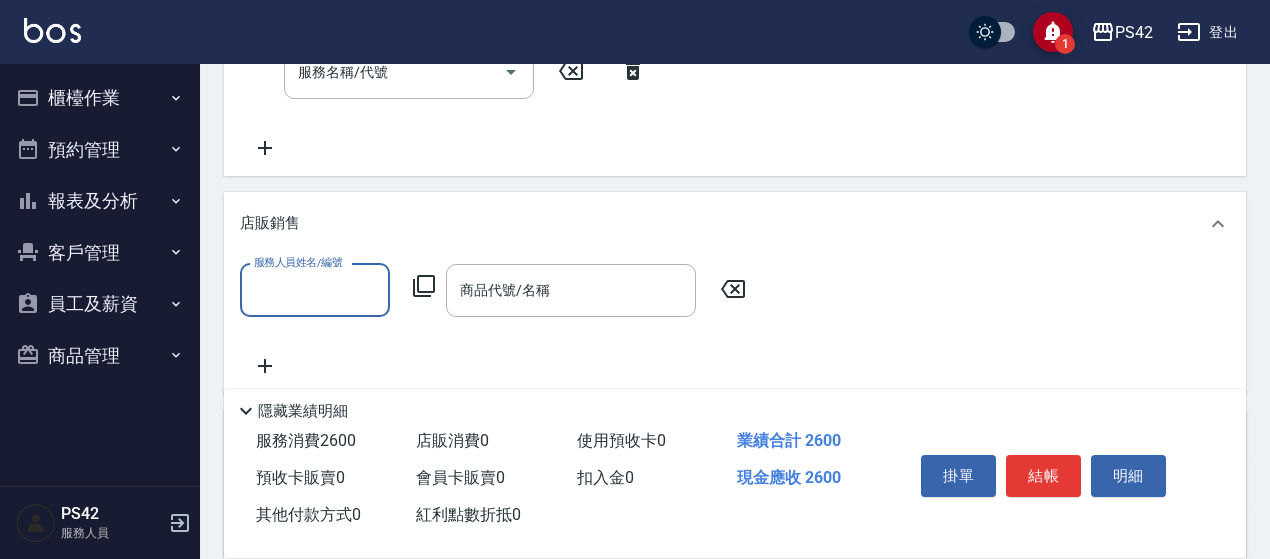 scroll, scrollTop: 0, scrollLeft: 0, axis: both 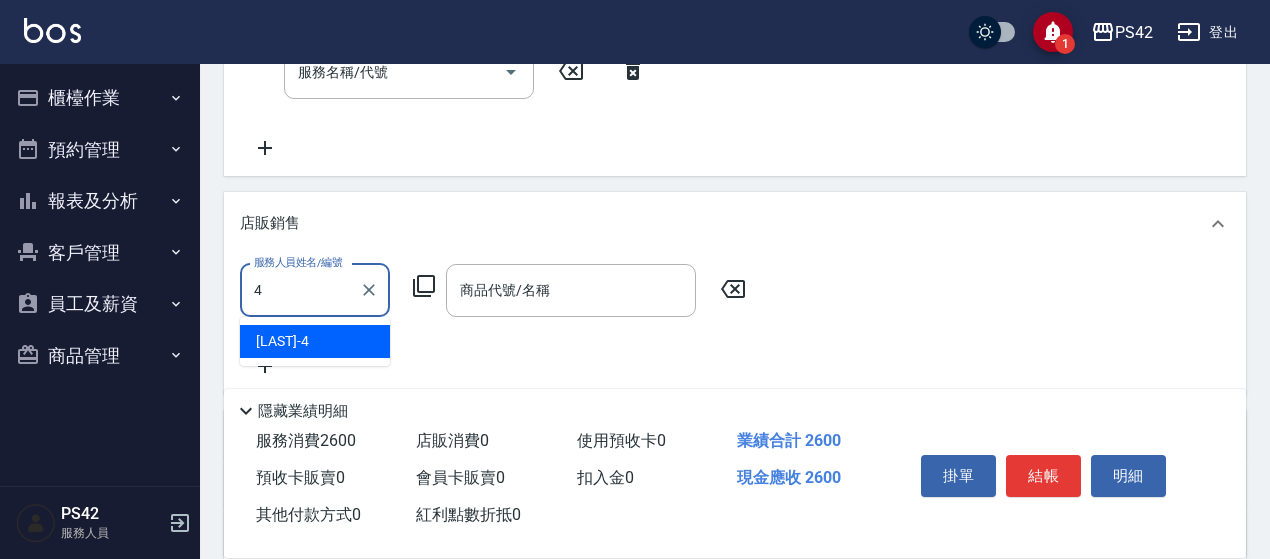 type on "[LAST]-4" 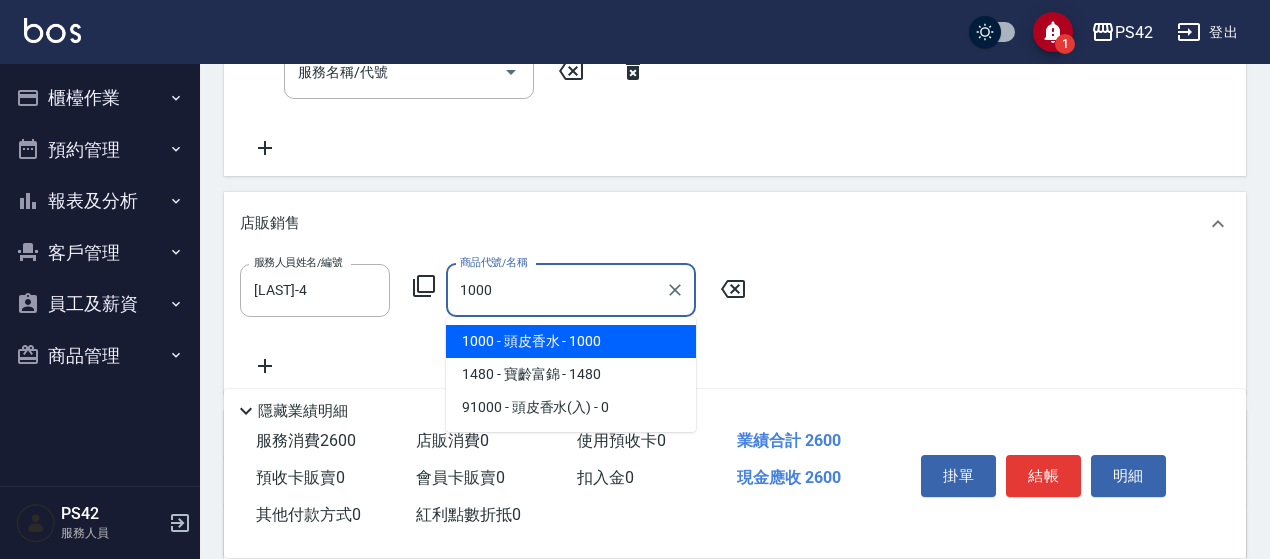 type on "頭皮香水" 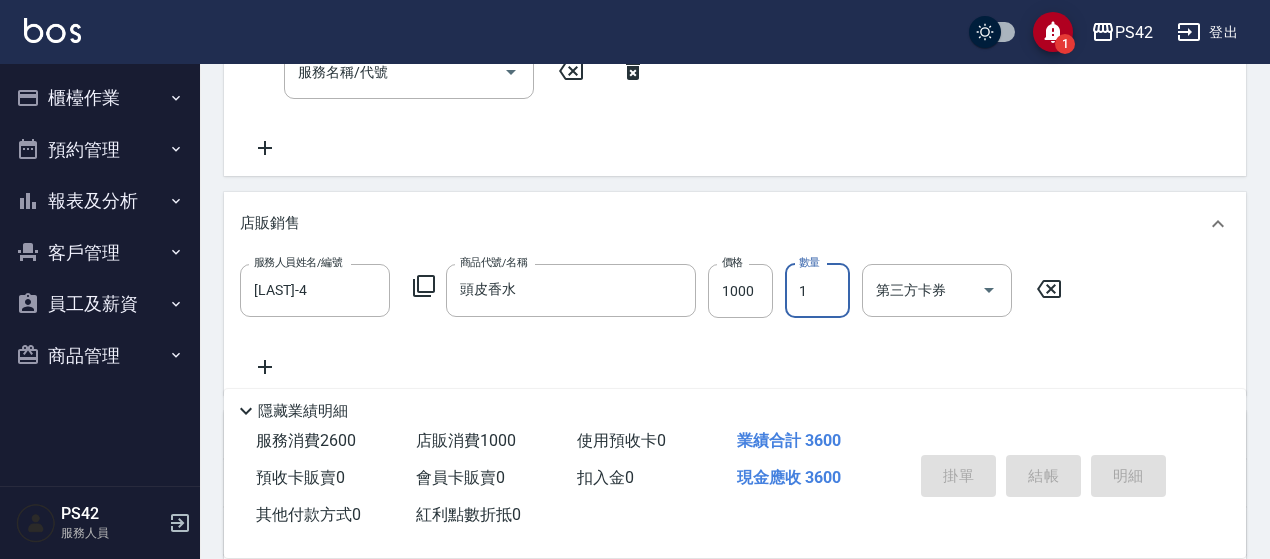 type 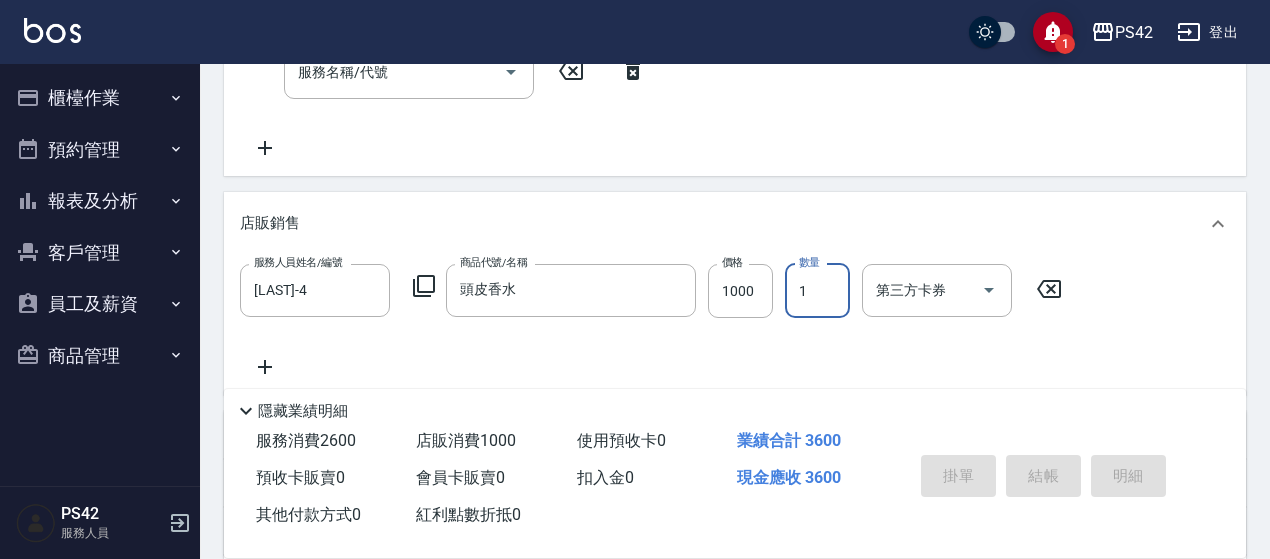 type 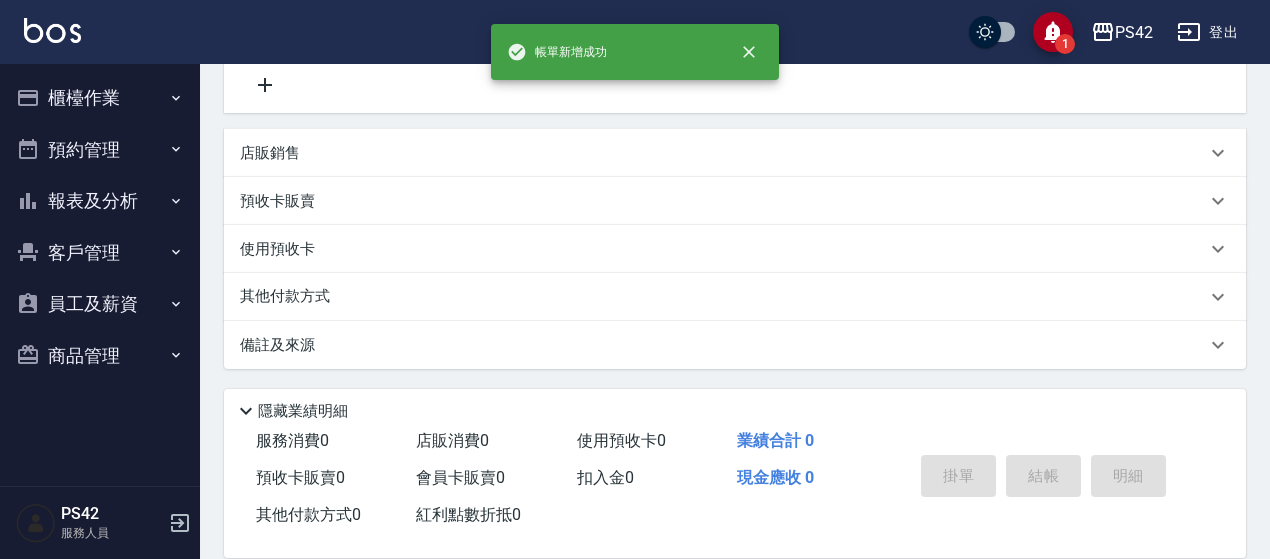 scroll, scrollTop: 0, scrollLeft: 0, axis: both 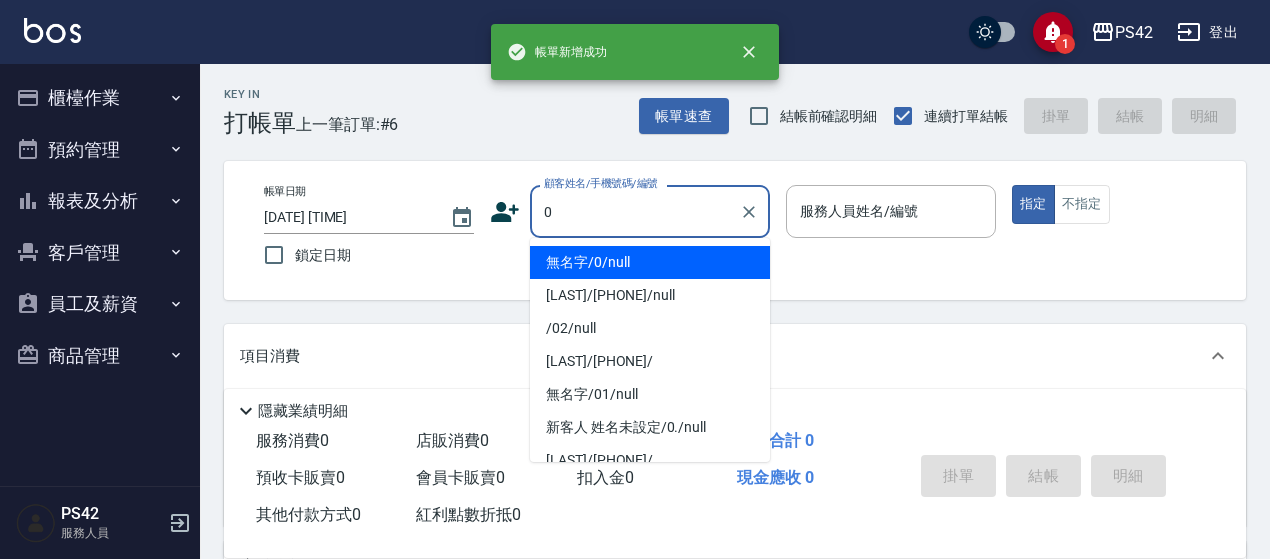 type on "無名字/0/null" 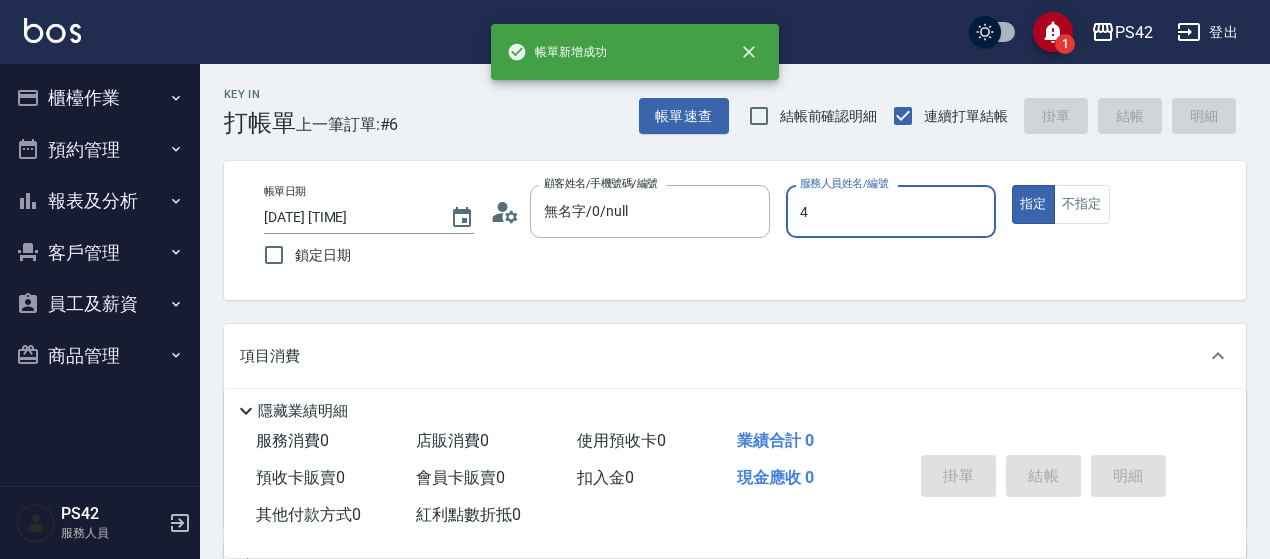 type on "[LAST]-4" 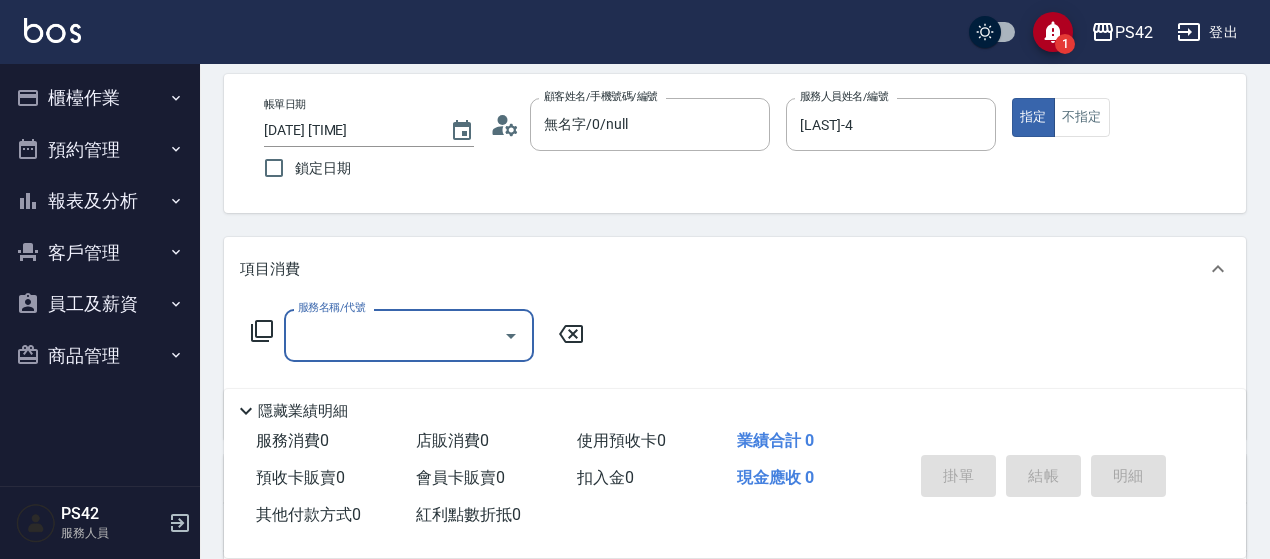 scroll, scrollTop: 200, scrollLeft: 0, axis: vertical 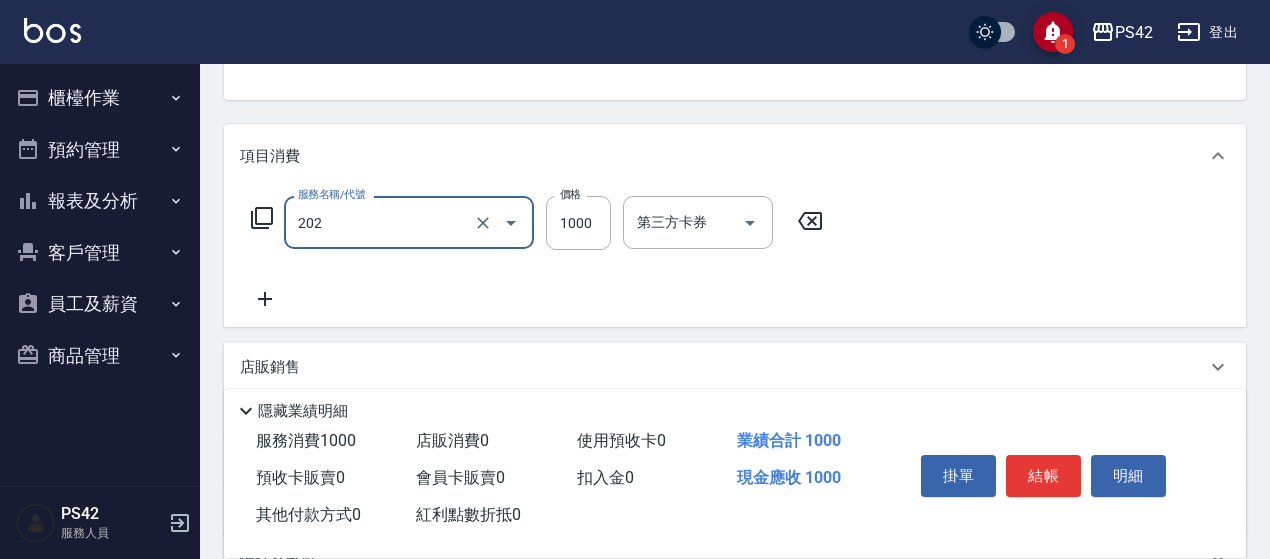 type on "燙髮(202)" 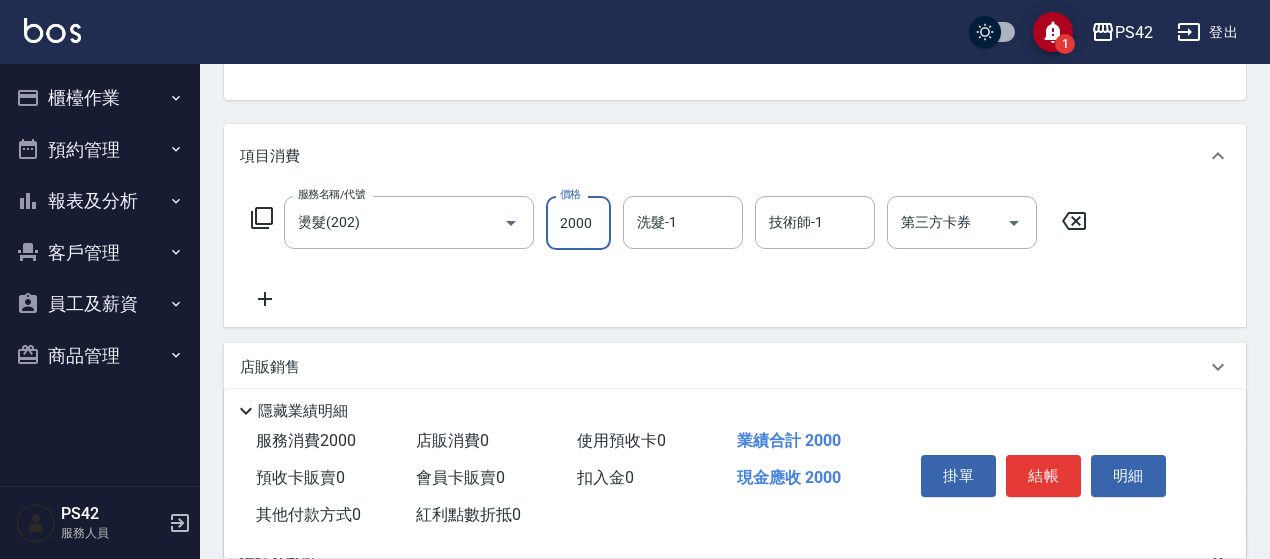 type on "2000" 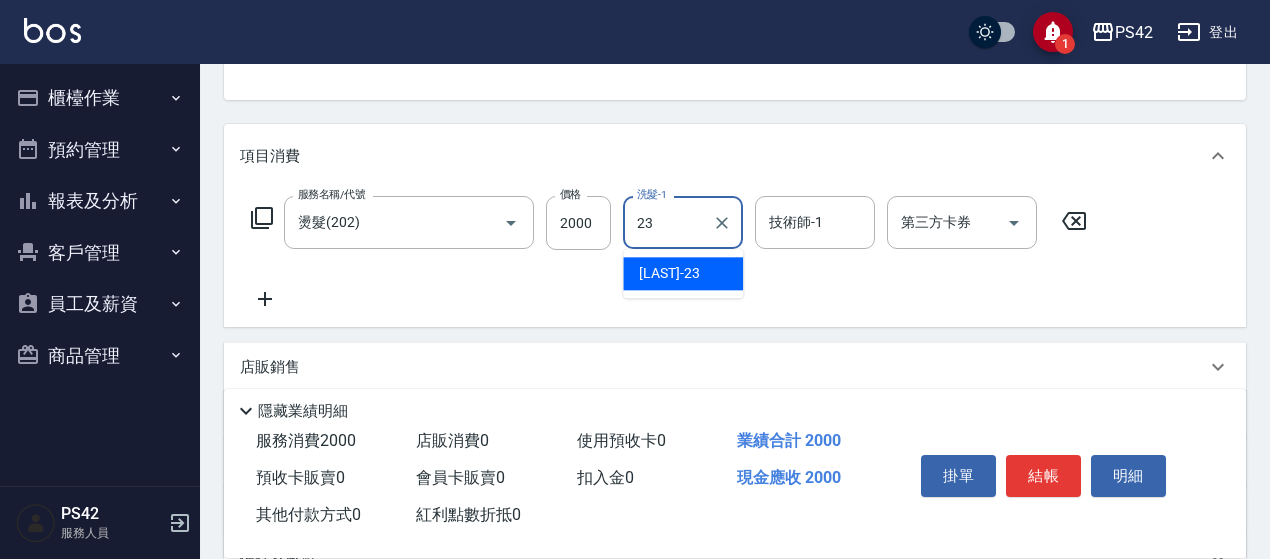 type on "[LAST]-23" 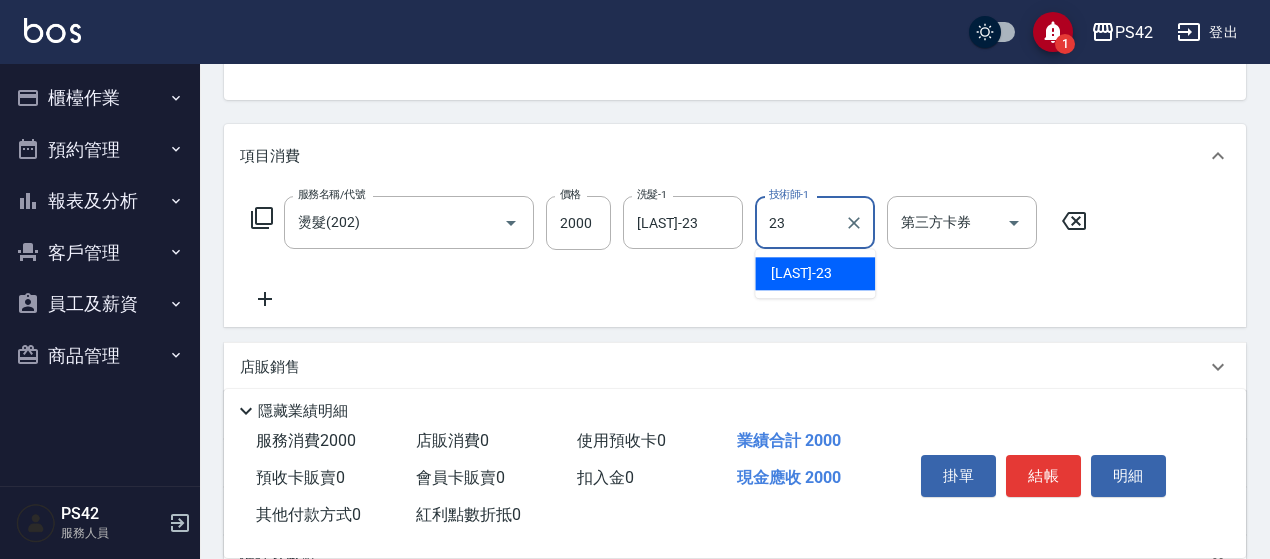 type on "[LAST]-23" 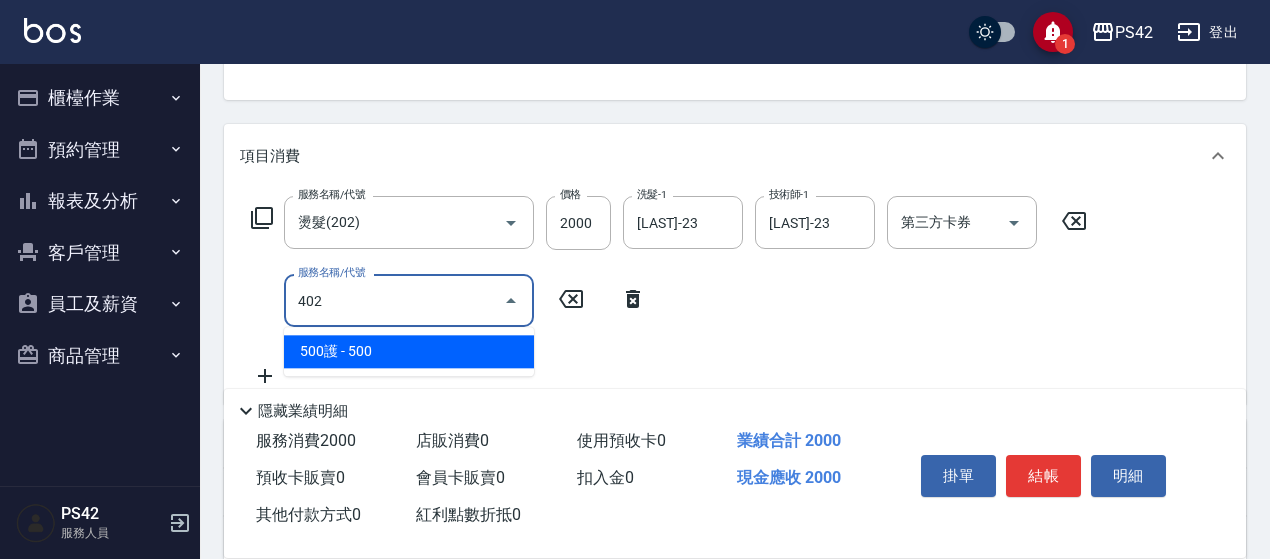 type on "500護(402)" 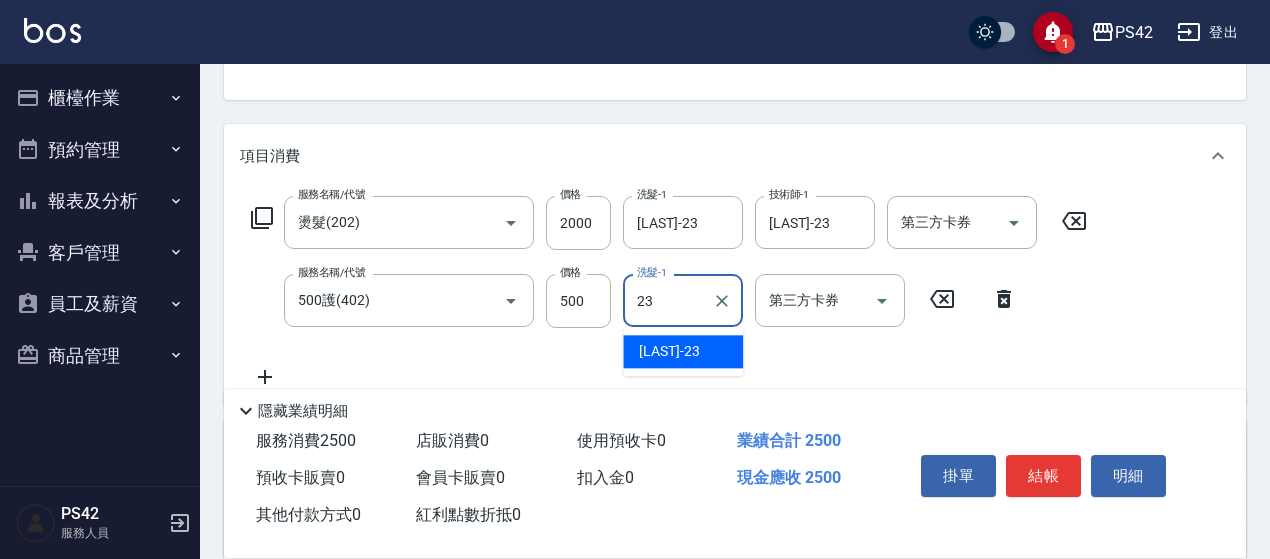 type on "[LAST]-23" 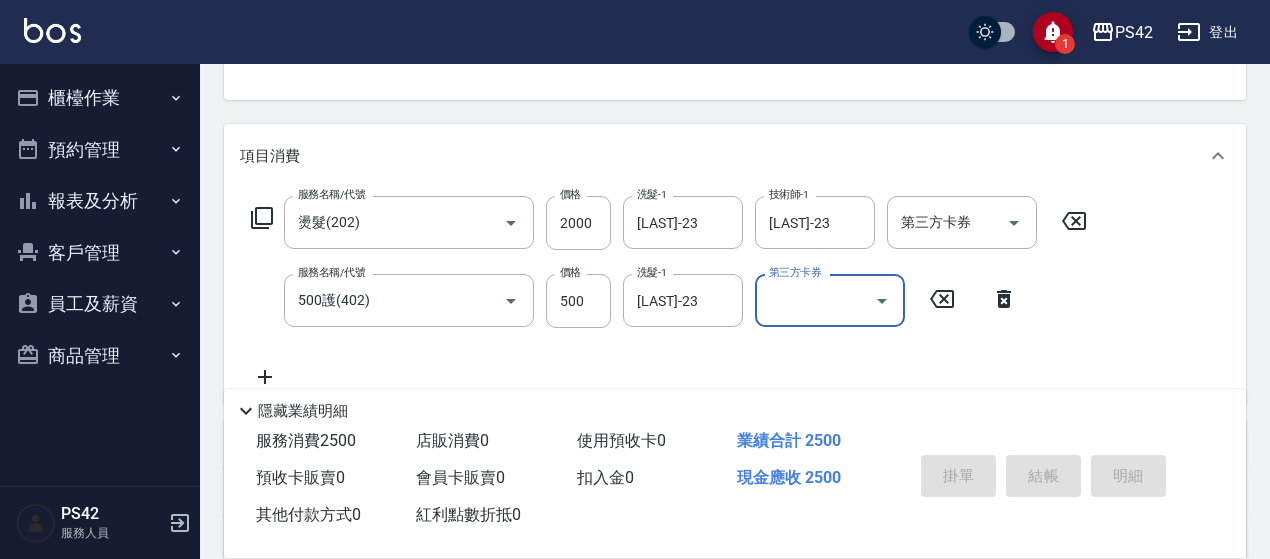 type on "[DATE] [TIME]" 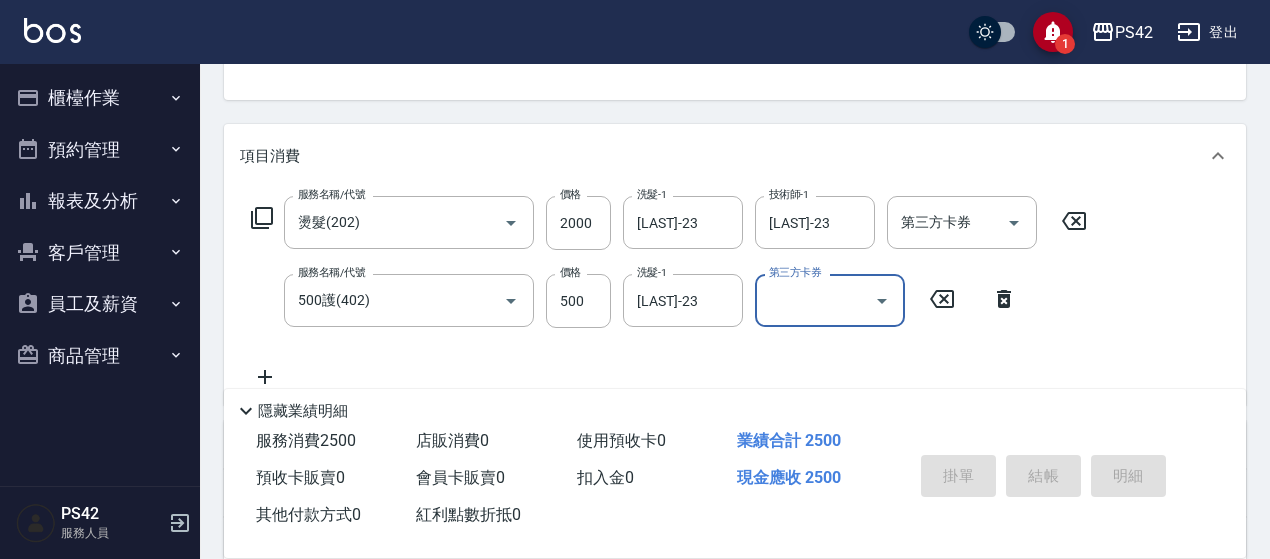 type 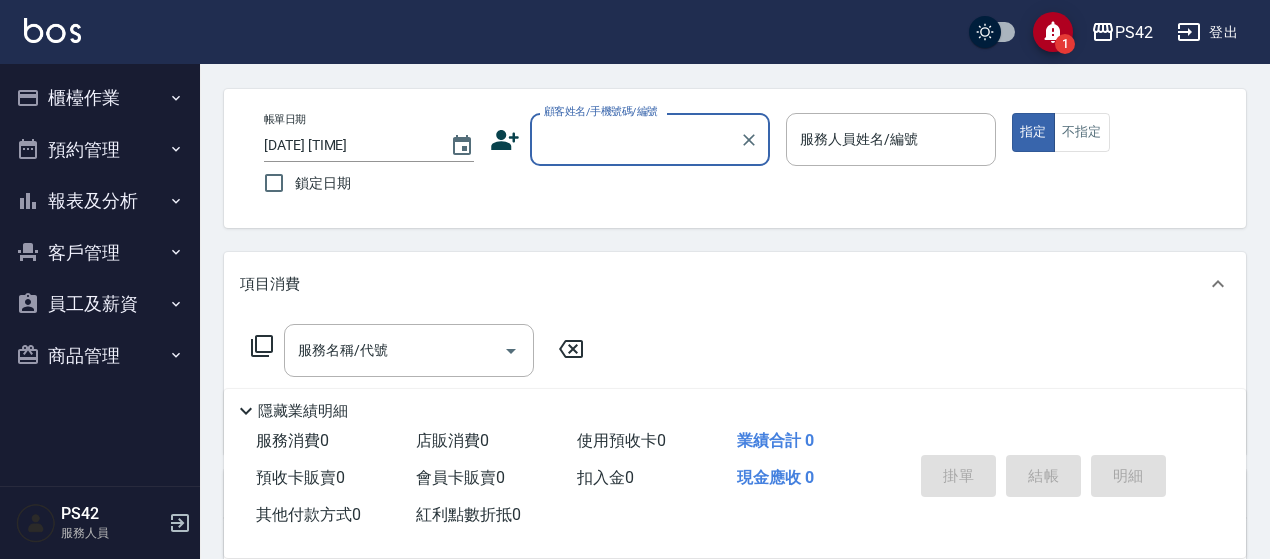 scroll, scrollTop: 0, scrollLeft: 0, axis: both 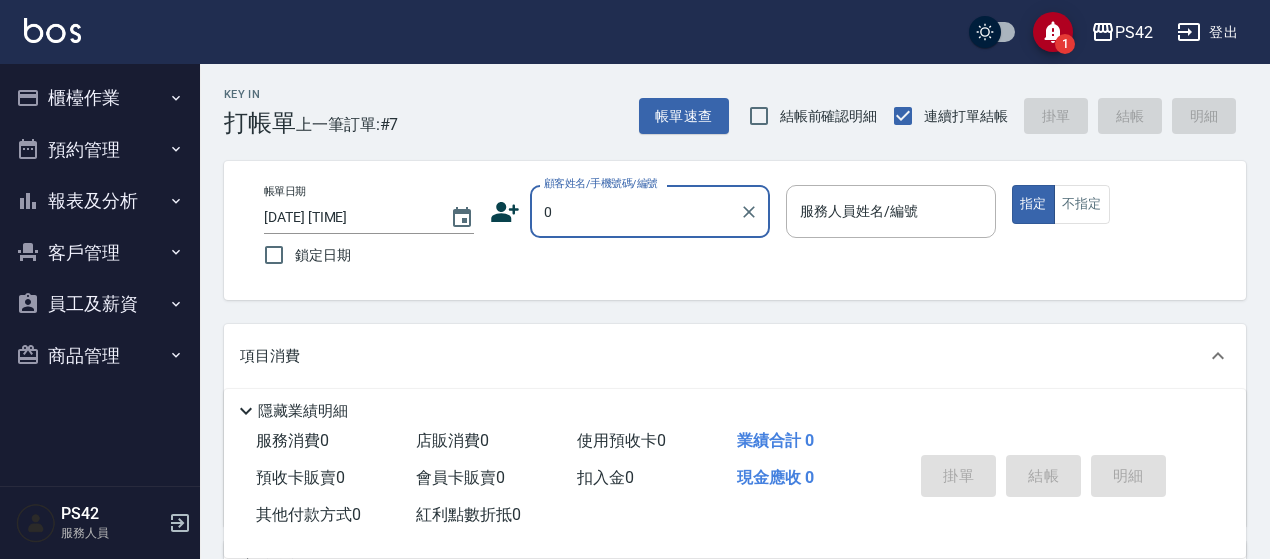 type on "無名字/0/null" 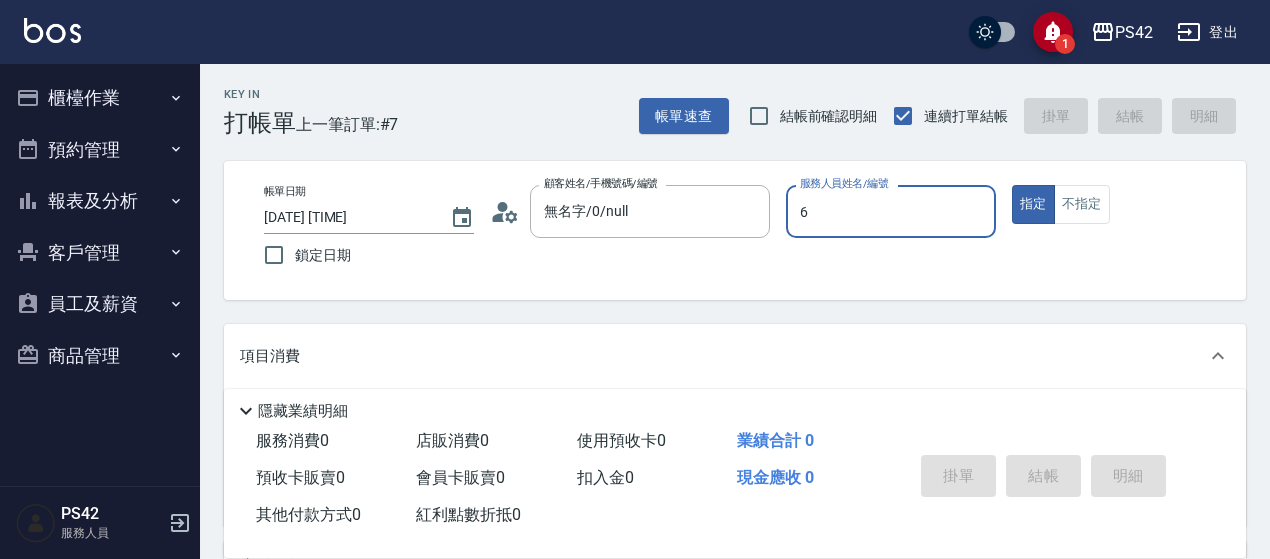 type on "[LAST]-6" 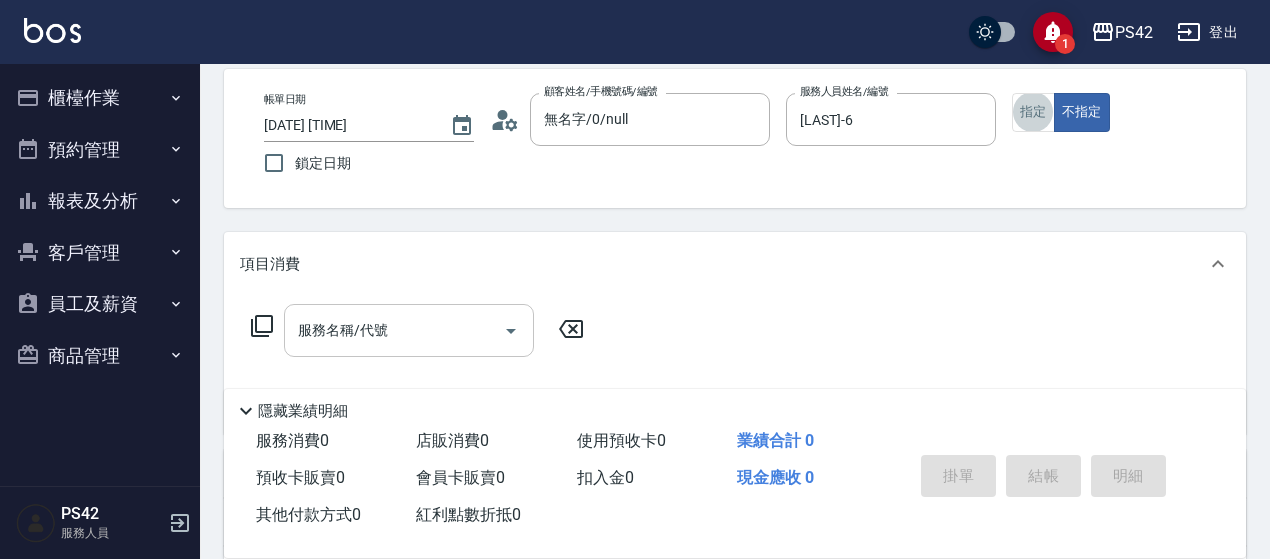 scroll, scrollTop: 200, scrollLeft: 0, axis: vertical 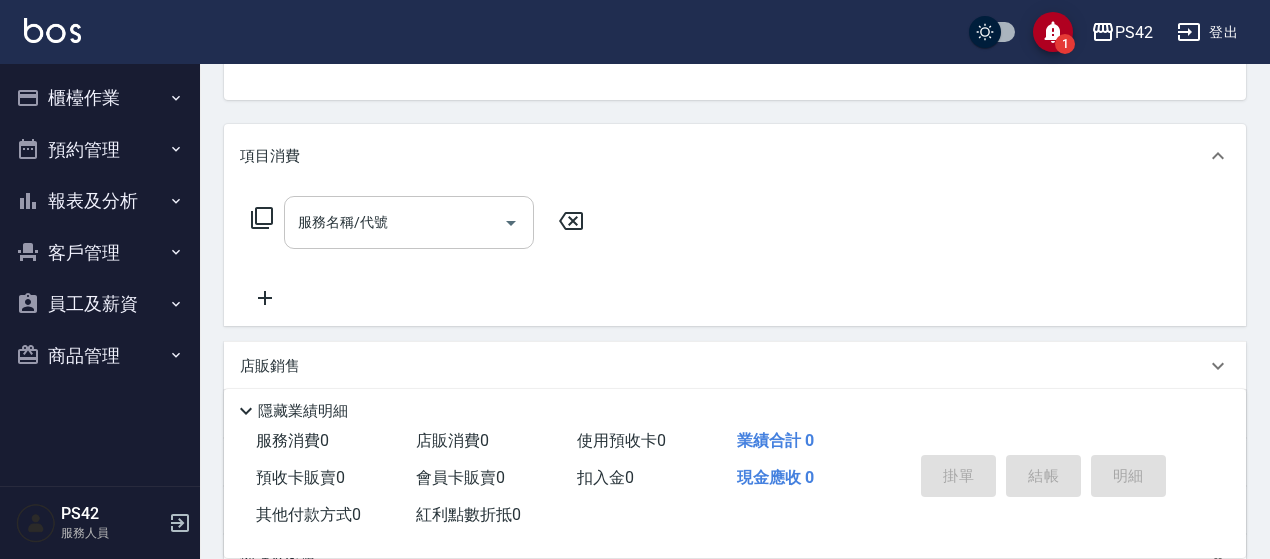 click on "服務名稱/代號" at bounding box center [409, 222] 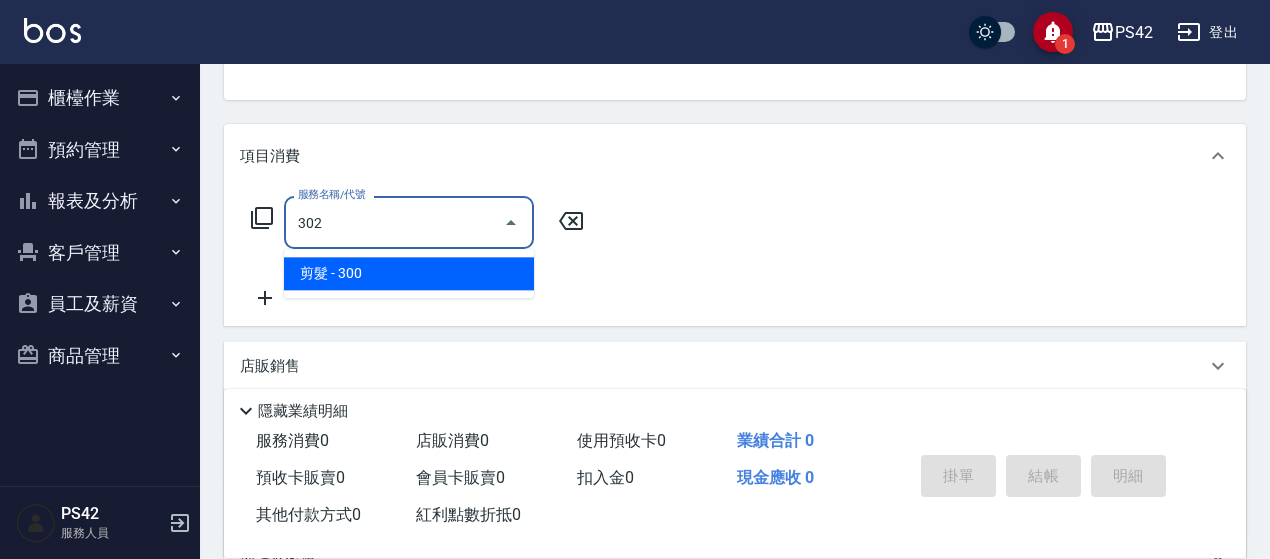 type on "剪髮(302)" 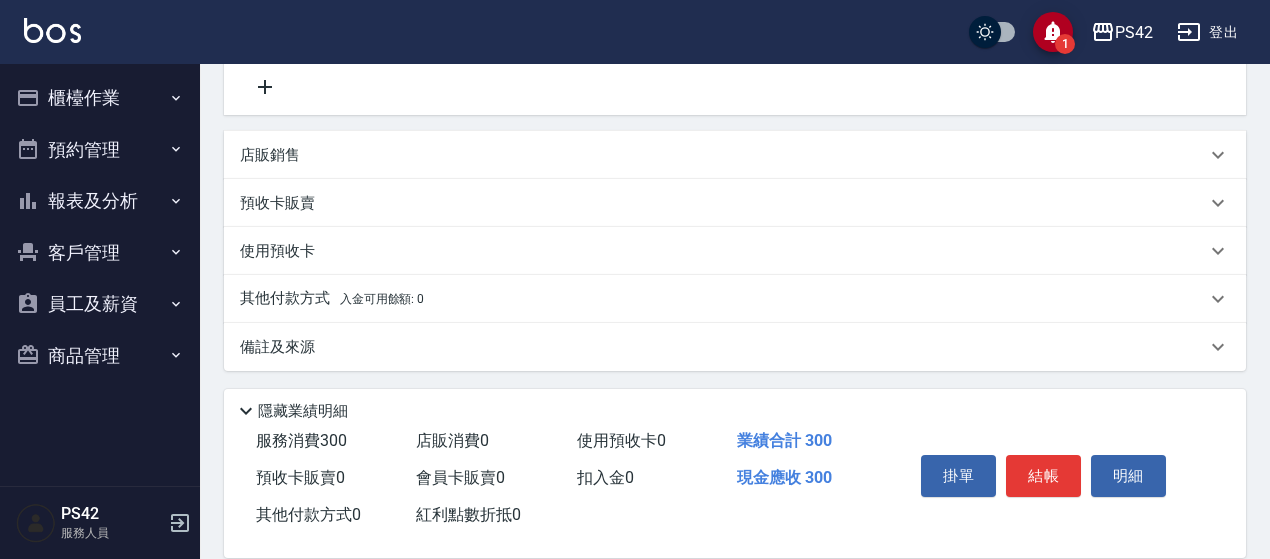 scroll, scrollTop: 414, scrollLeft: 0, axis: vertical 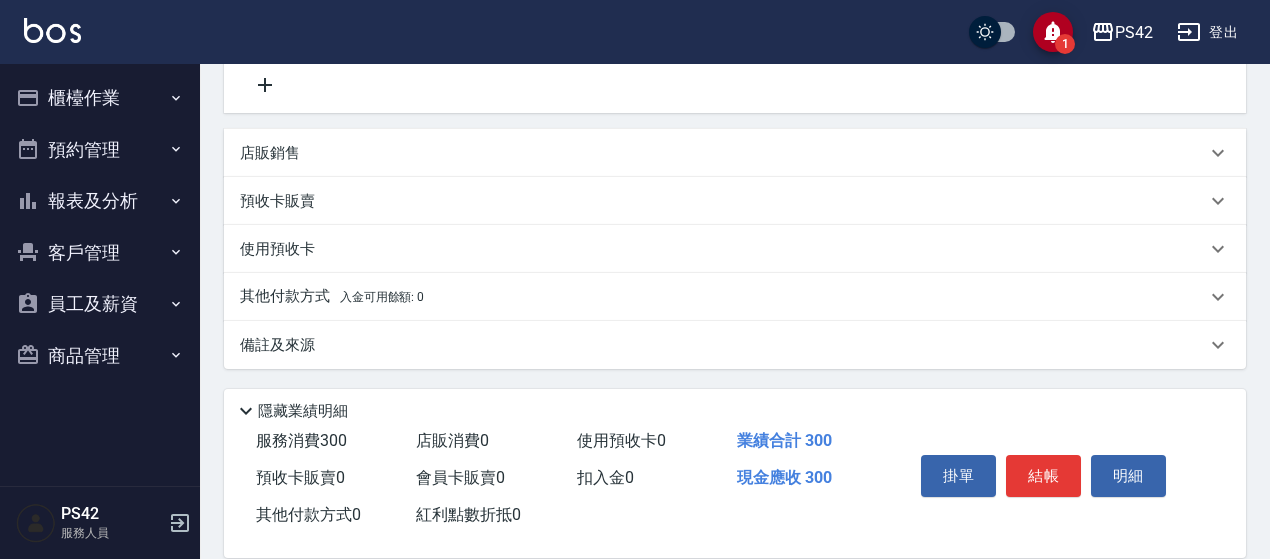 click on "店販銷售" at bounding box center (723, 153) 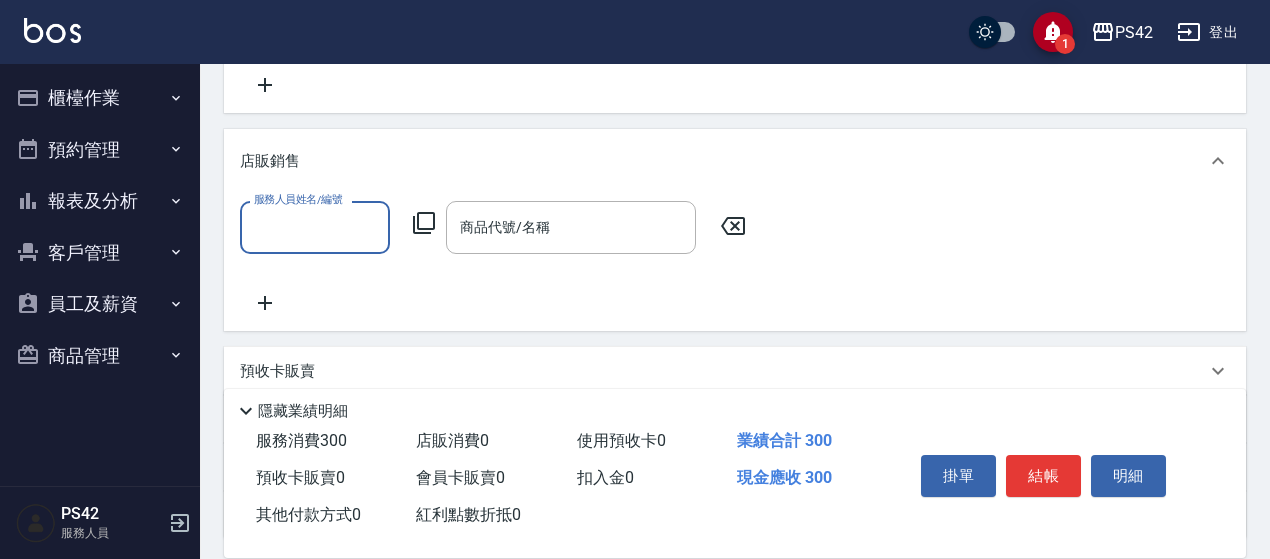 scroll, scrollTop: 0, scrollLeft: 0, axis: both 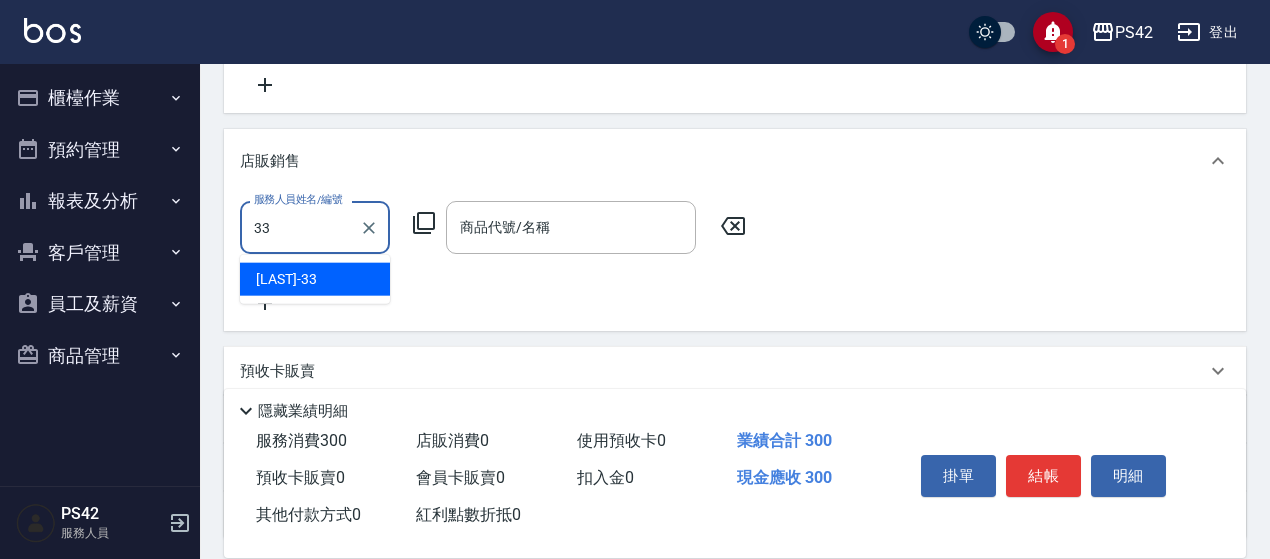 type on "[LAST]-33" 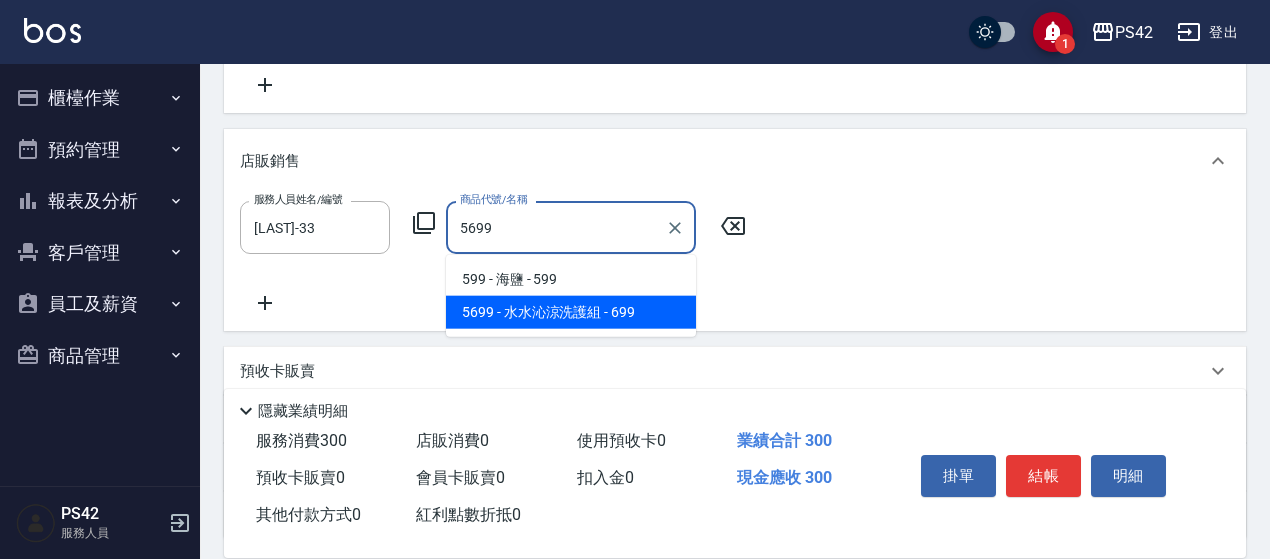 type on "水水沁涼洗護組" 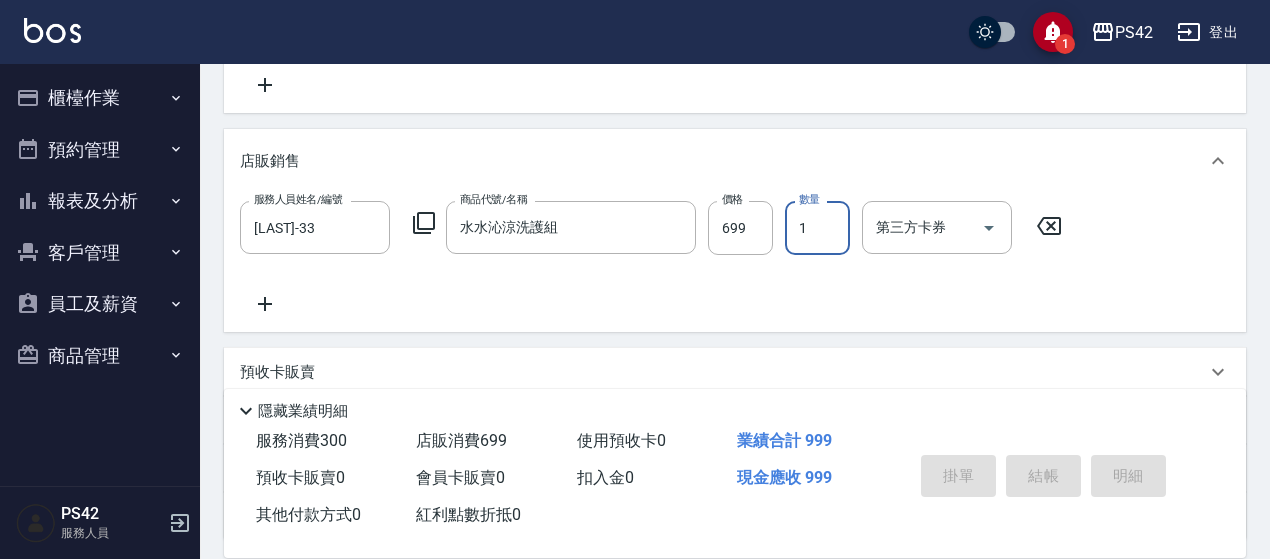 type on "[DATE] [TIME]" 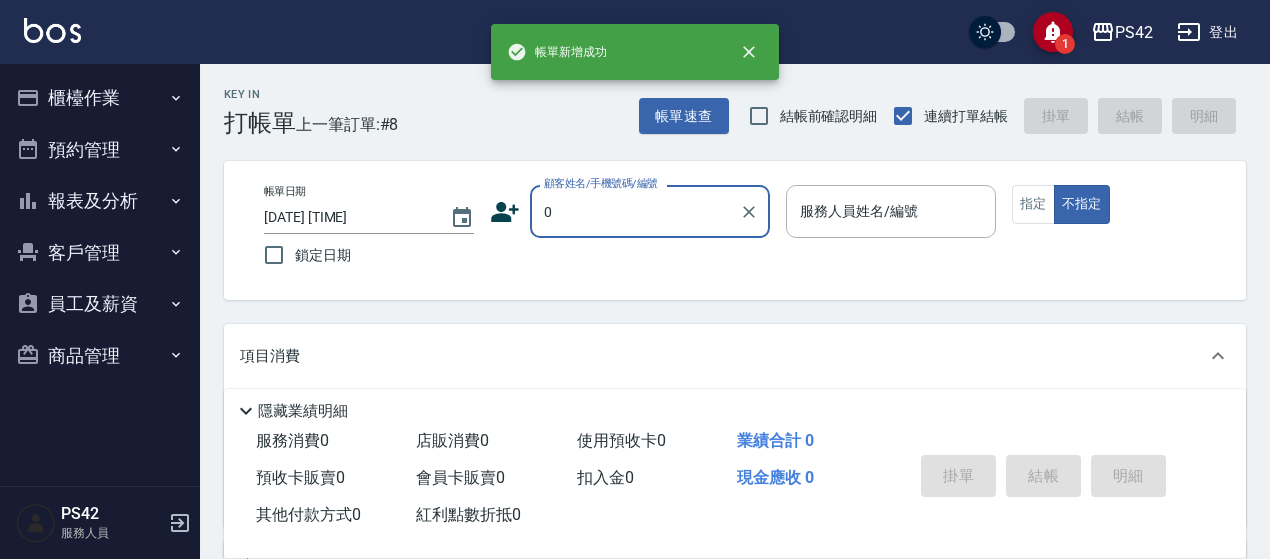 type on "無名字/0/null" 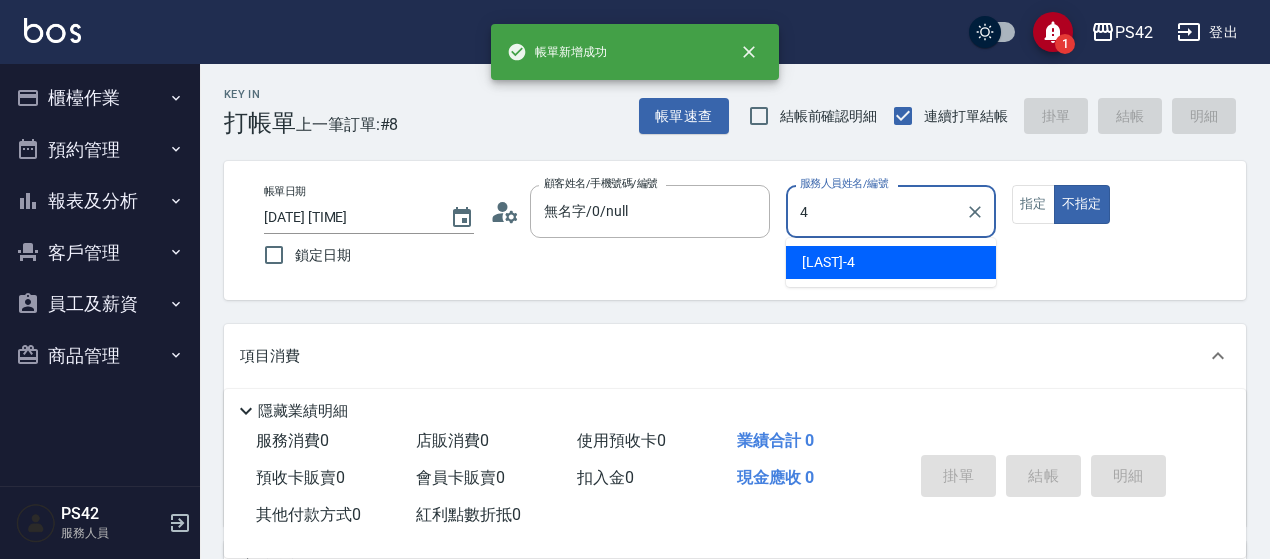 type on "[LAST]-4" 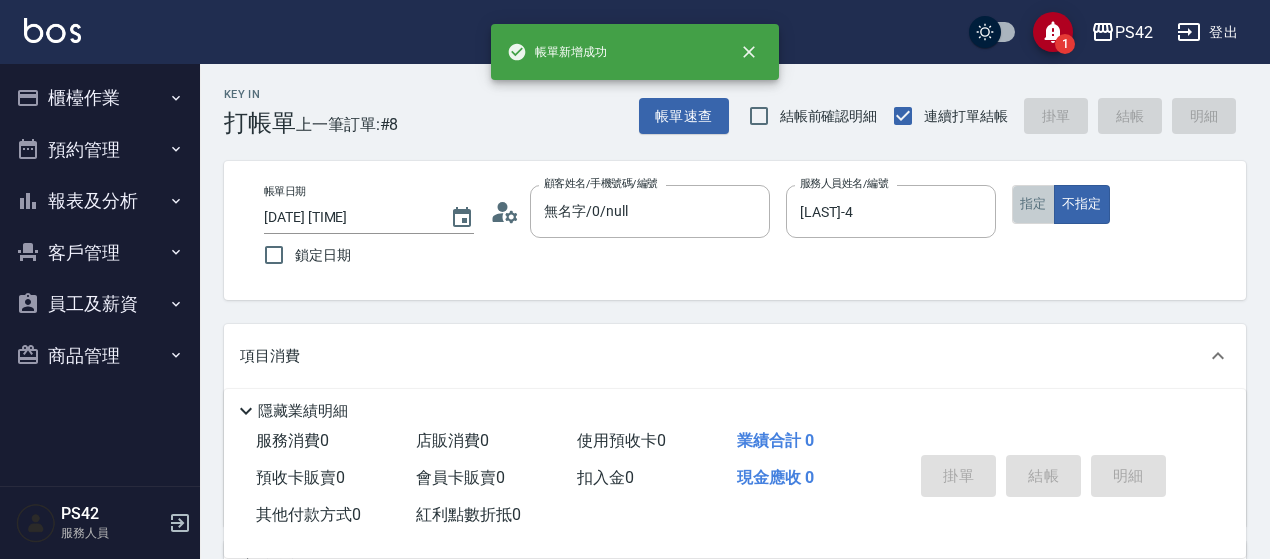 drag, startPoint x: 1032, startPoint y: 189, endPoint x: 1016, endPoint y: 209, distance: 25.612497 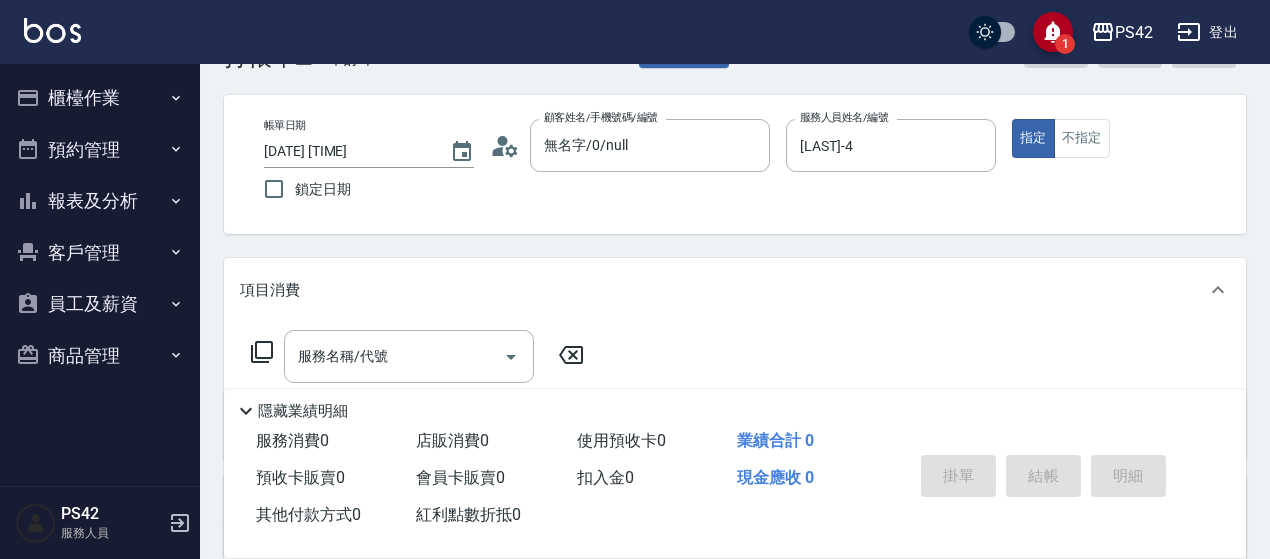 scroll, scrollTop: 300, scrollLeft: 0, axis: vertical 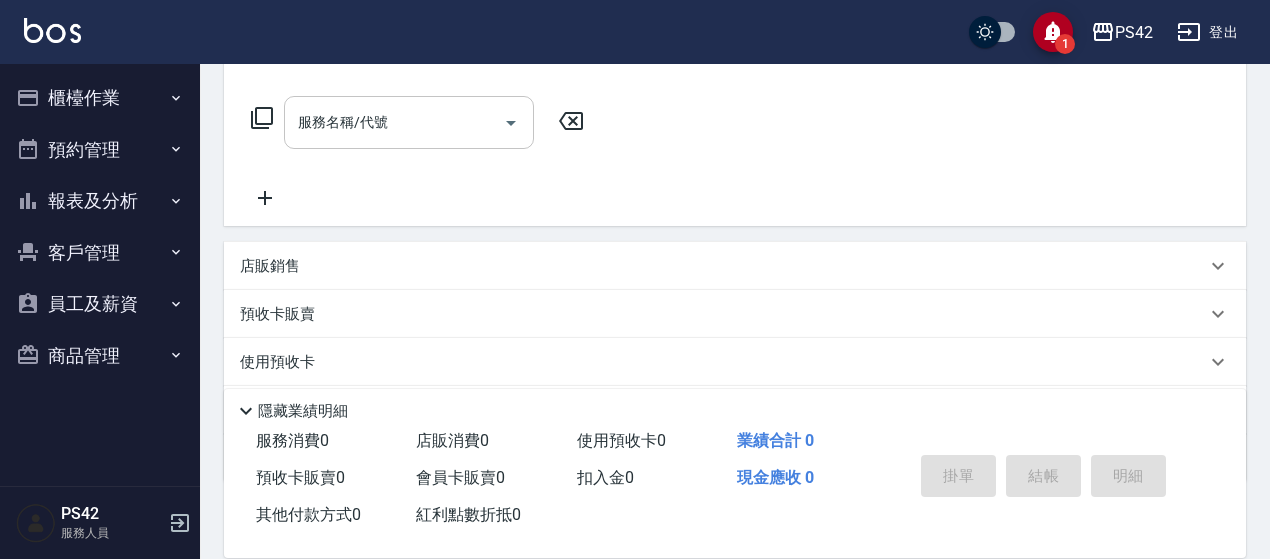 click on "服務名稱/代號" at bounding box center (394, 122) 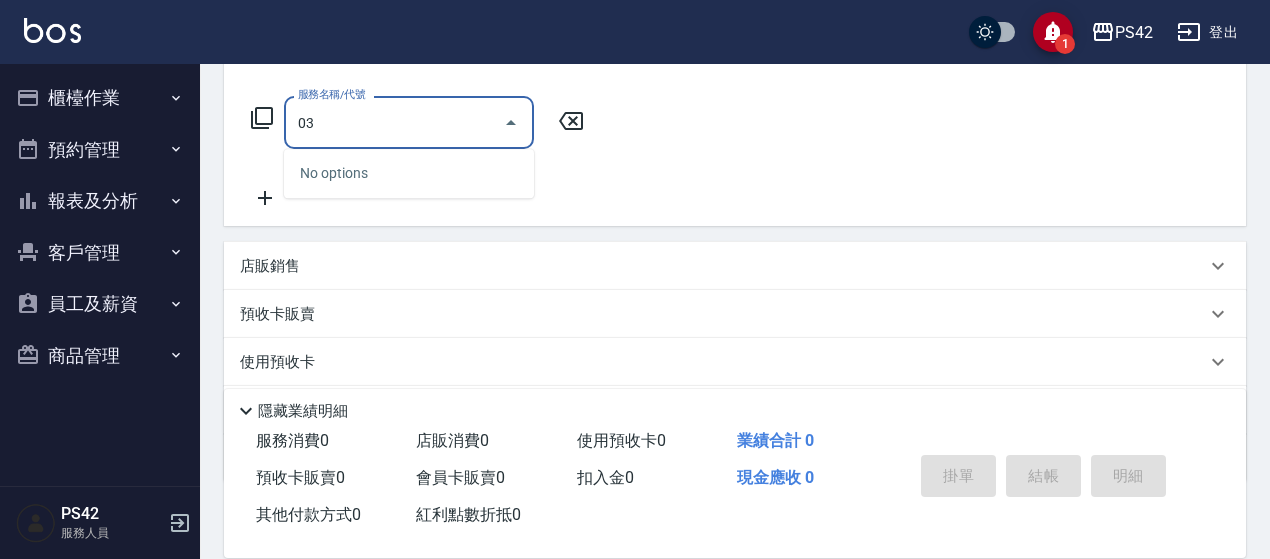 type on "0" 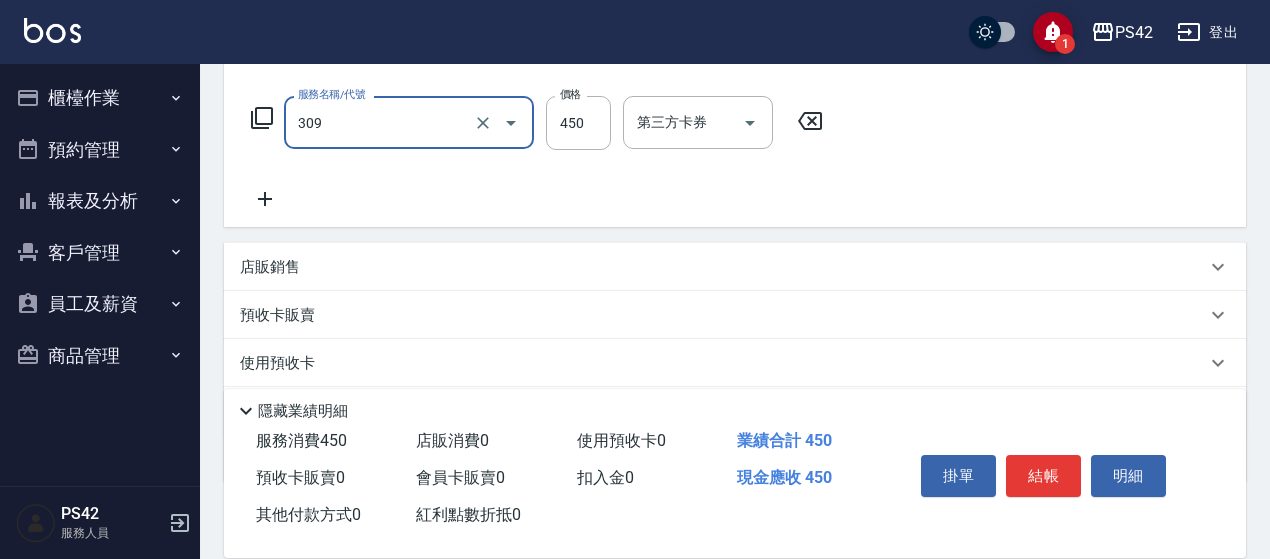 type on "洗+剪(309)" 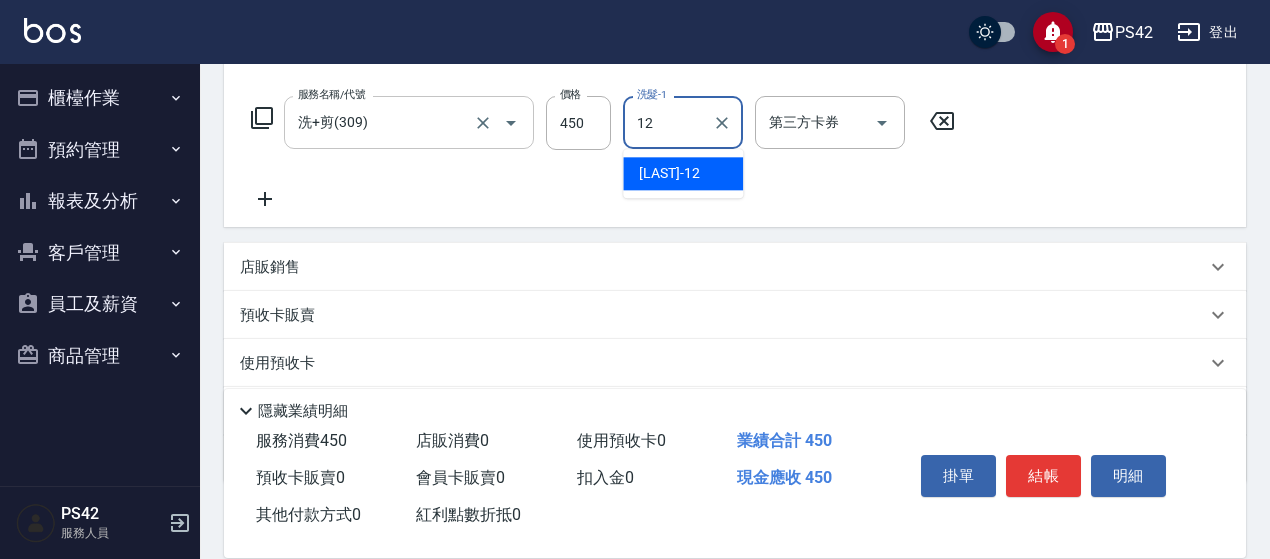 type on "[LAST]-12" 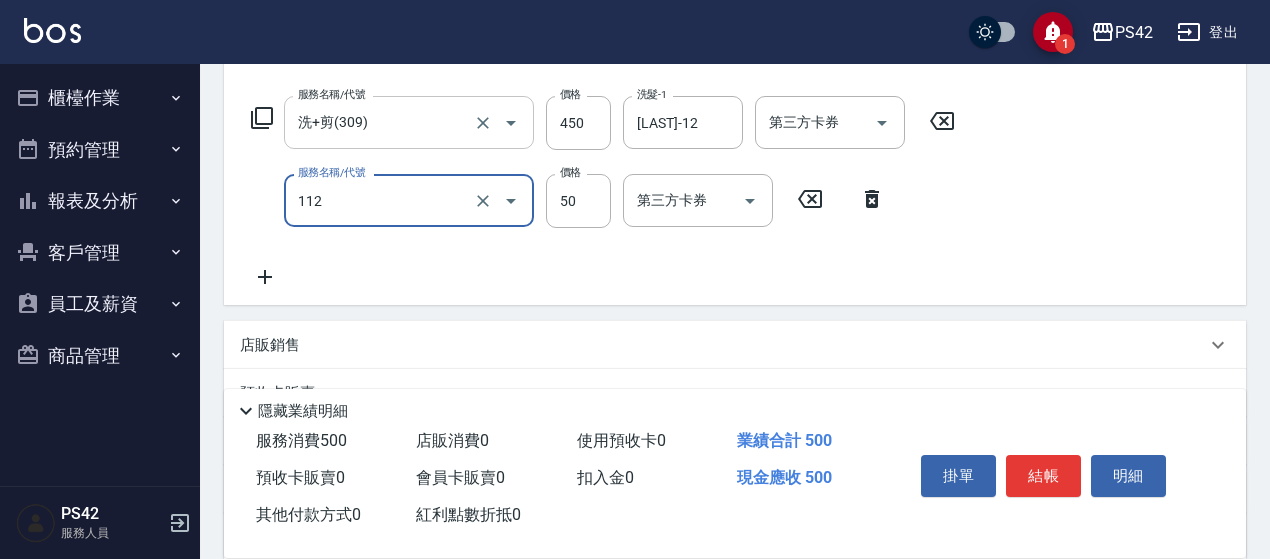 type on "精油50(112)" 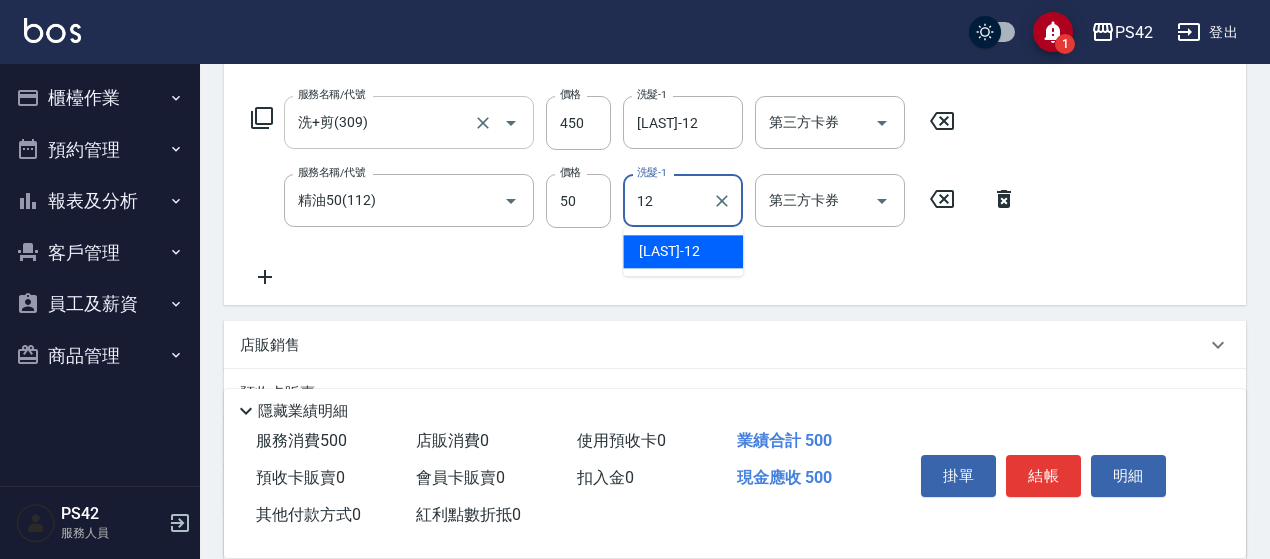type on "[LAST]-12" 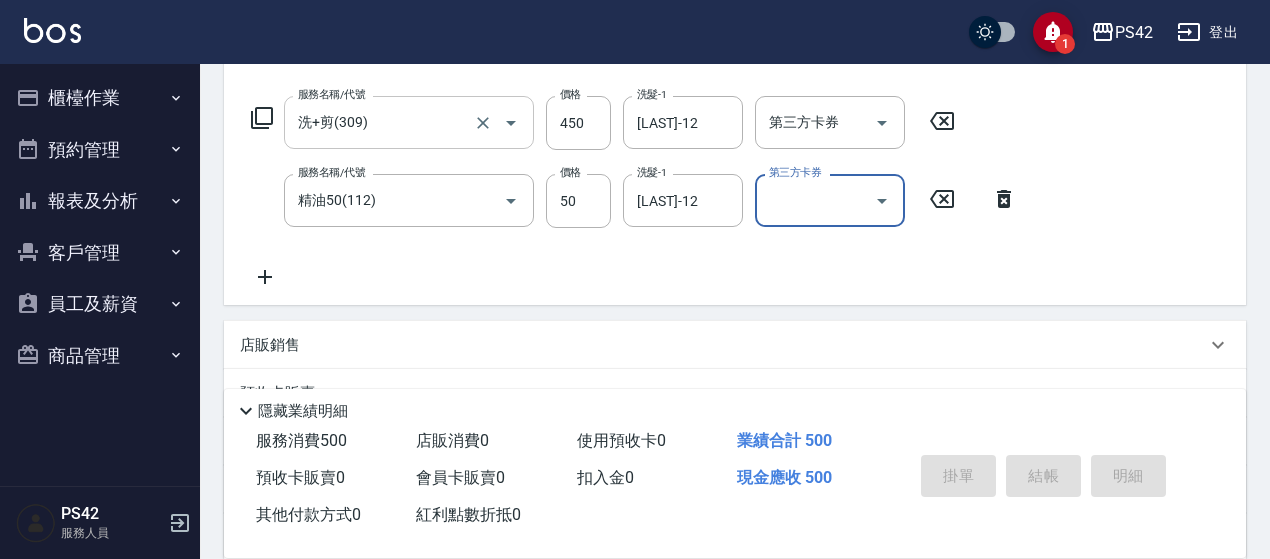 type 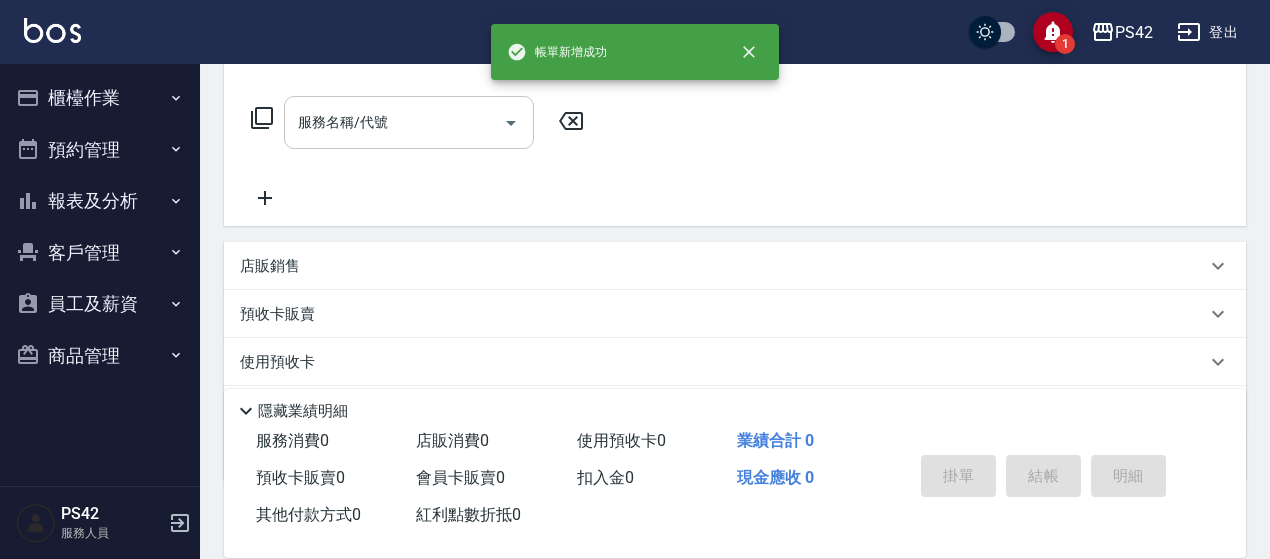 scroll, scrollTop: 0, scrollLeft: 0, axis: both 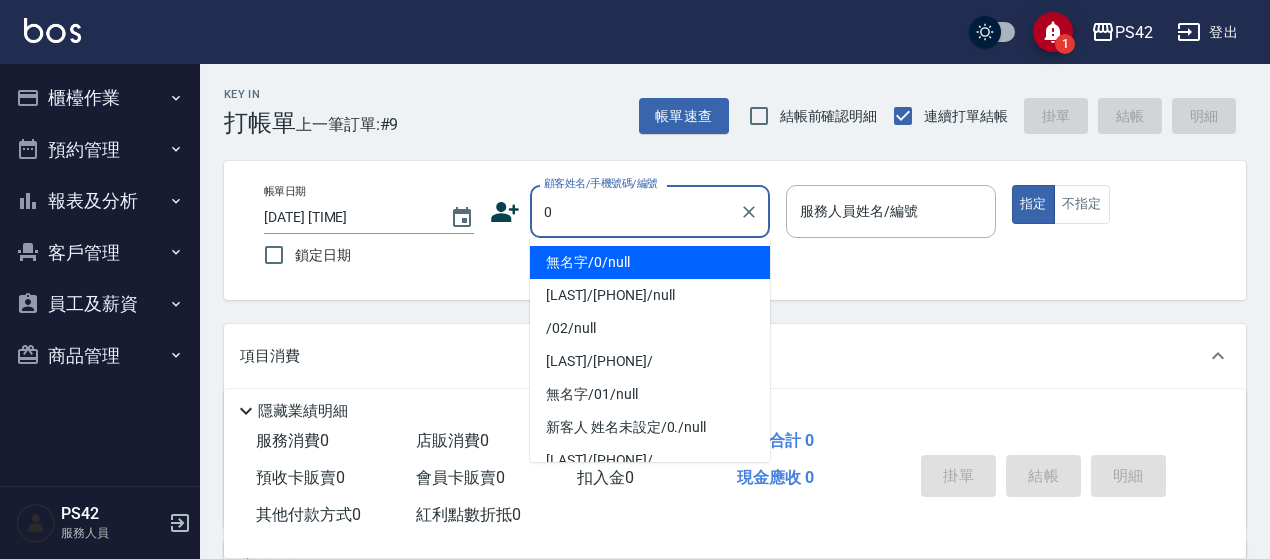 type on "無名字/0/null" 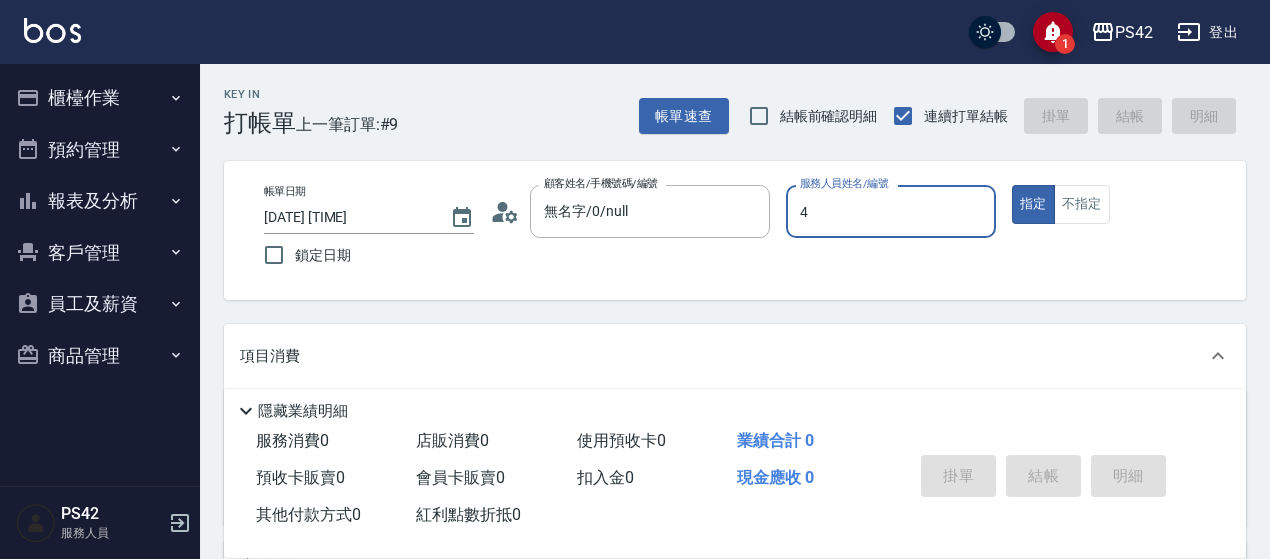 type on "[LAST]-4" 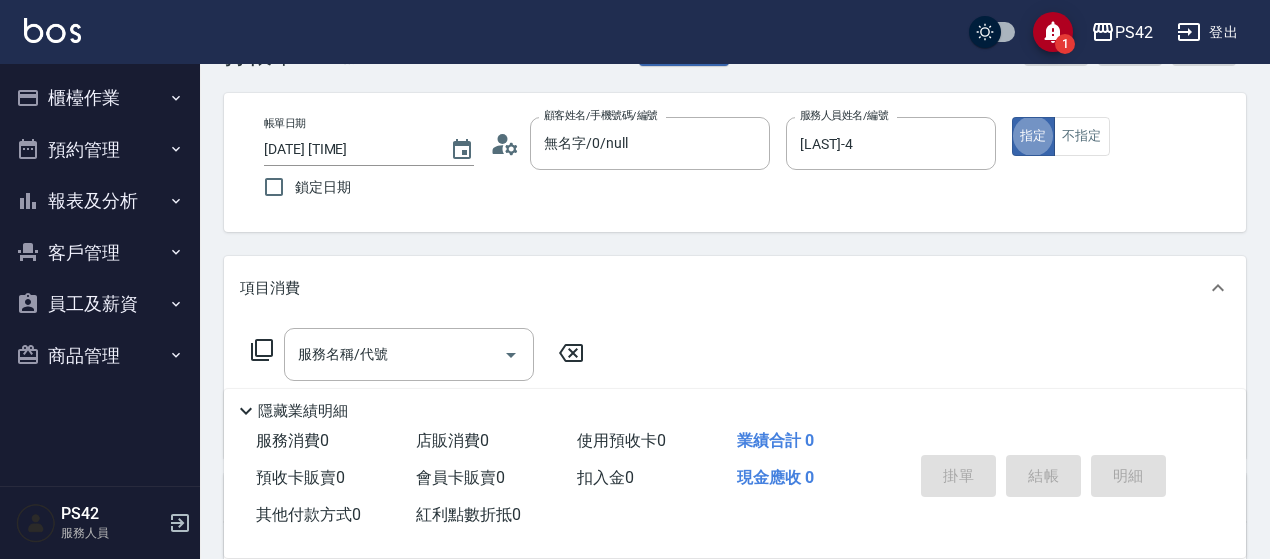 scroll, scrollTop: 100, scrollLeft: 0, axis: vertical 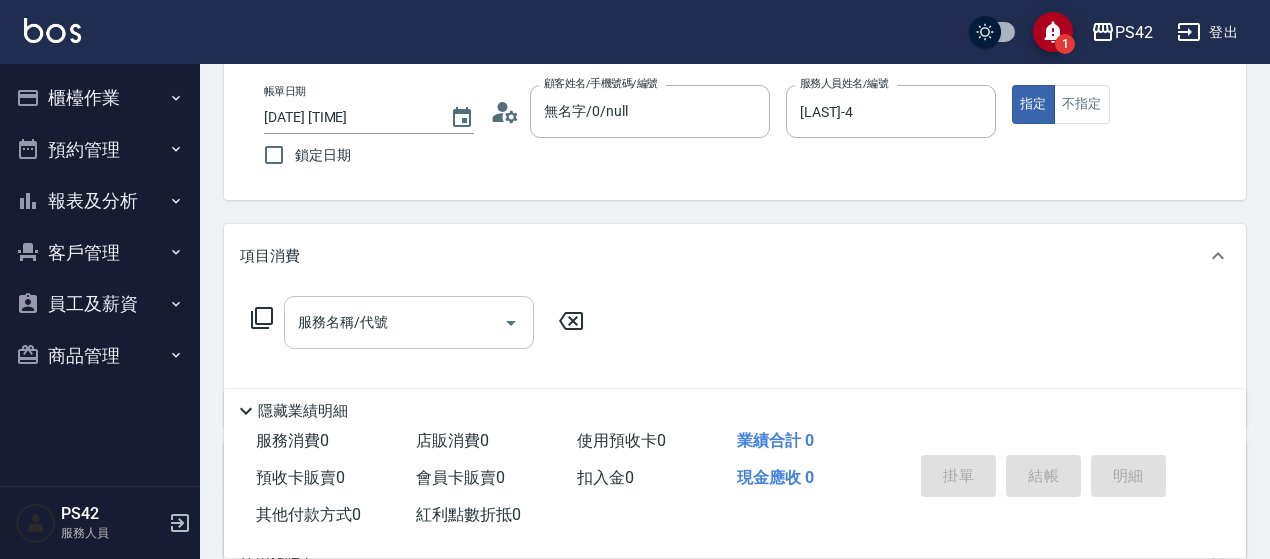 drag, startPoint x: 408, startPoint y: 301, endPoint x: 408, endPoint y: 317, distance: 16 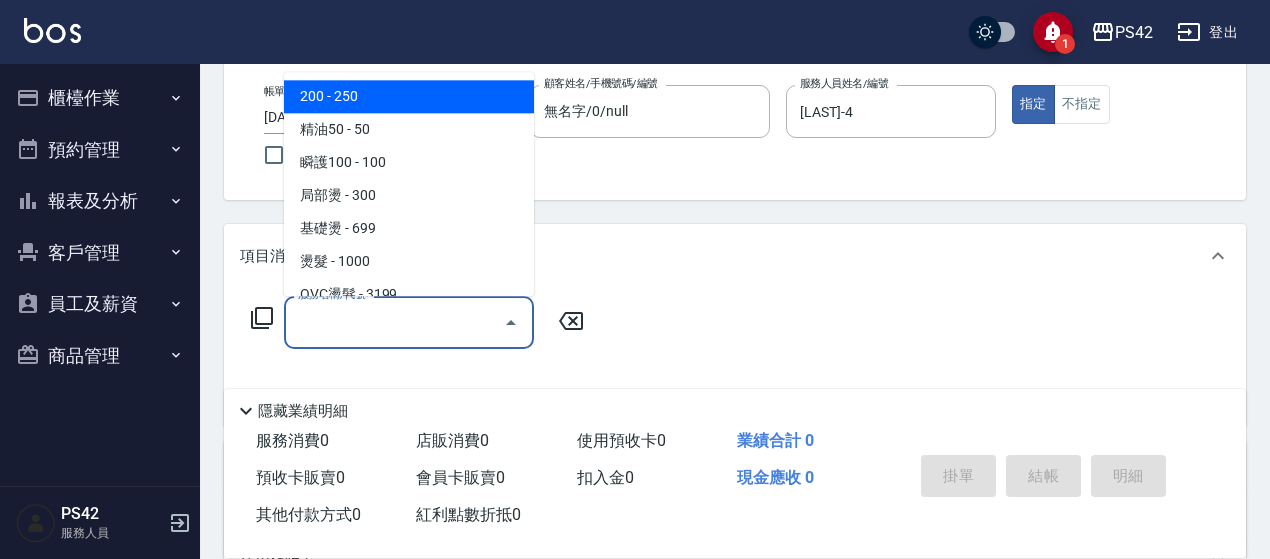 click on "服務名稱/代號" at bounding box center (394, 322) 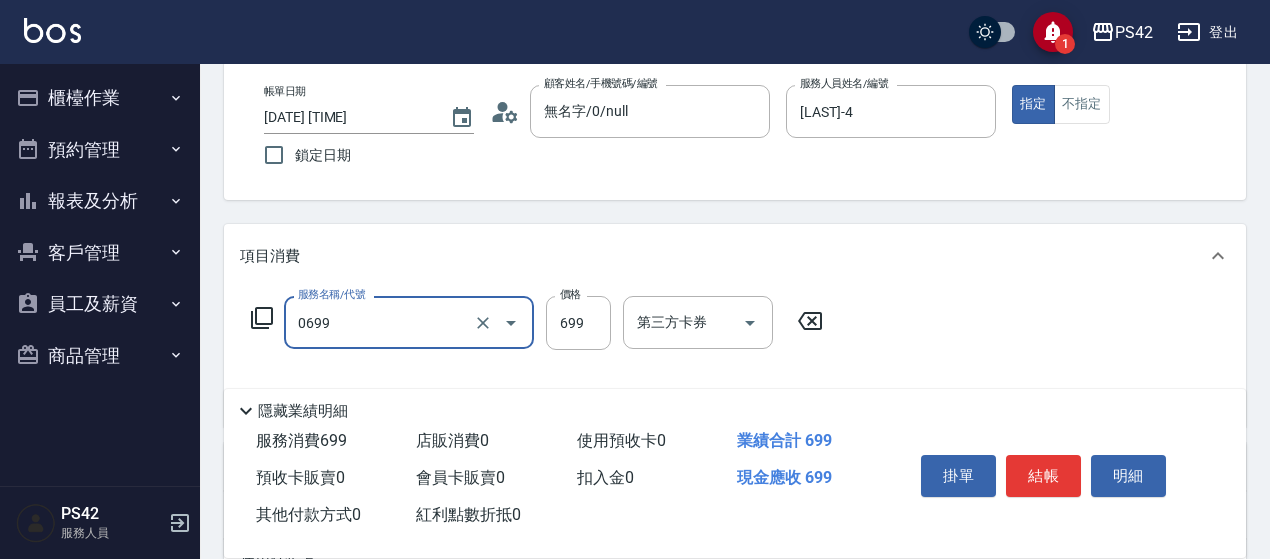 type on "精油SPA(0699)" 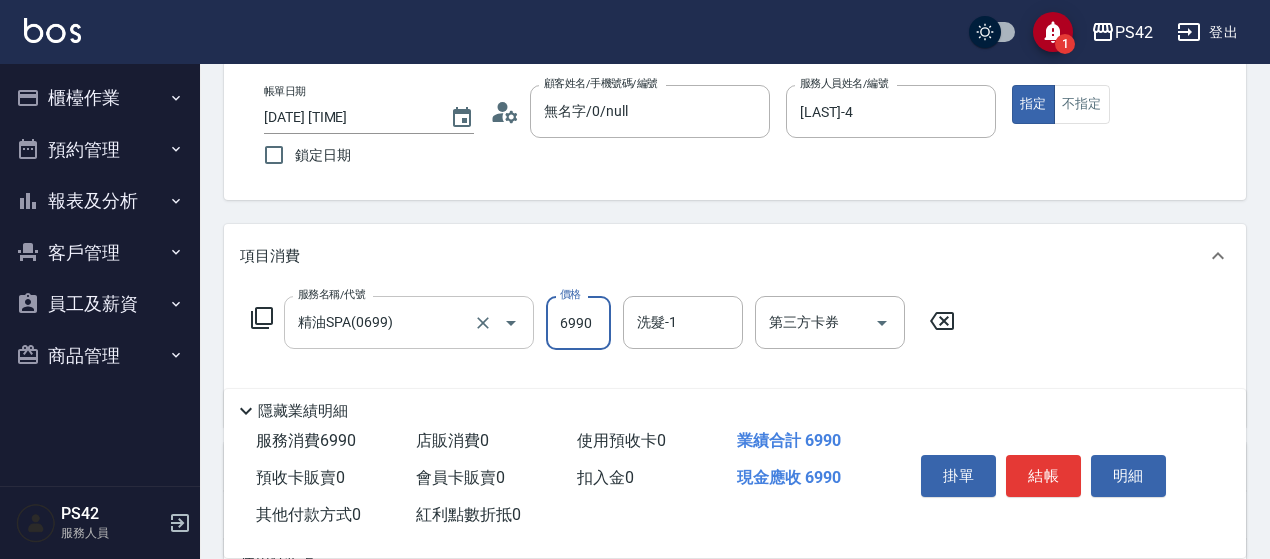 type on "699" 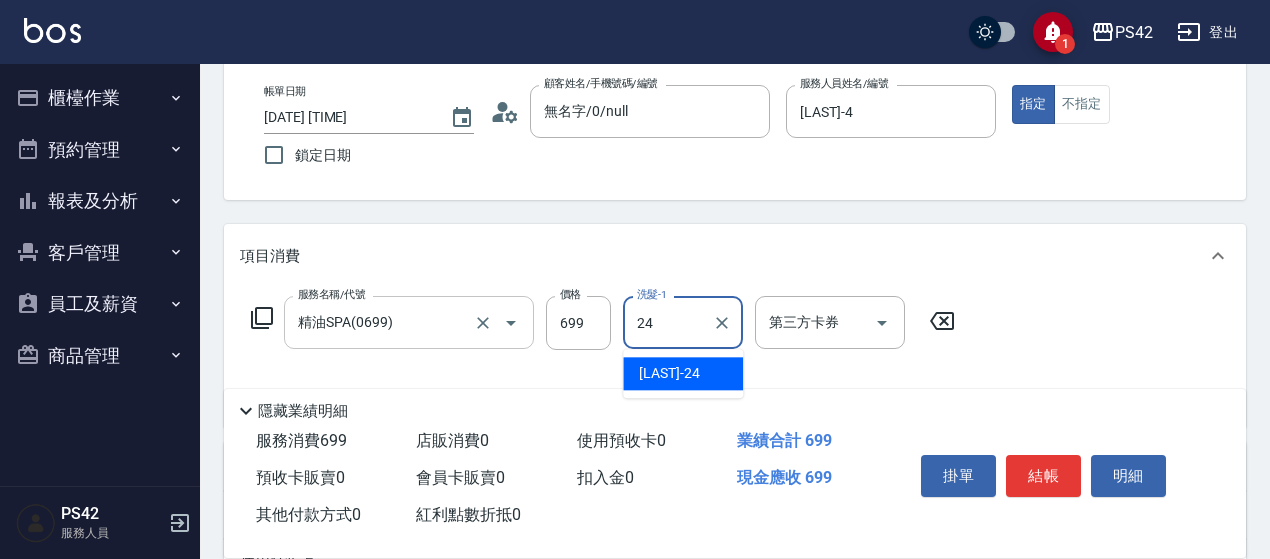 type on "[LAST]-24" 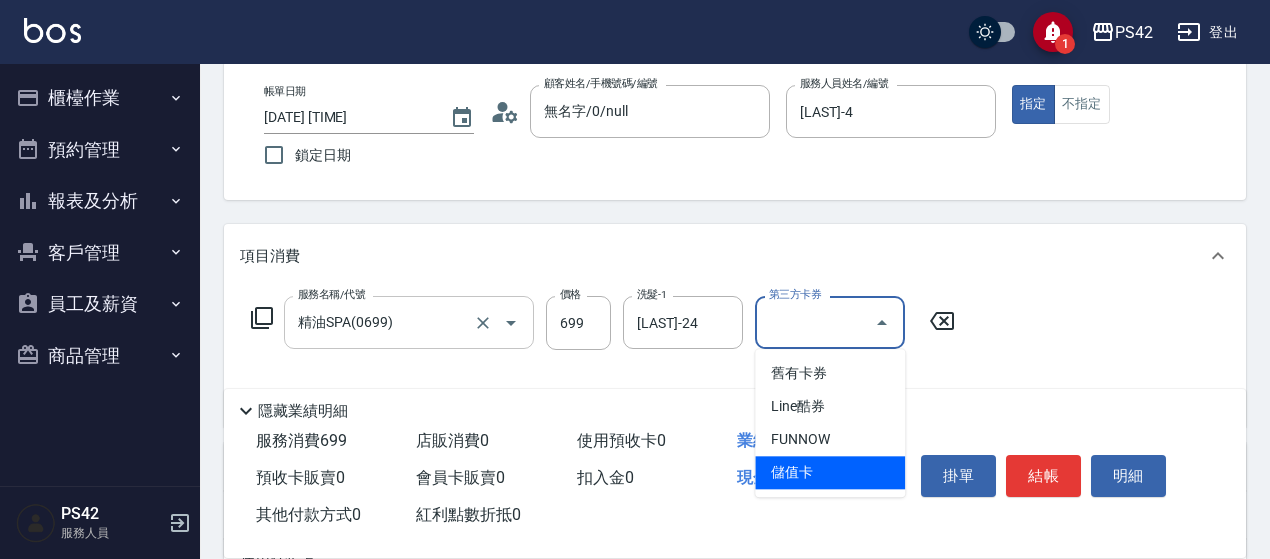 type on "儲值卡" 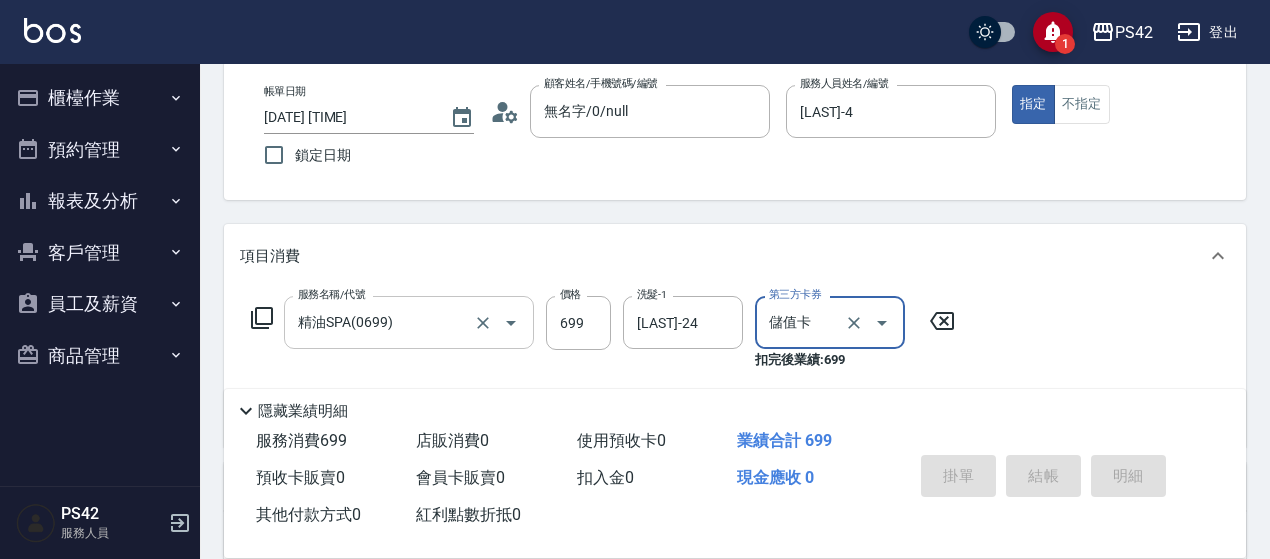 type on "[DATE] [TIME]" 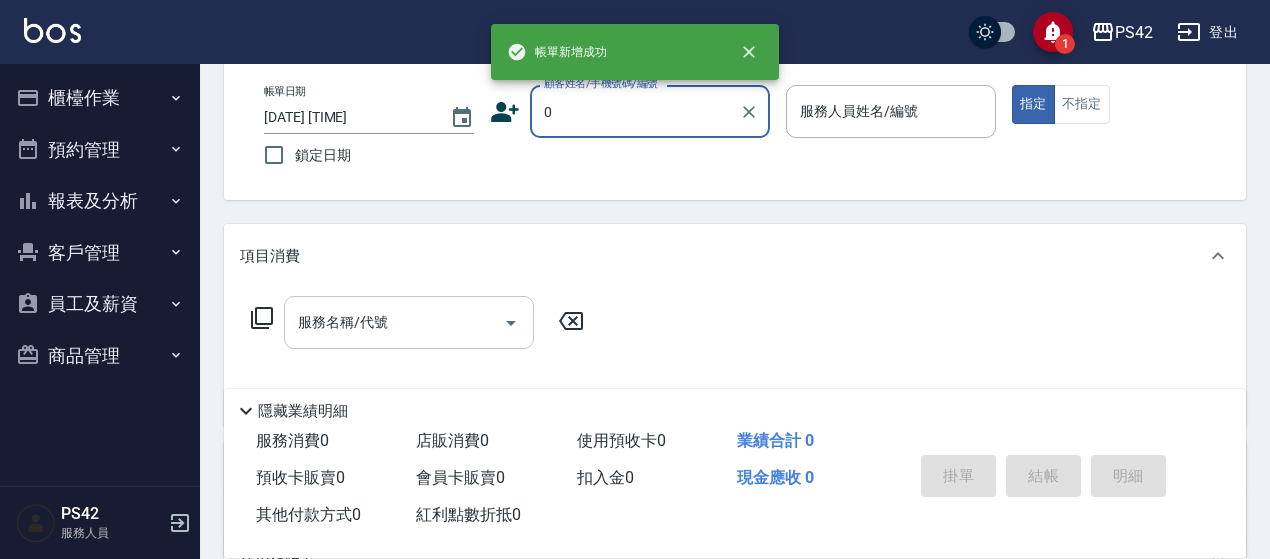 type on "無名字/0/null" 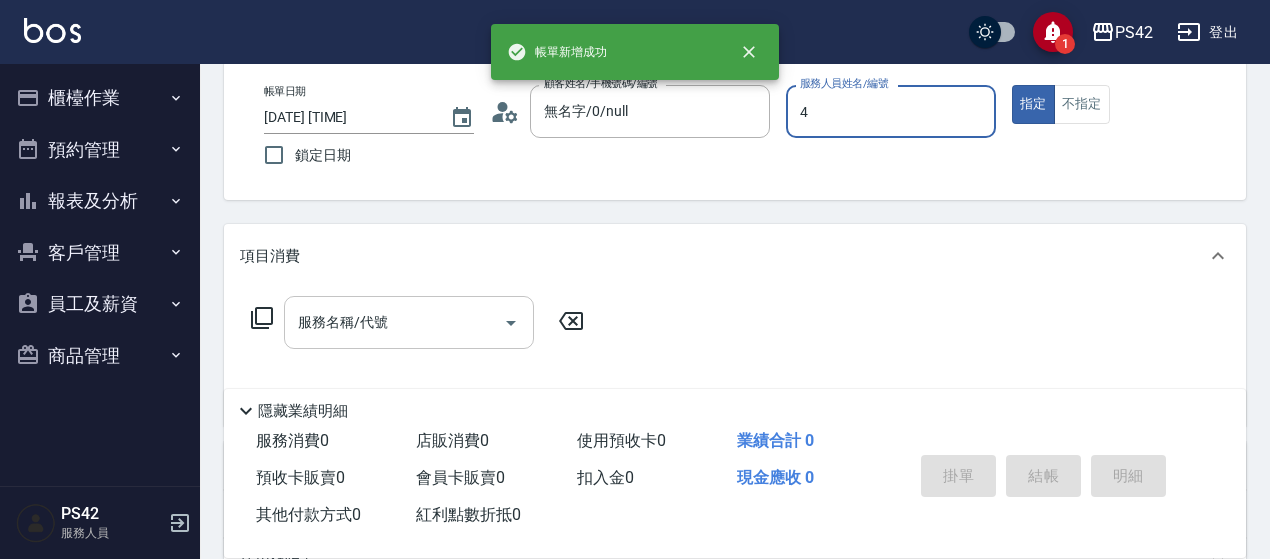type on "[LAST]-4" 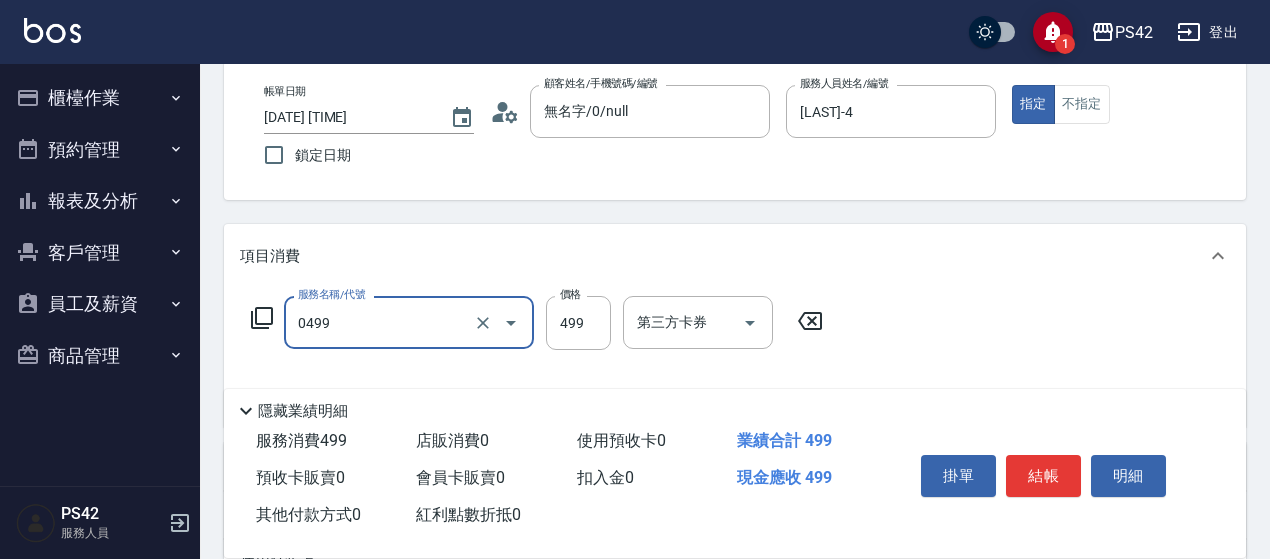 type on "伊黛莉499(0499)" 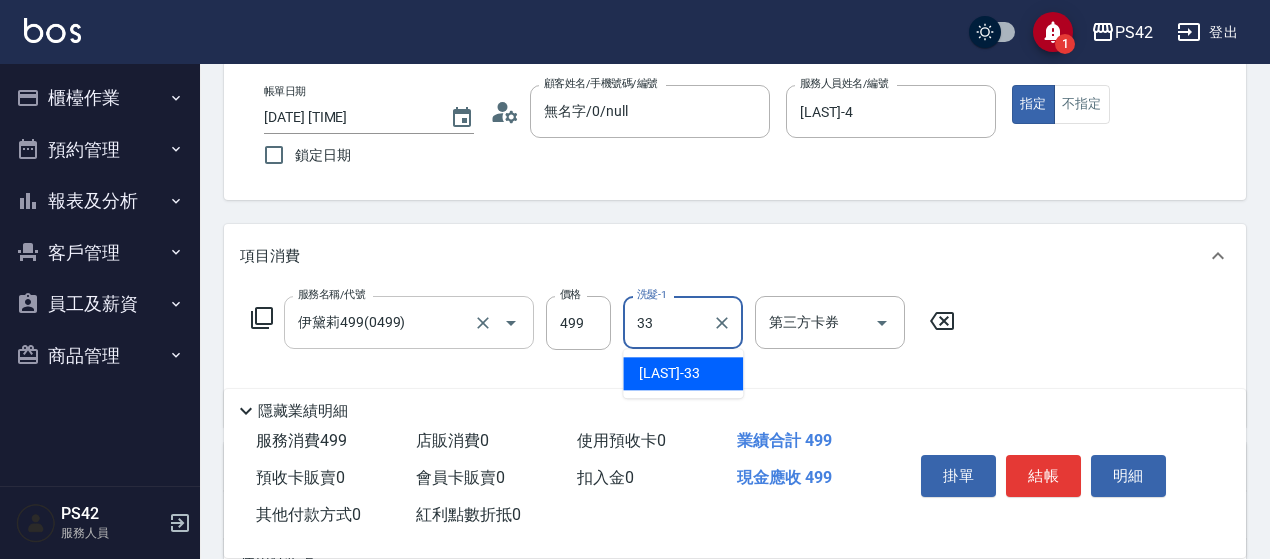 type on "[LAST]-33" 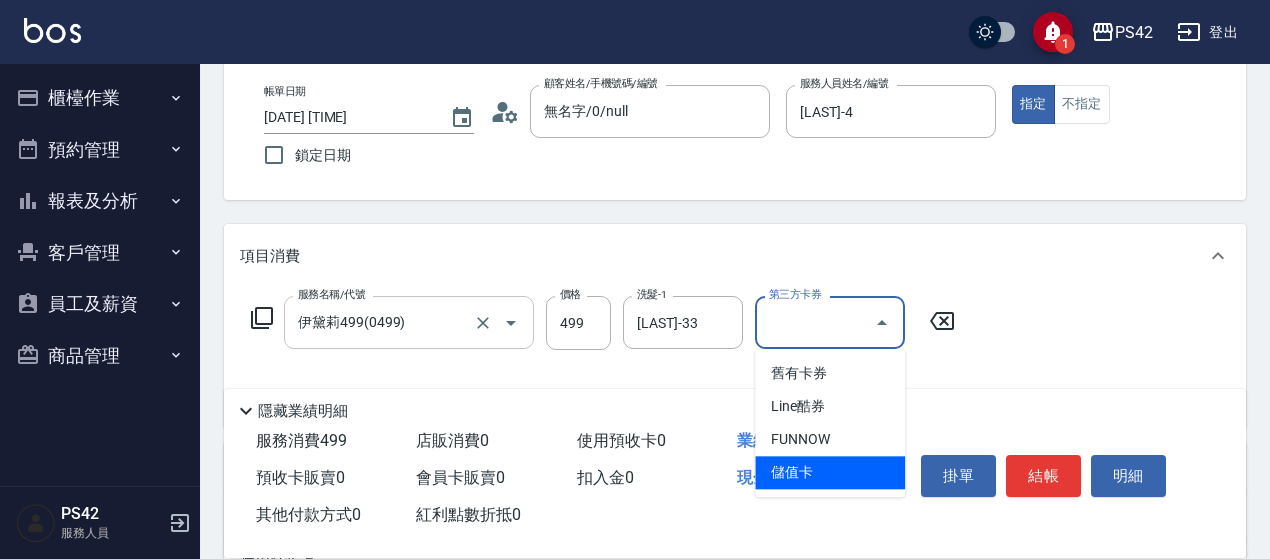 type on "儲值卡" 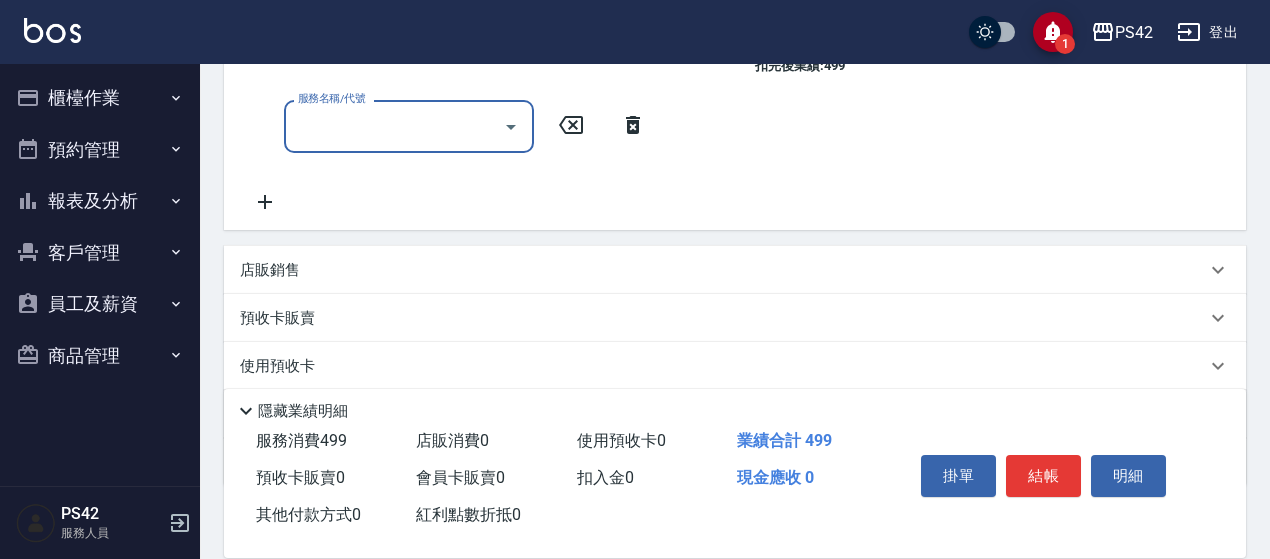 scroll, scrollTop: 400, scrollLeft: 0, axis: vertical 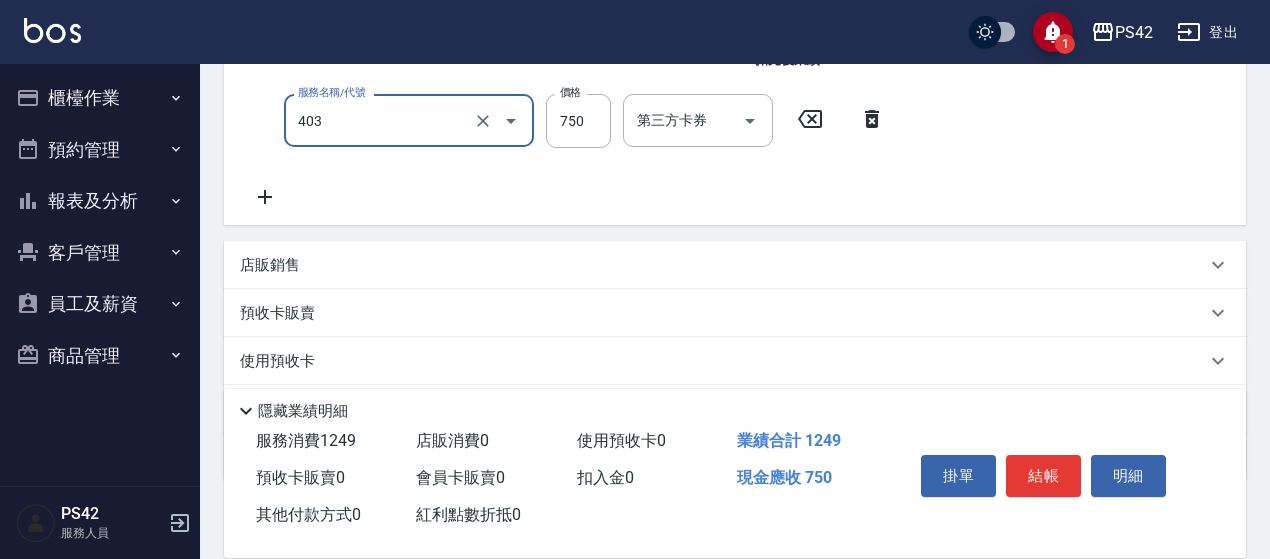 type on "750護(403)" 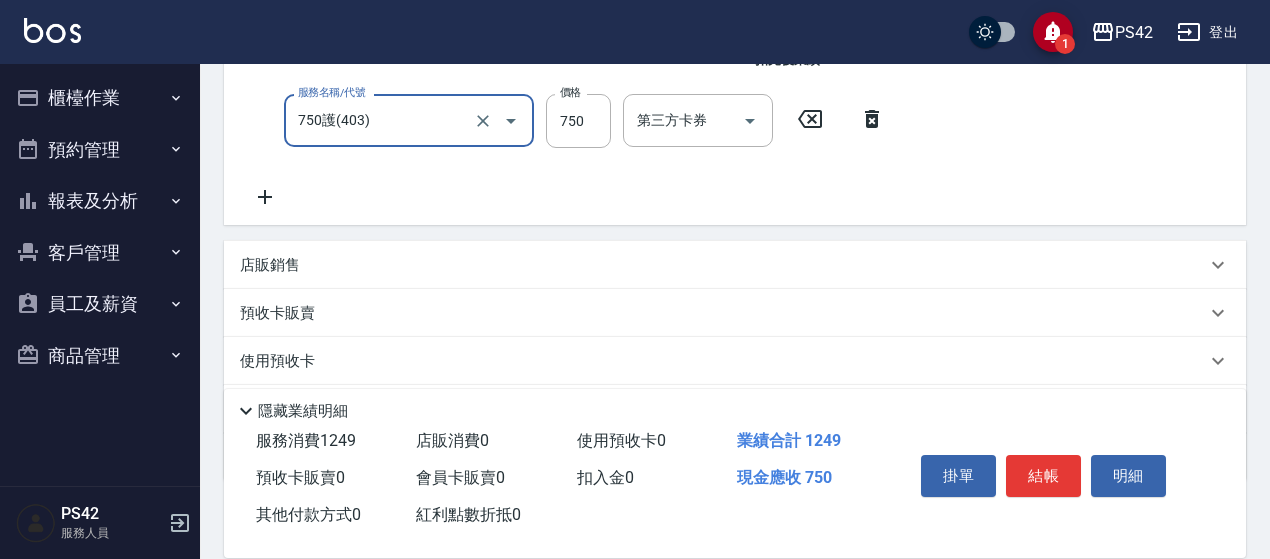 scroll, scrollTop: 396, scrollLeft: 0, axis: vertical 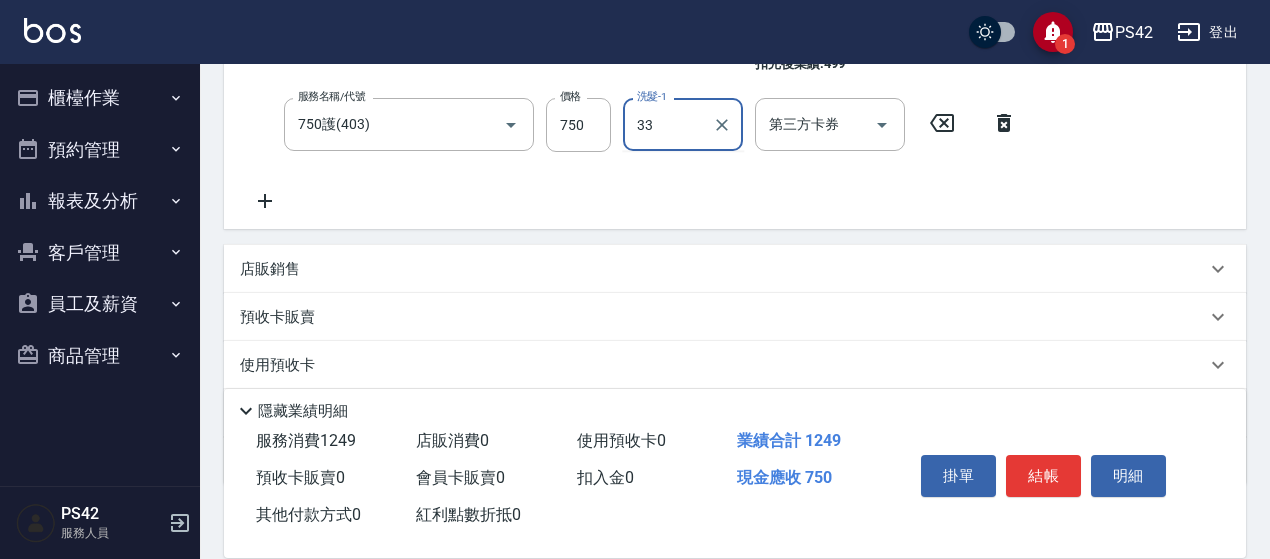 type on "[LAST]-33" 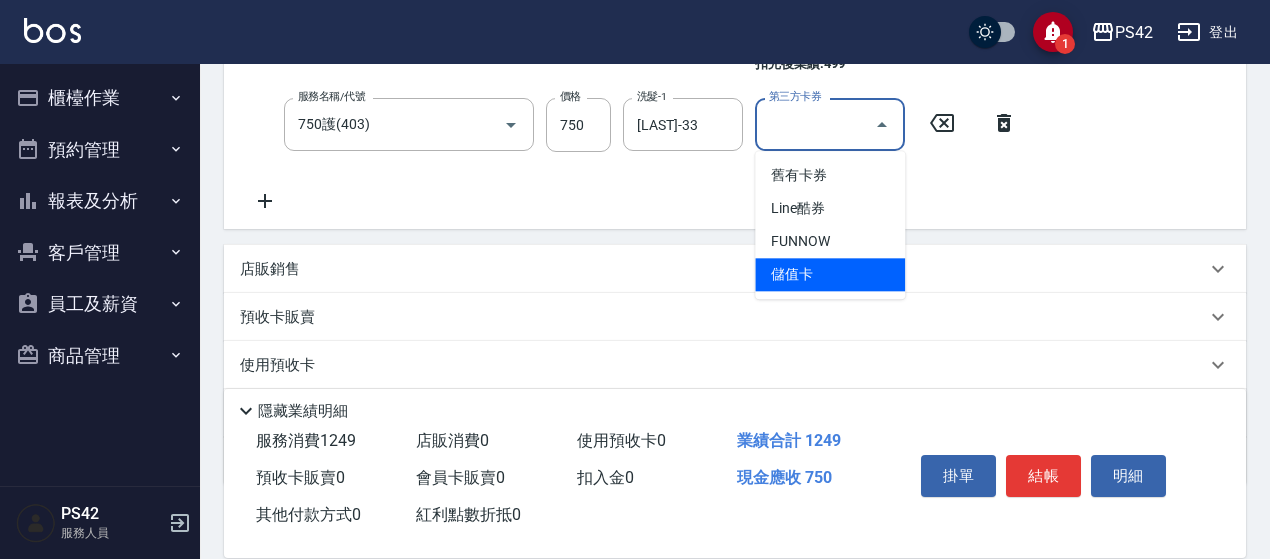 type on "儲值卡" 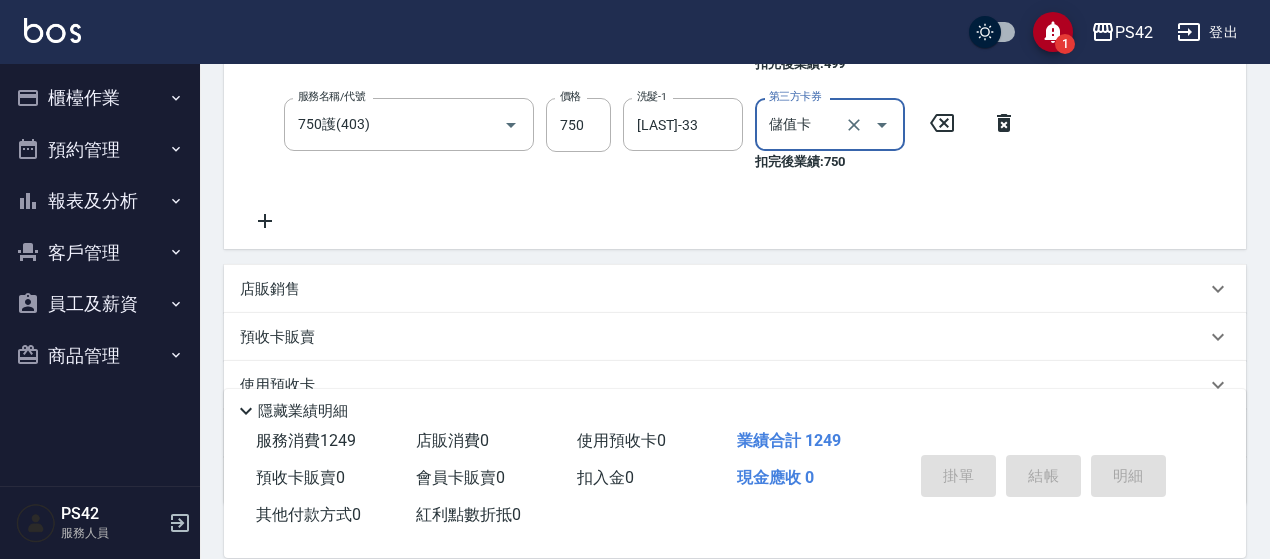 type 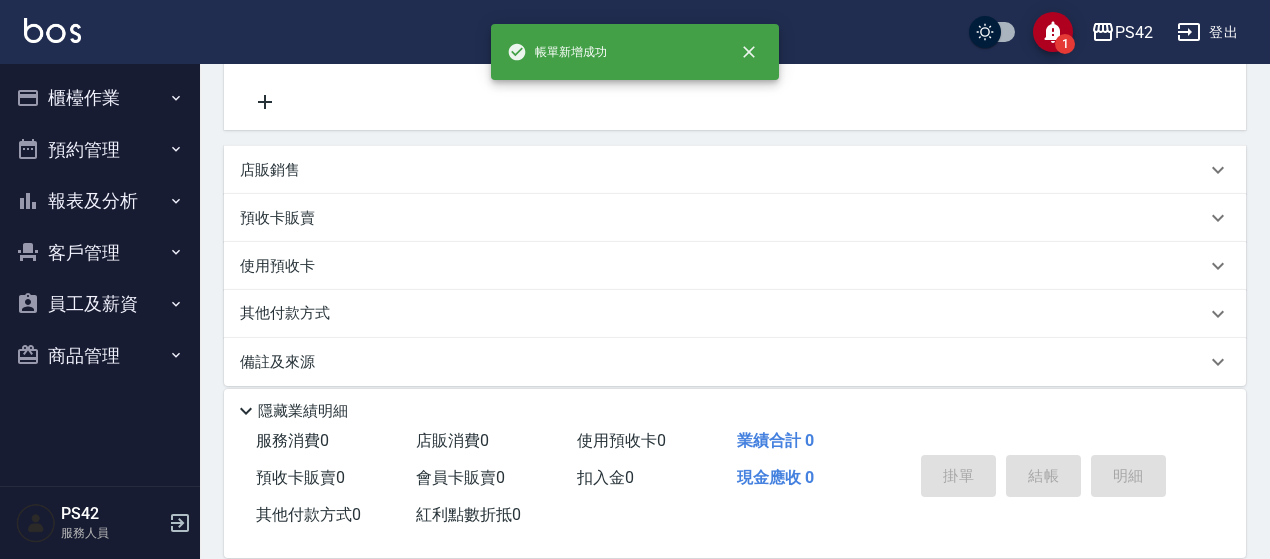 scroll, scrollTop: 0, scrollLeft: 0, axis: both 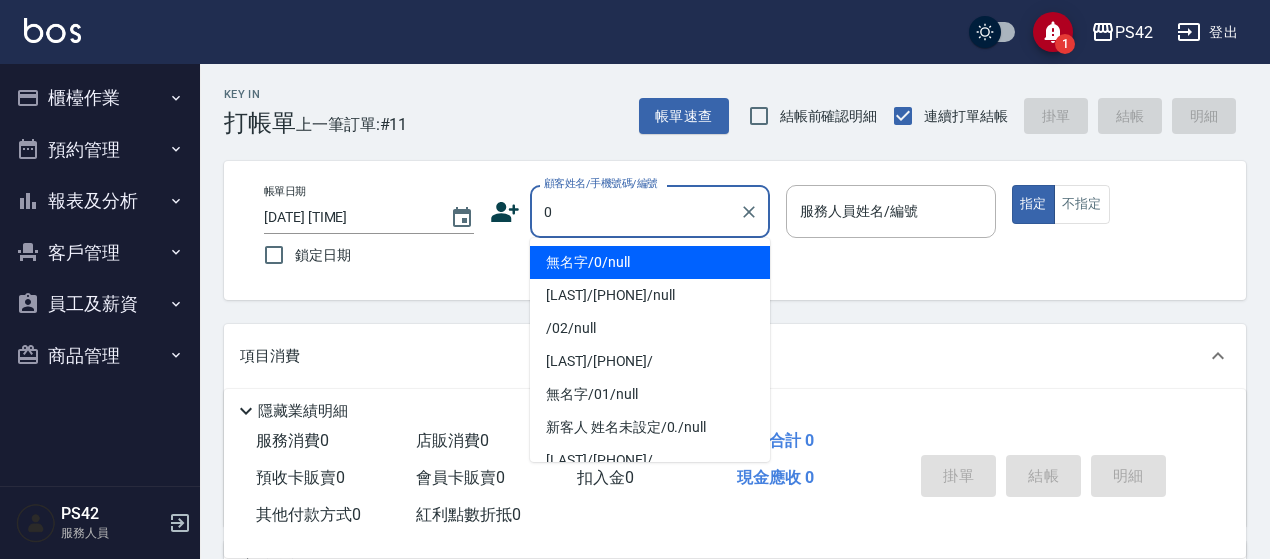 type on "0" 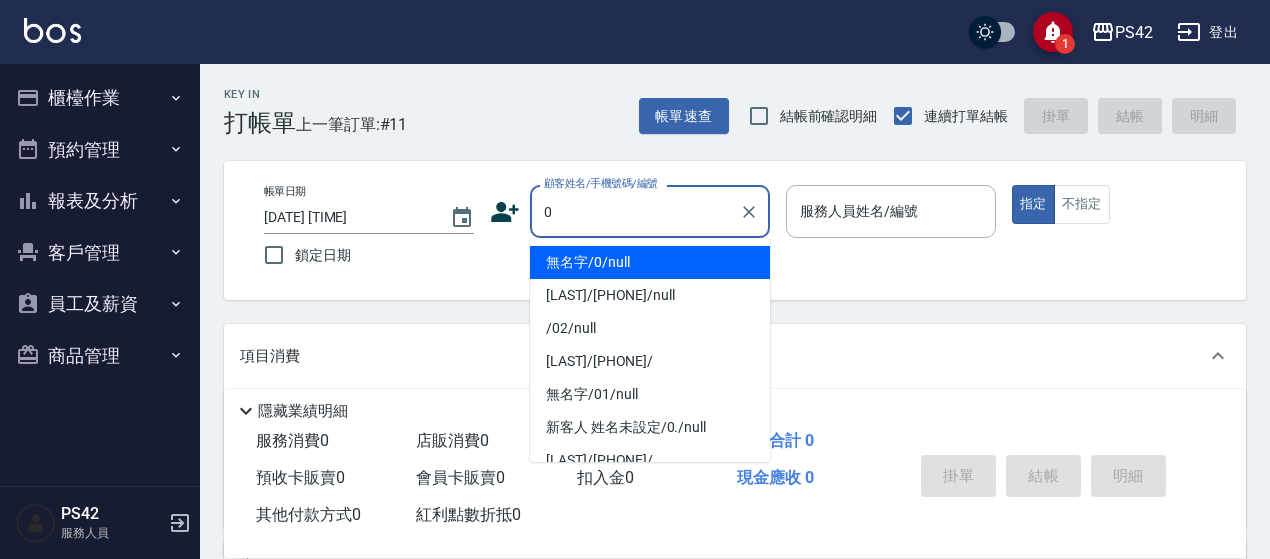 type on "1" 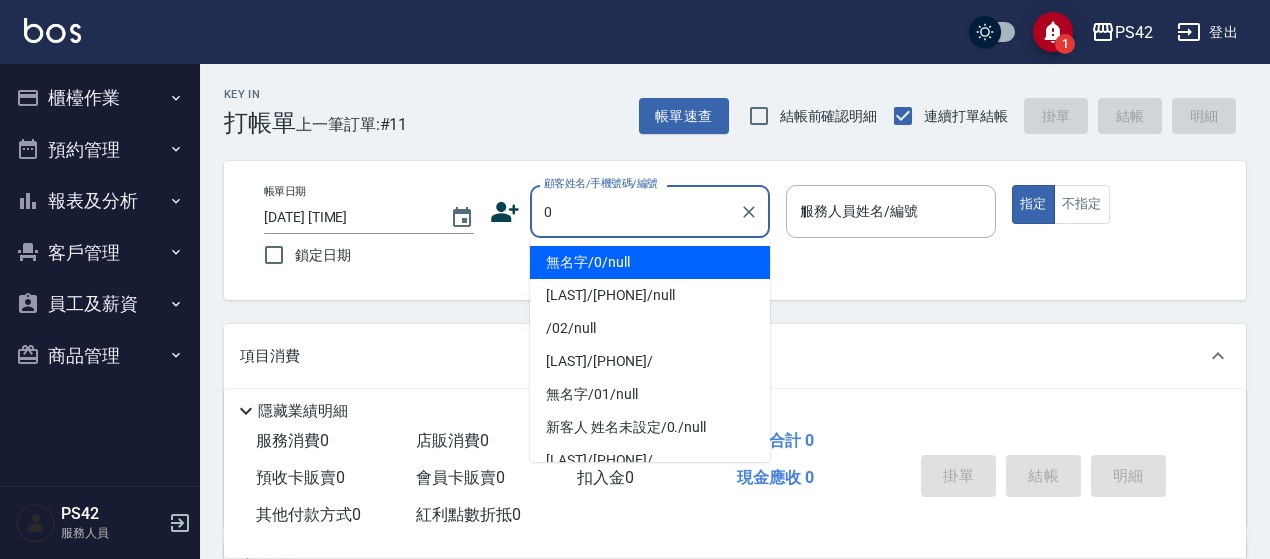 type on "無名字/0/null" 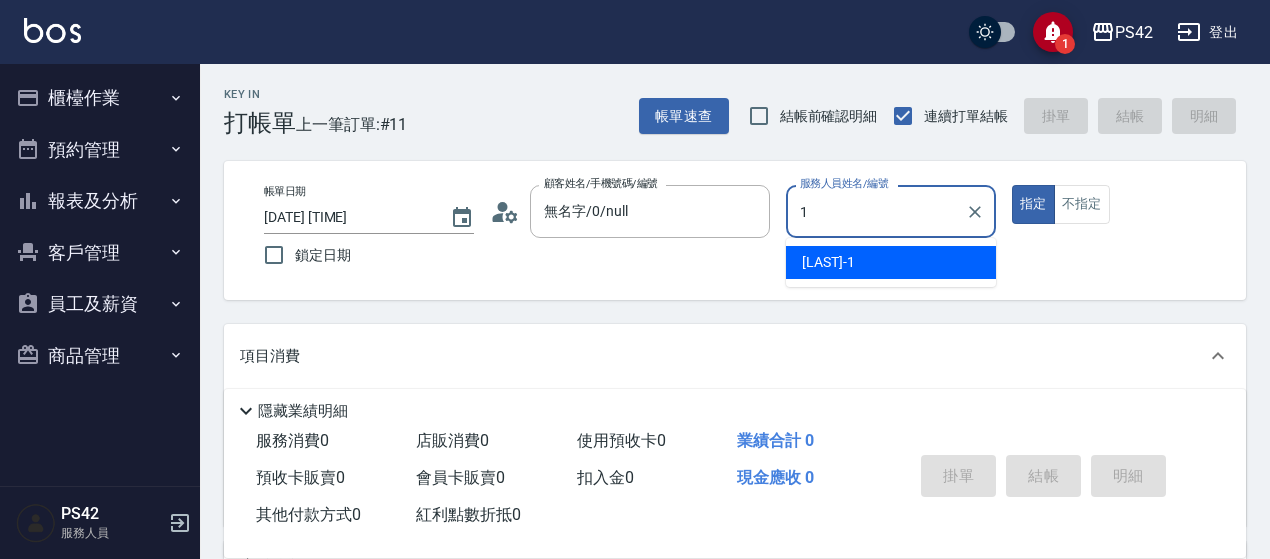type on "[LAST]-1" 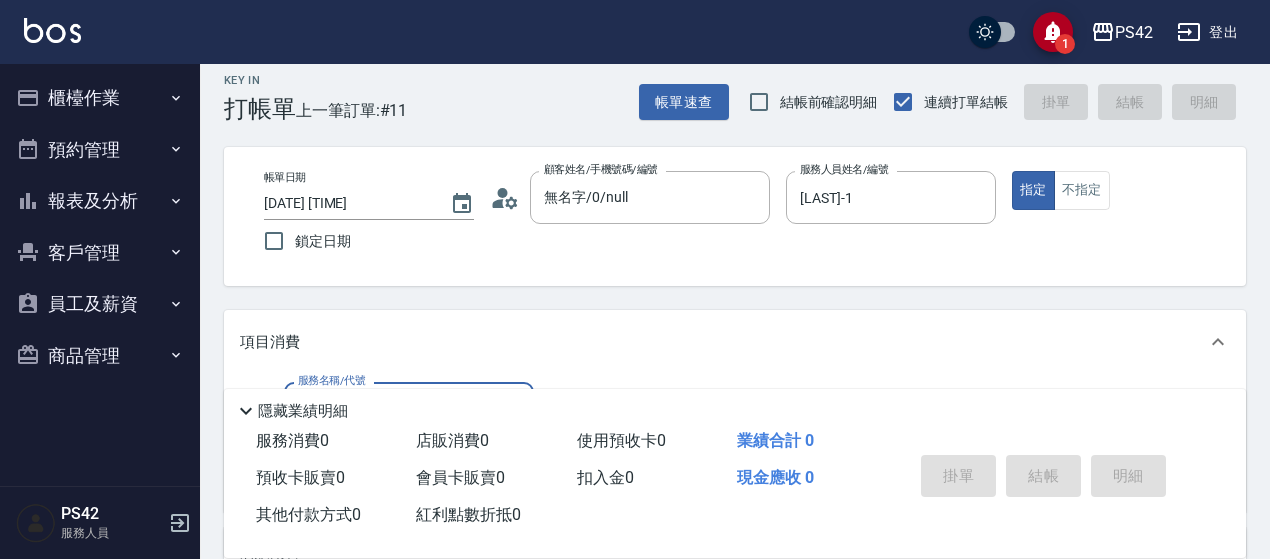 scroll, scrollTop: 200, scrollLeft: 0, axis: vertical 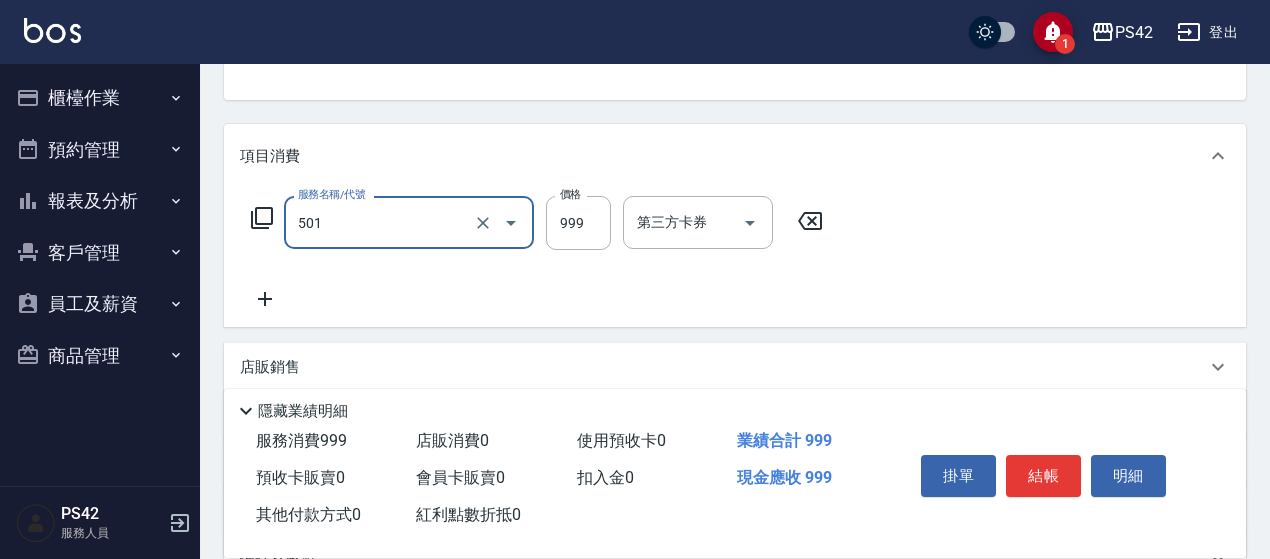type on "染髮(501)" 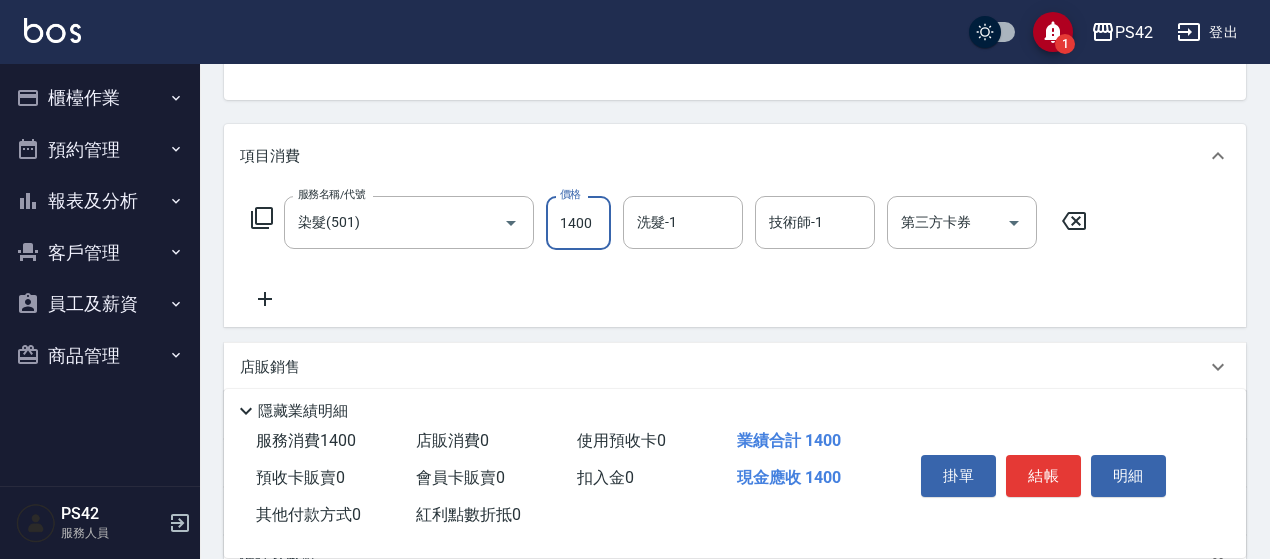 type on "1400" 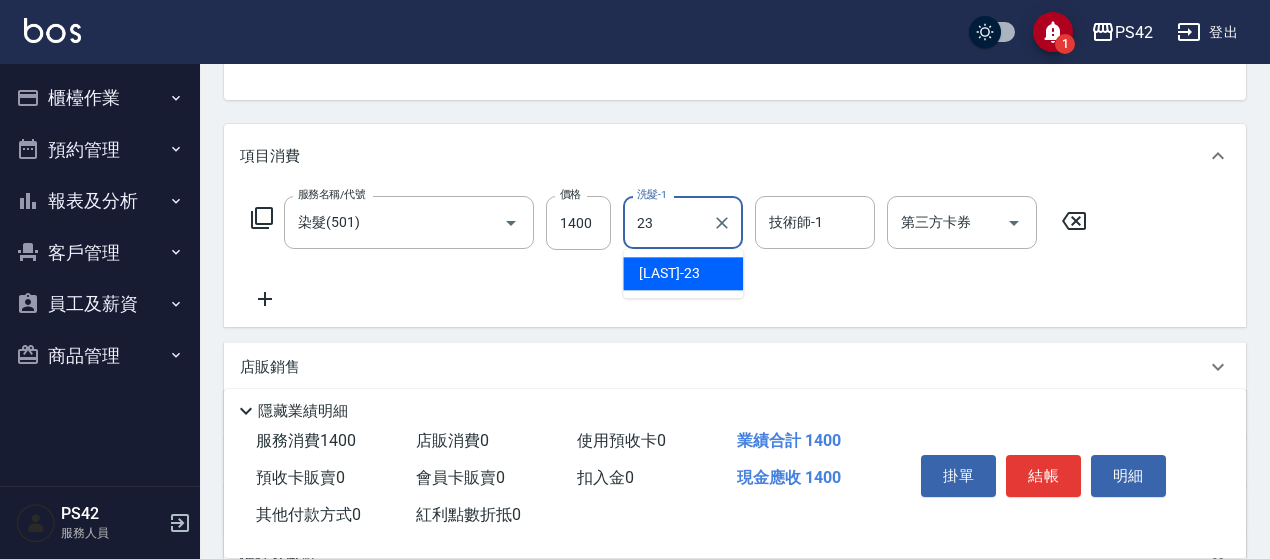 type on "[LAST]-23" 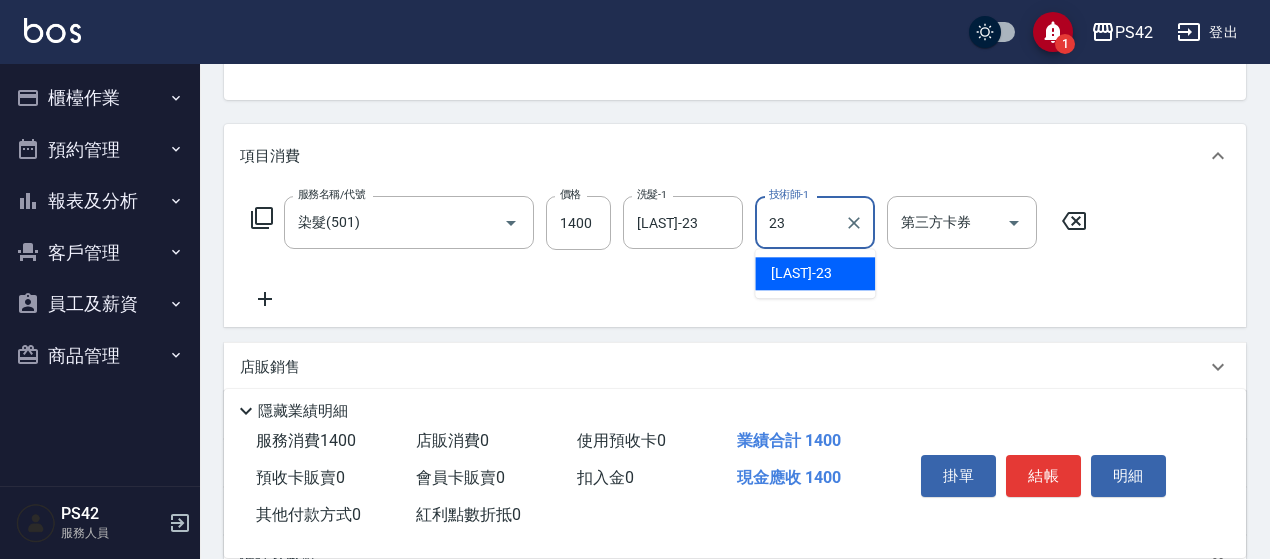 type on "[LAST]-23" 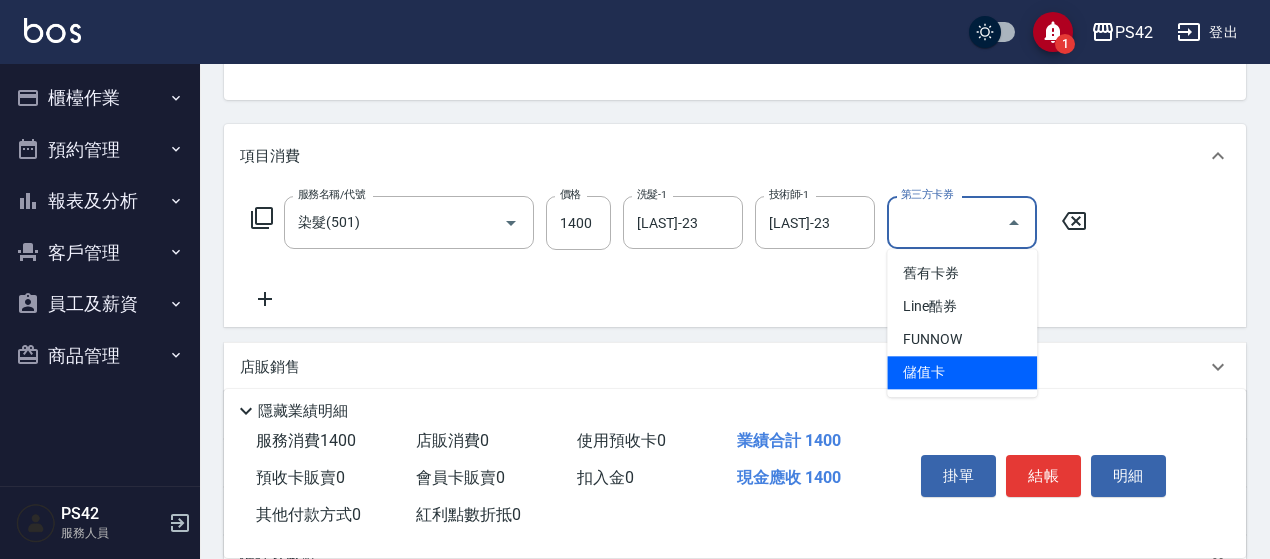 type on "儲值卡" 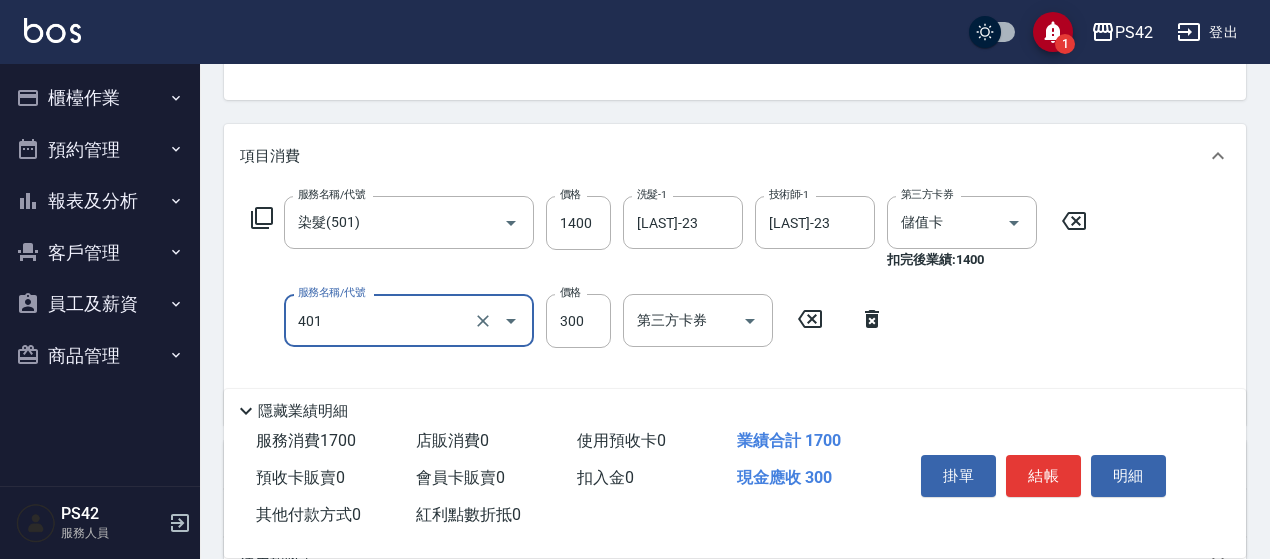 type on "300護(401)" 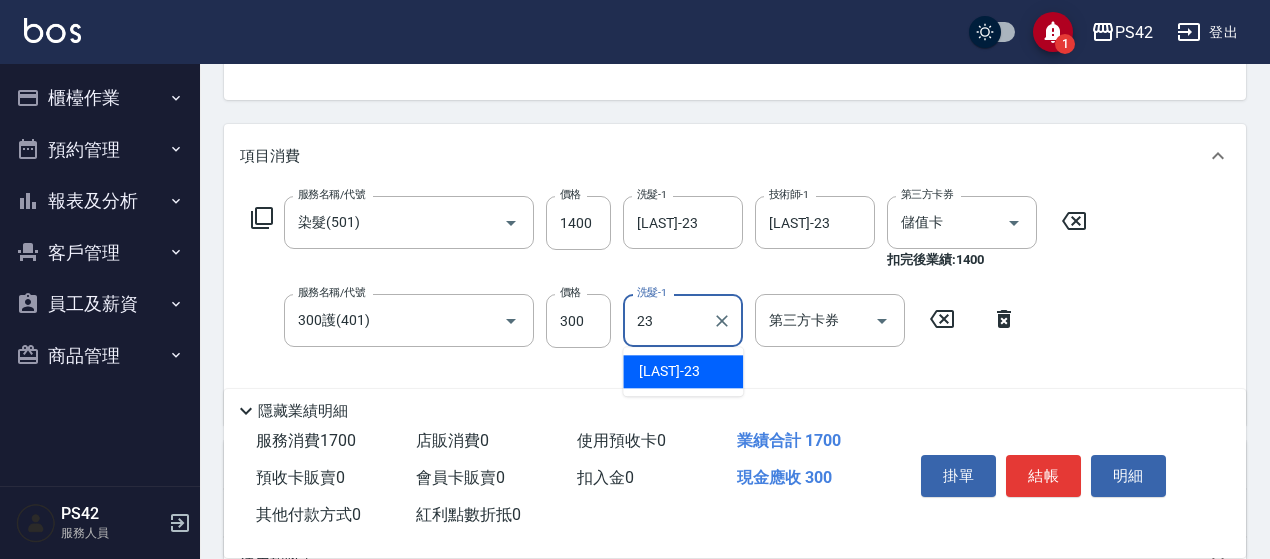 type on "[LAST]-23" 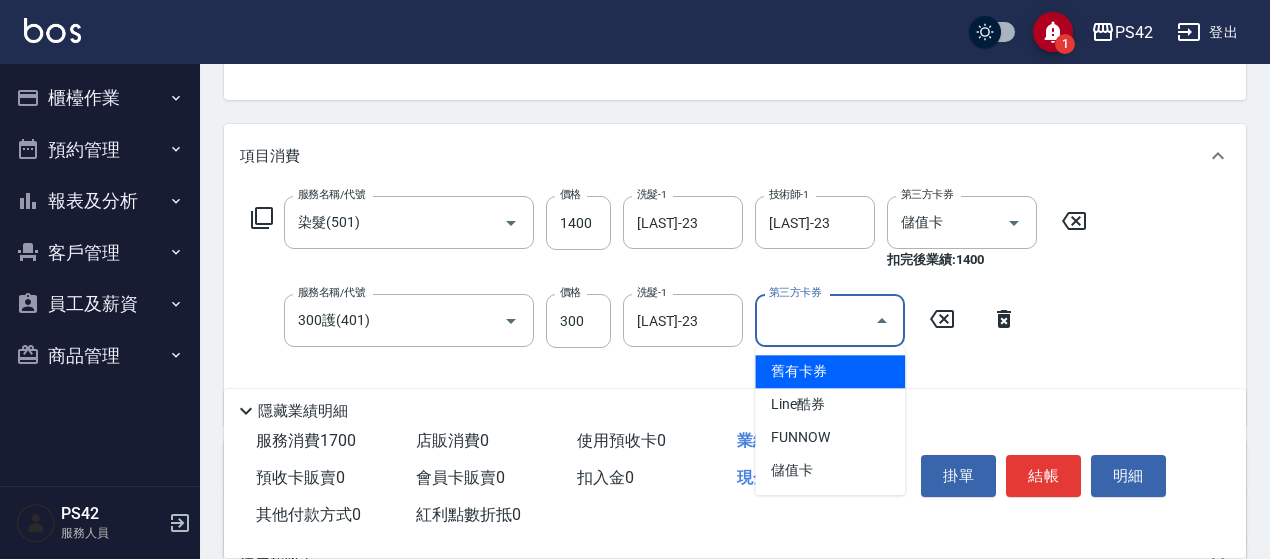 type on "儲值卡" 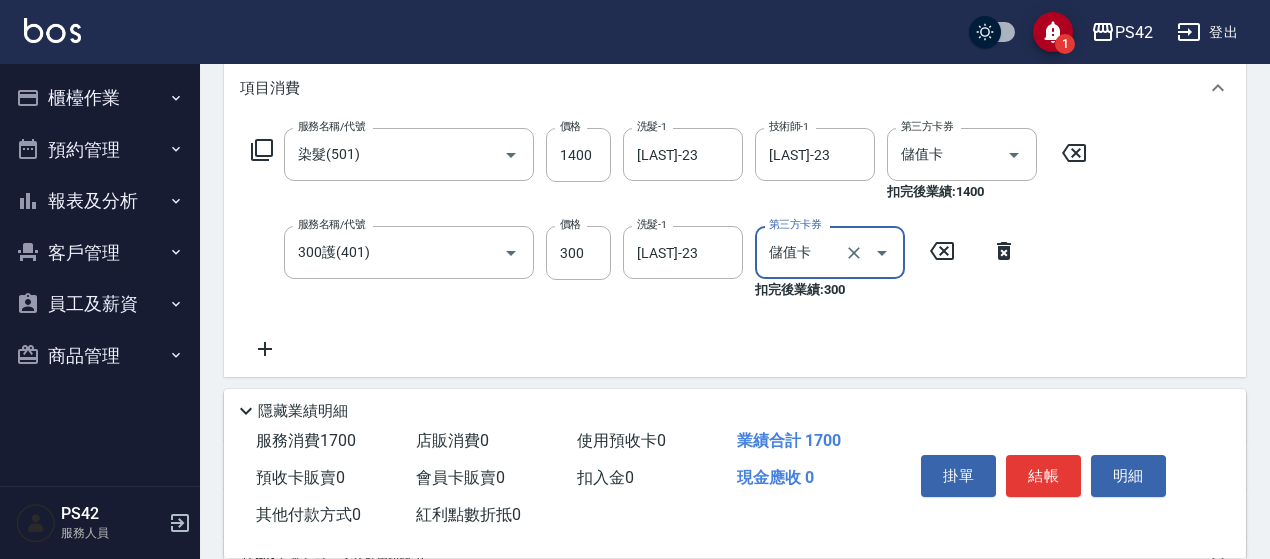 scroll, scrollTop: 300, scrollLeft: 0, axis: vertical 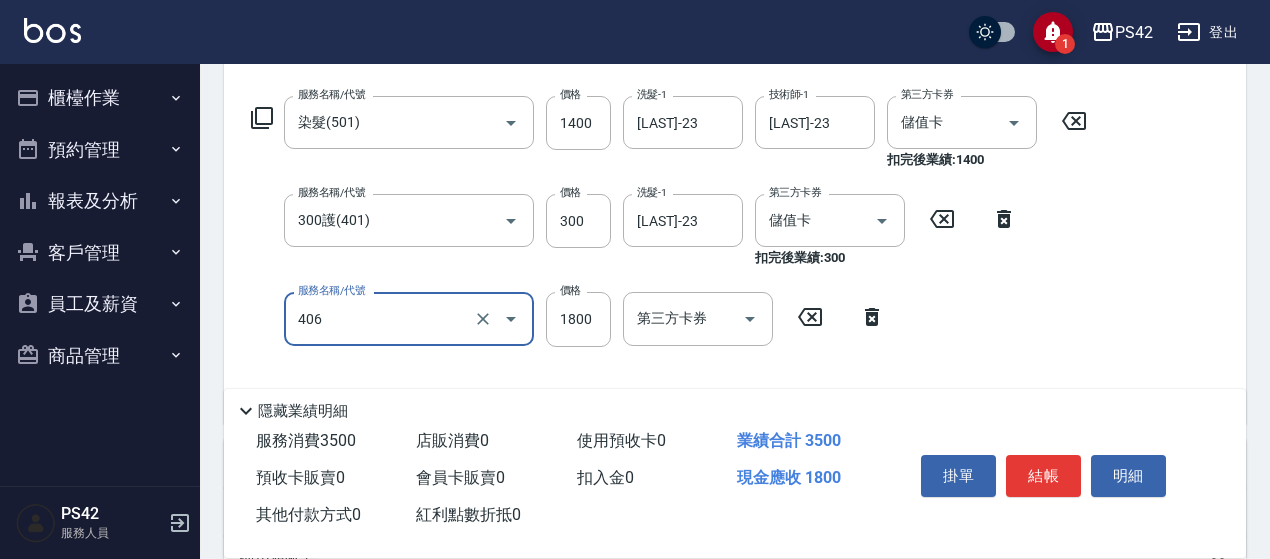 type on "鏡面二劑(406)" 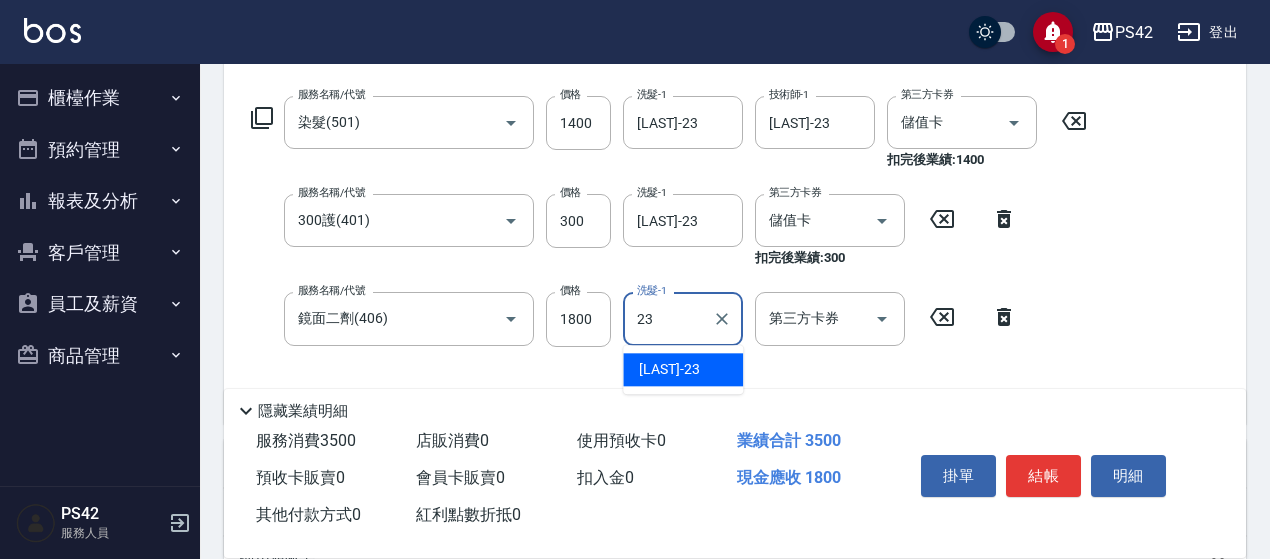 type on "[LAST]-23" 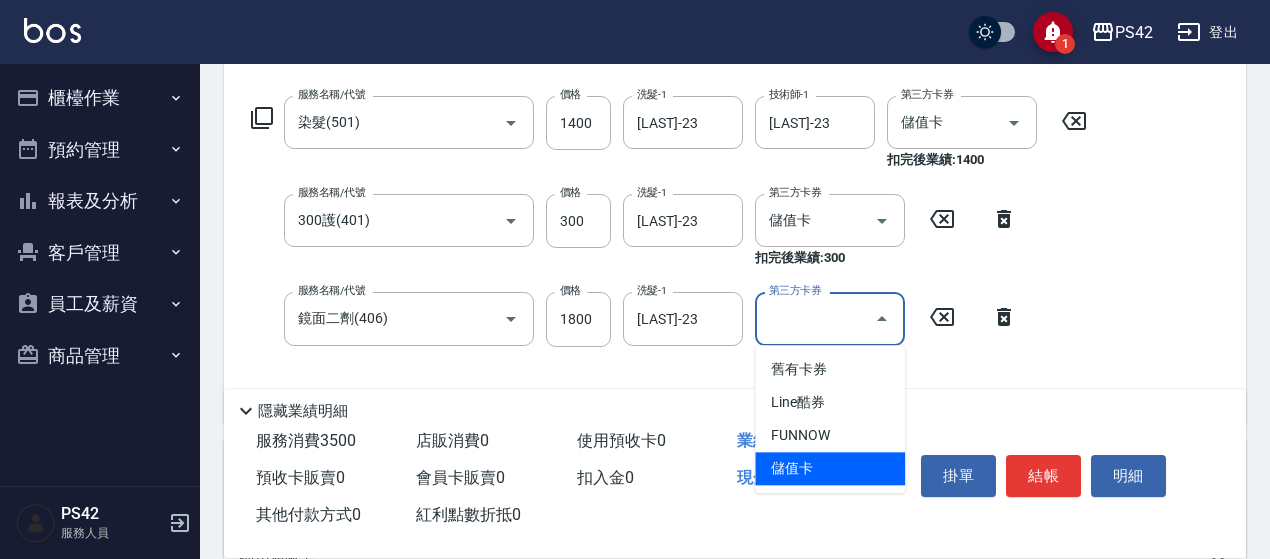 type on "儲值卡" 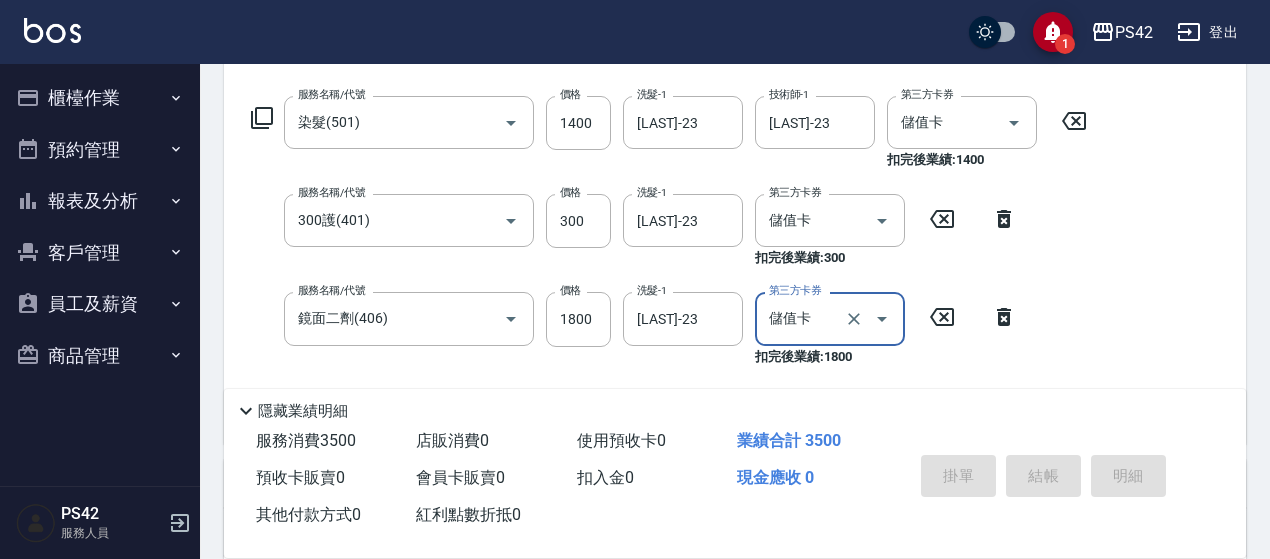 type 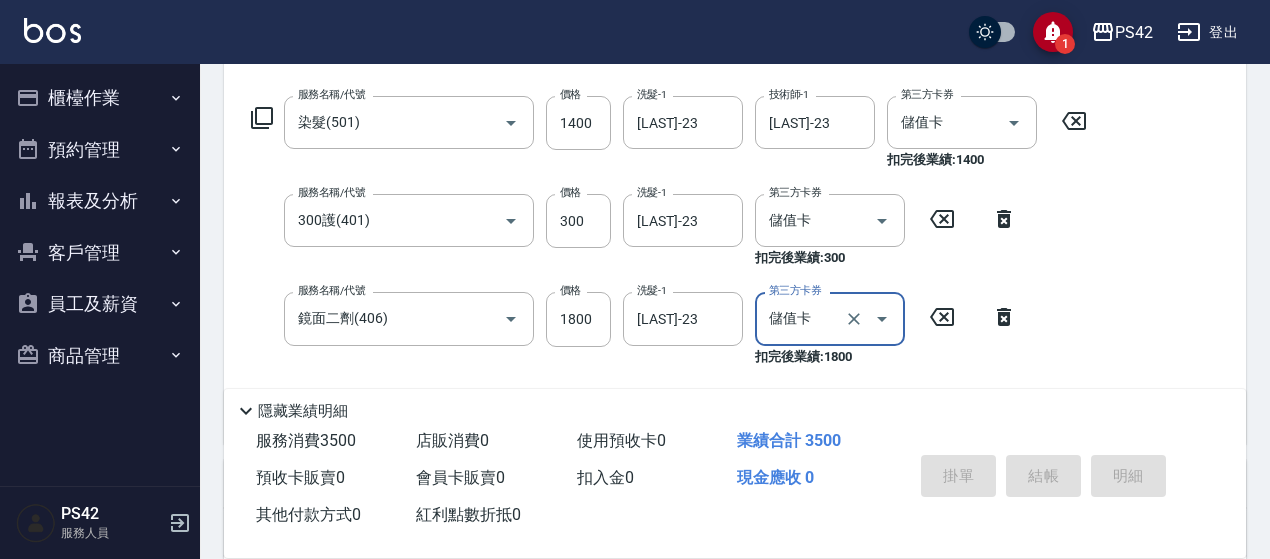 type 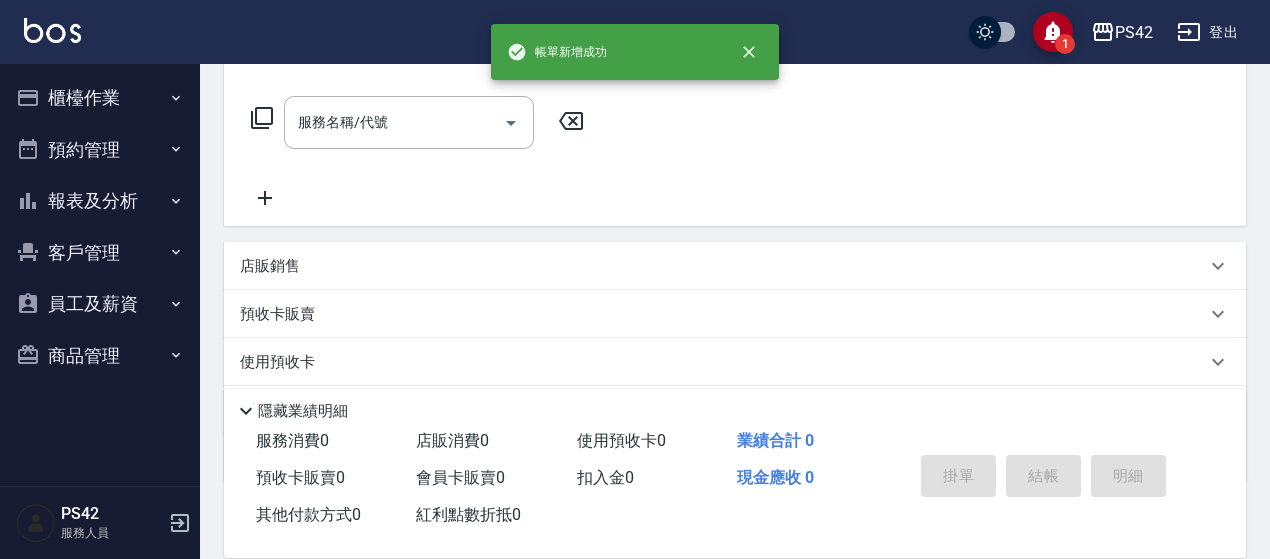 scroll, scrollTop: 0, scrollLeft: 0, axis: both 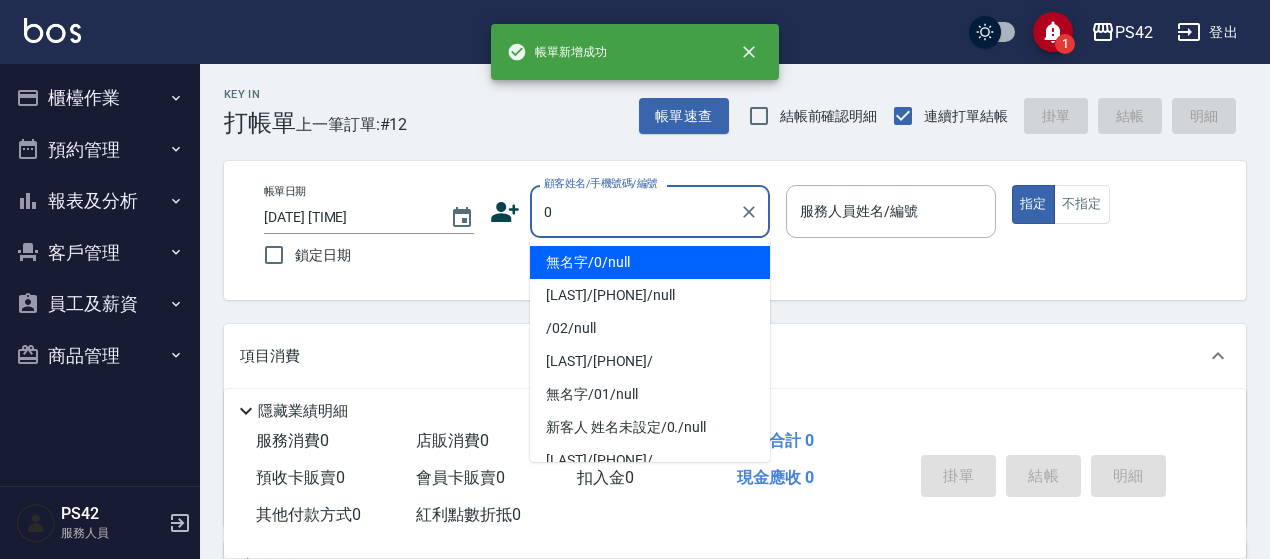 type on "無名字/0/null" 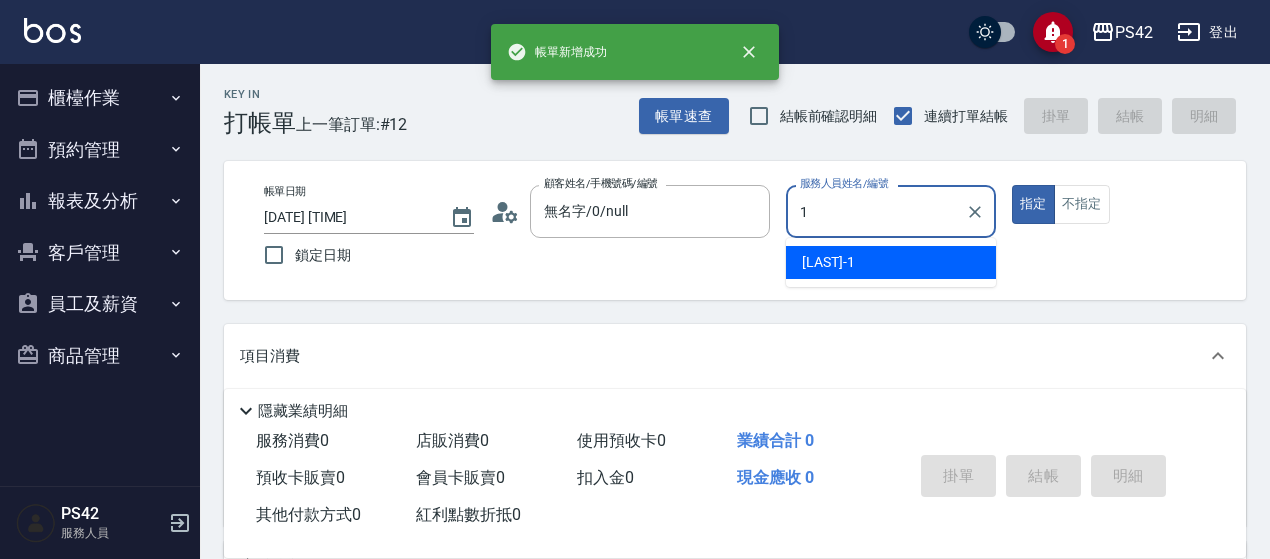 type on "[LAST]-1" 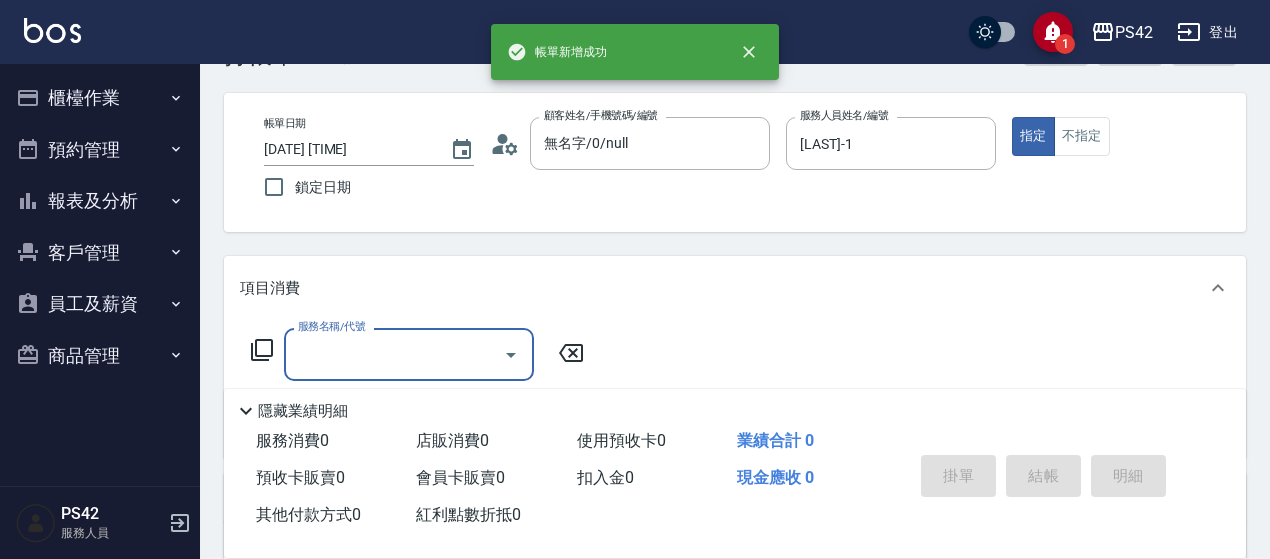 scroll, scrollTop: 100, scrollLeft: 0, axis: vertical 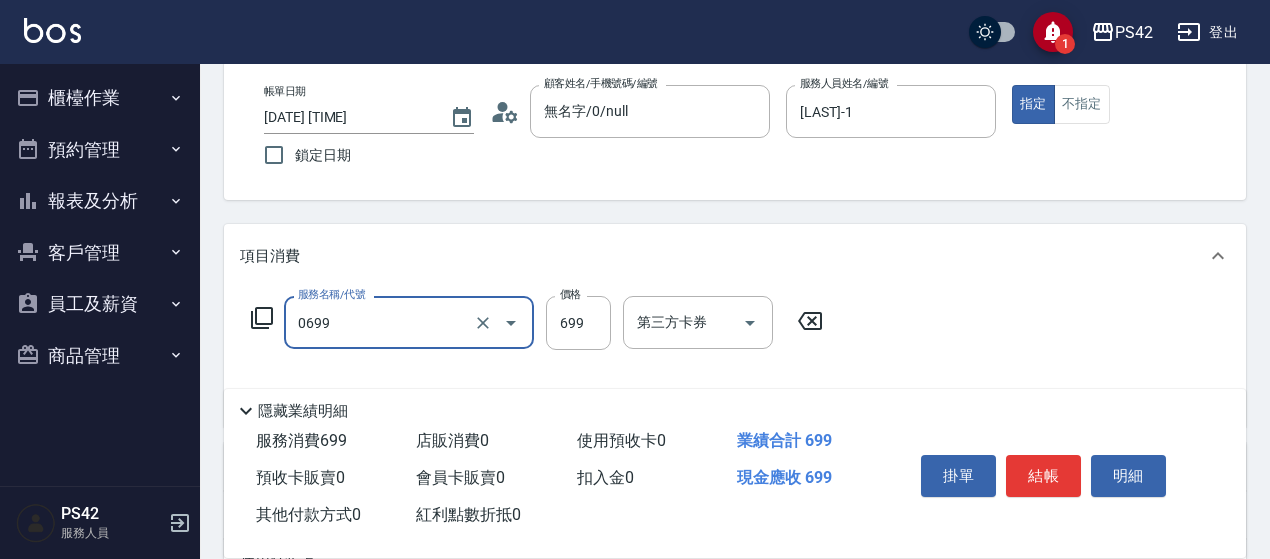 type on "精油SPA(0699)" 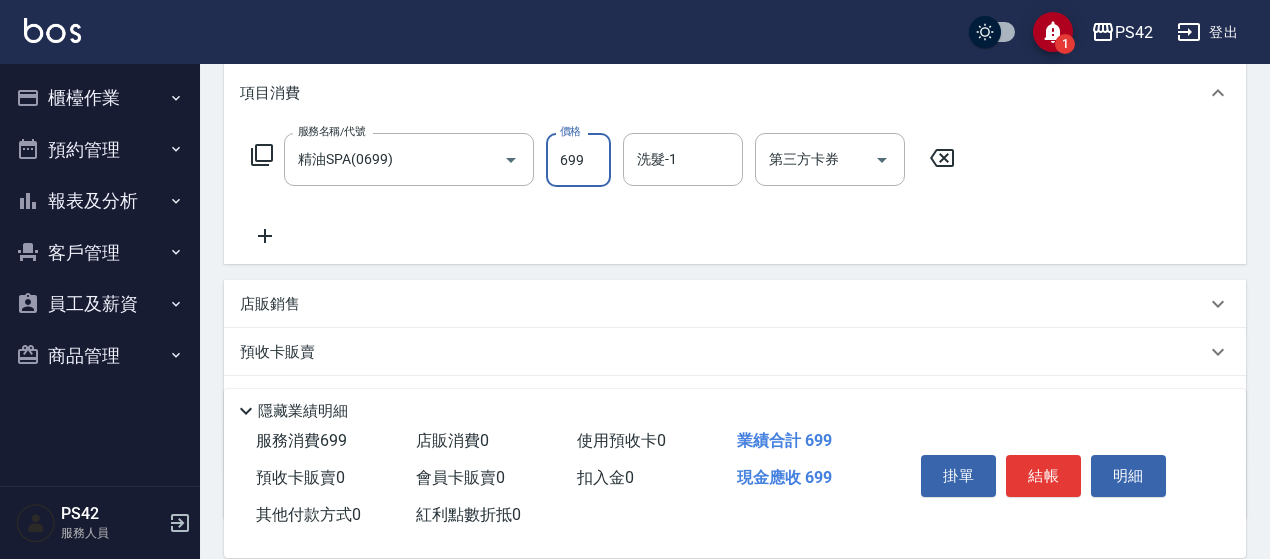 scroll, scrollTop: 300, scrollLeft: 0, axis: vertical 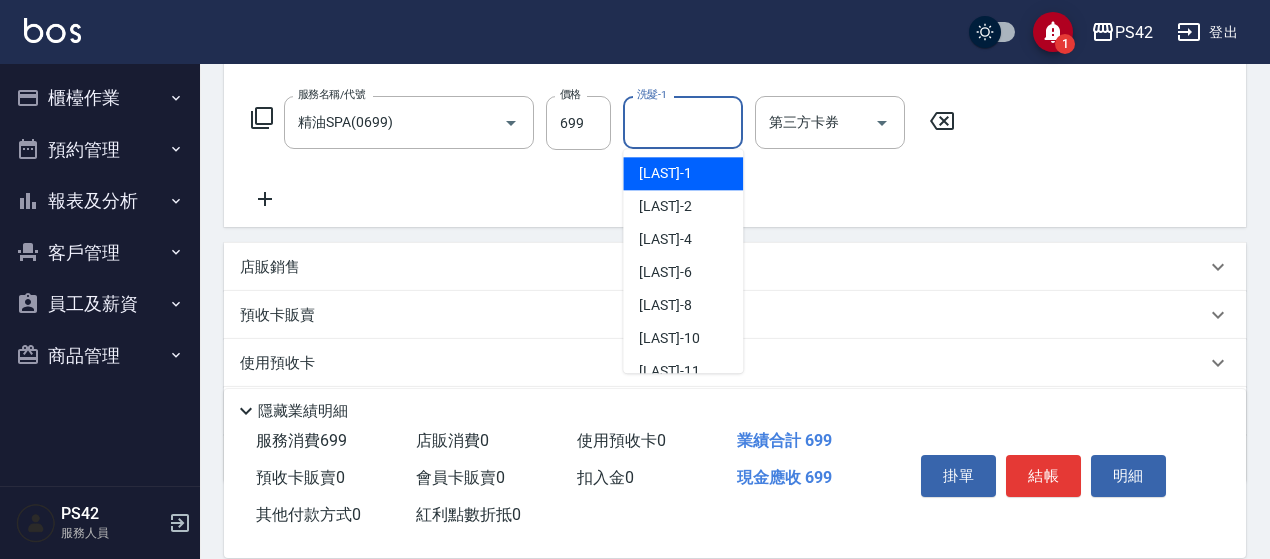 click on "洗髮-1" at bounding box center [683, 122] 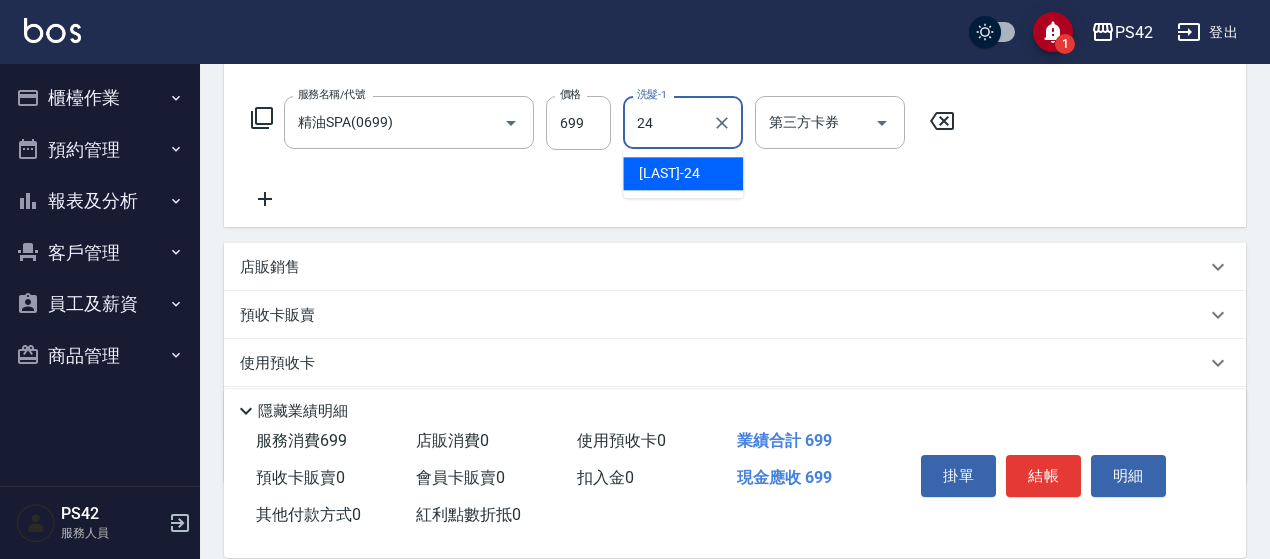 type on "[LAST]-24" 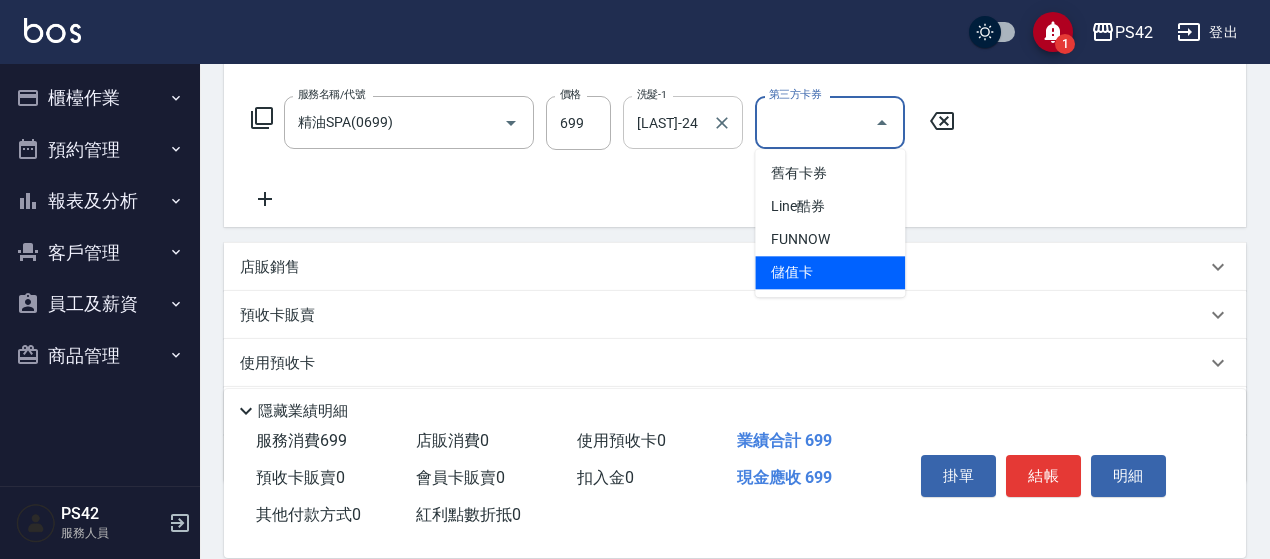 type on "儲值卡" 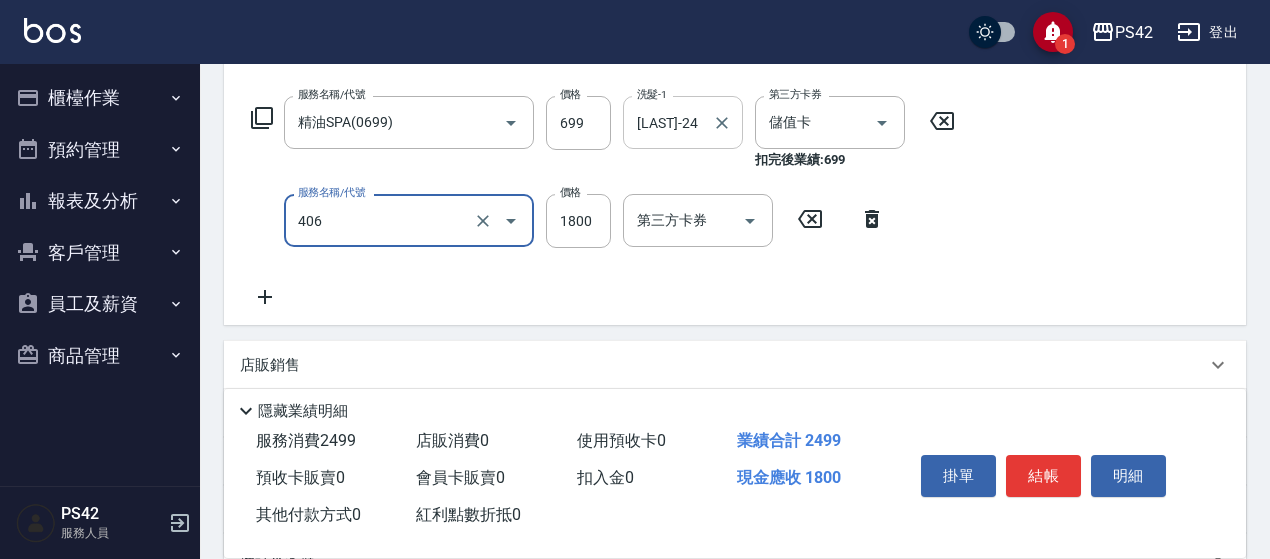 type on "鏡面二劑(406)" 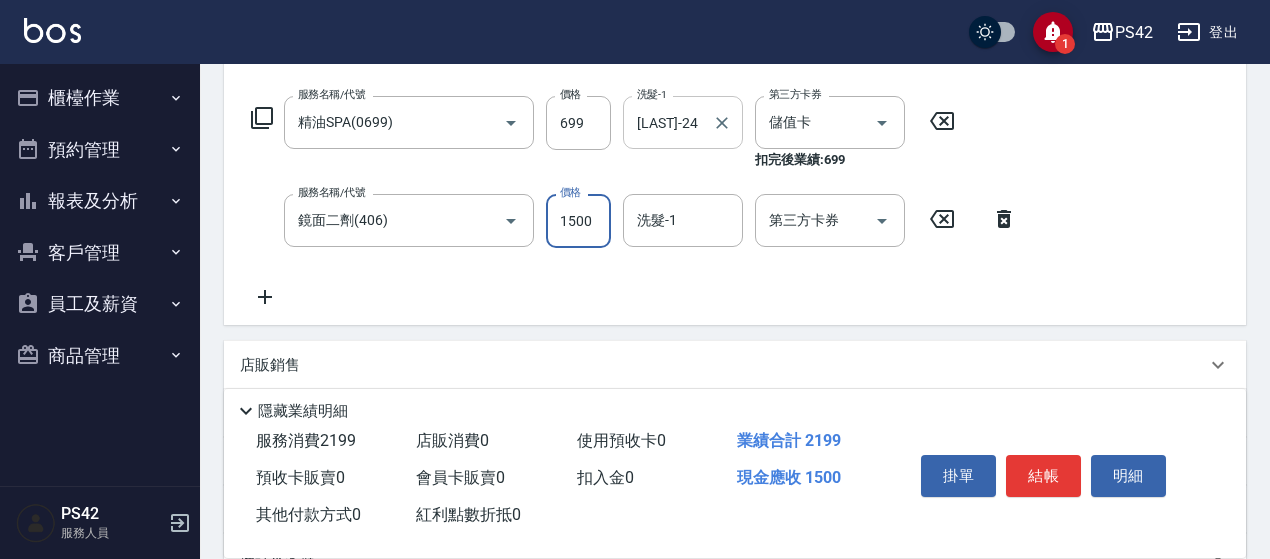 type on "1500" 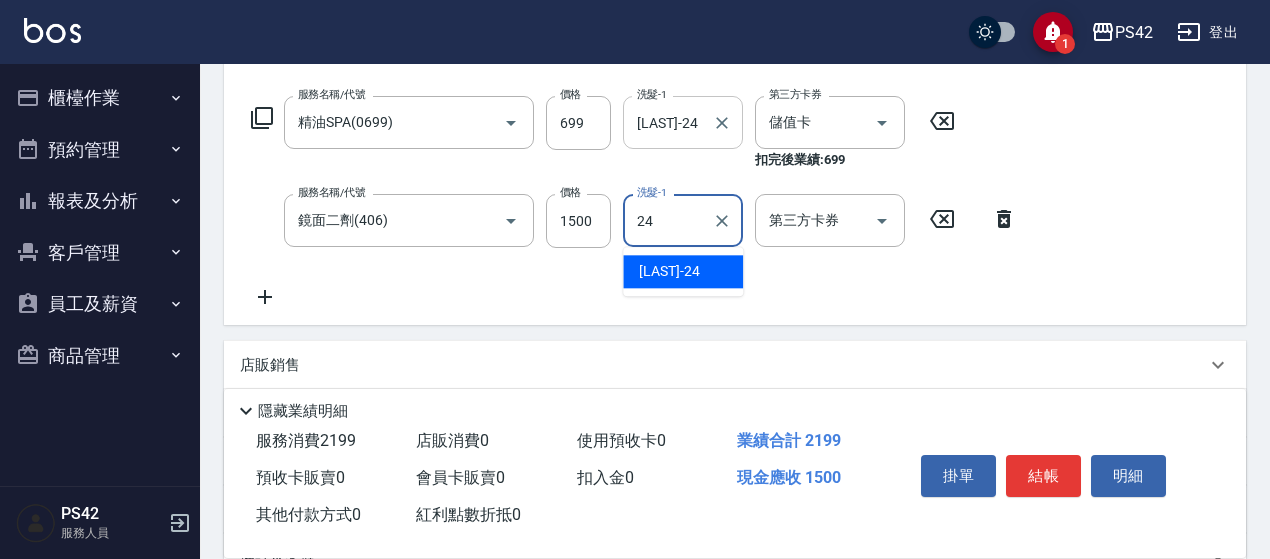 type on "[LAST]-24" 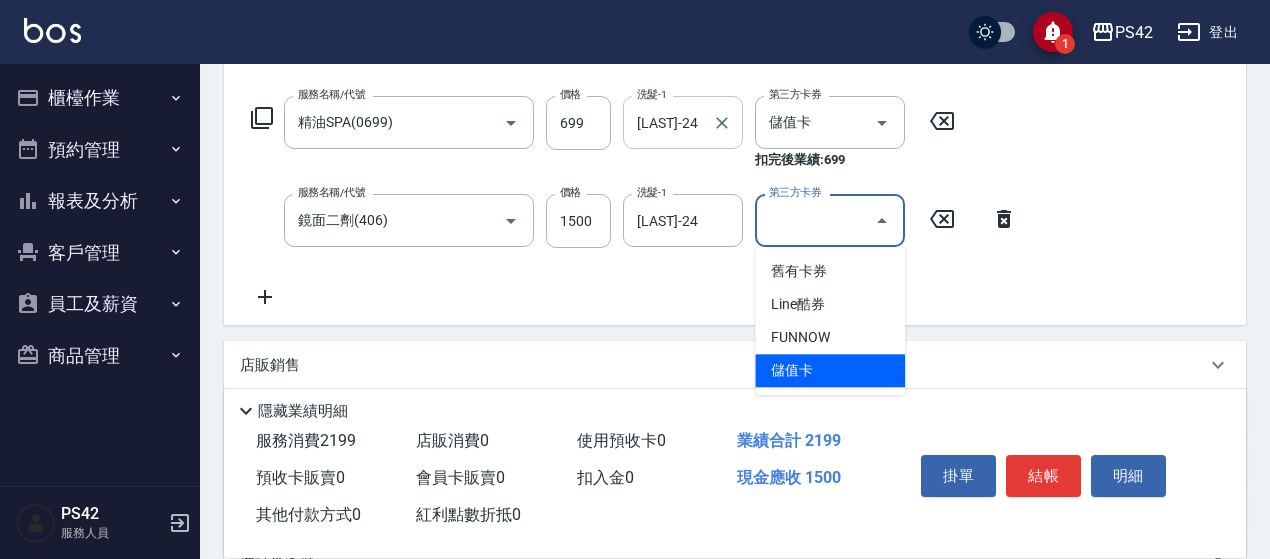 type on "儲值卡" 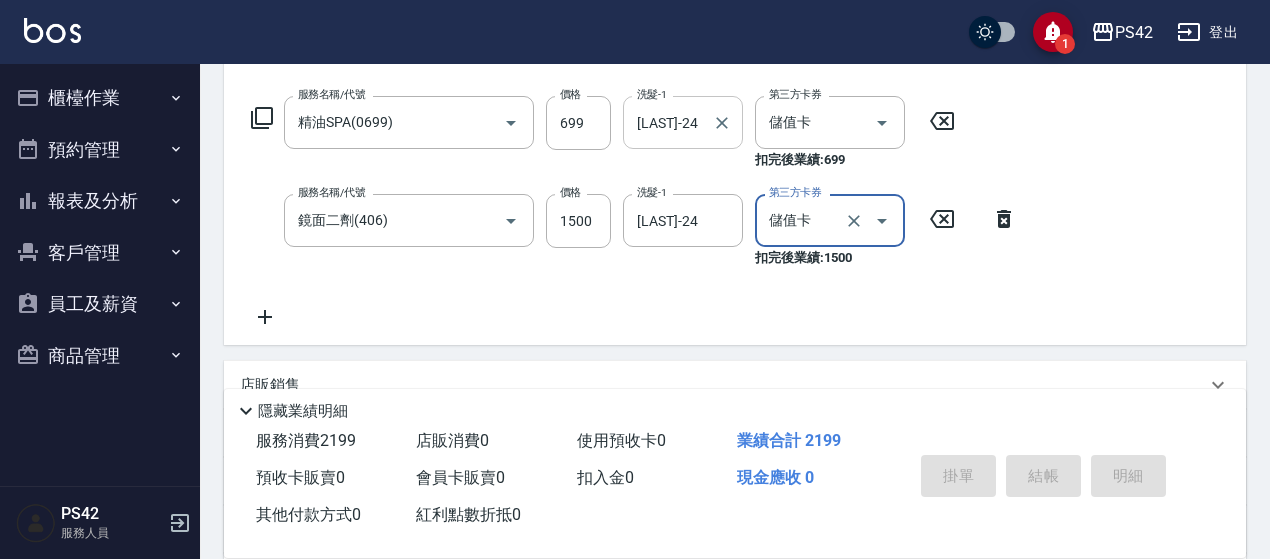 type 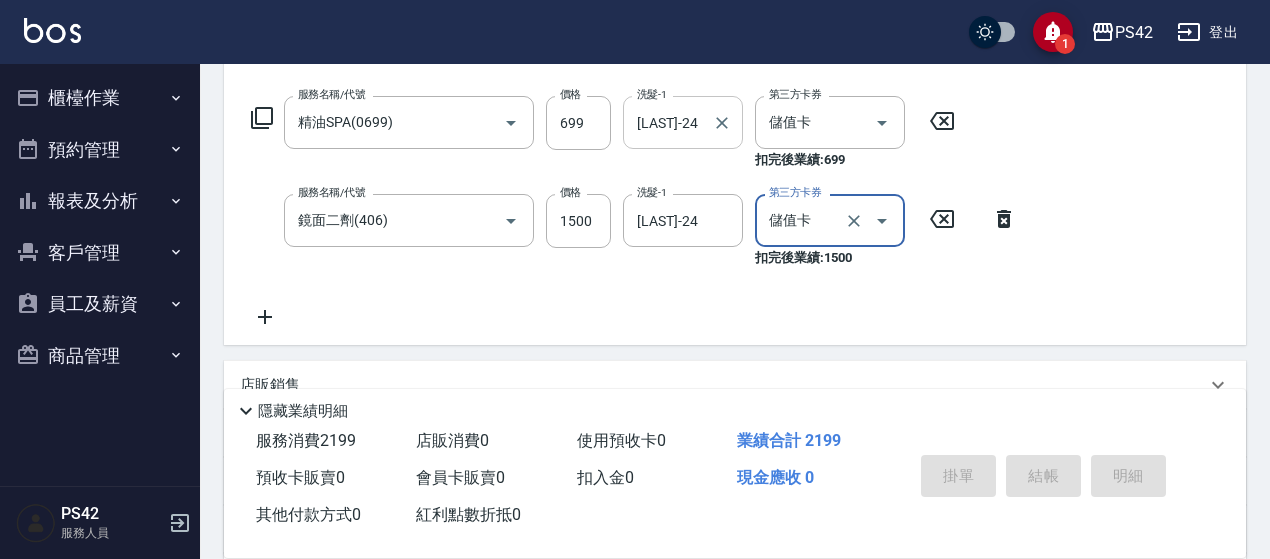 type 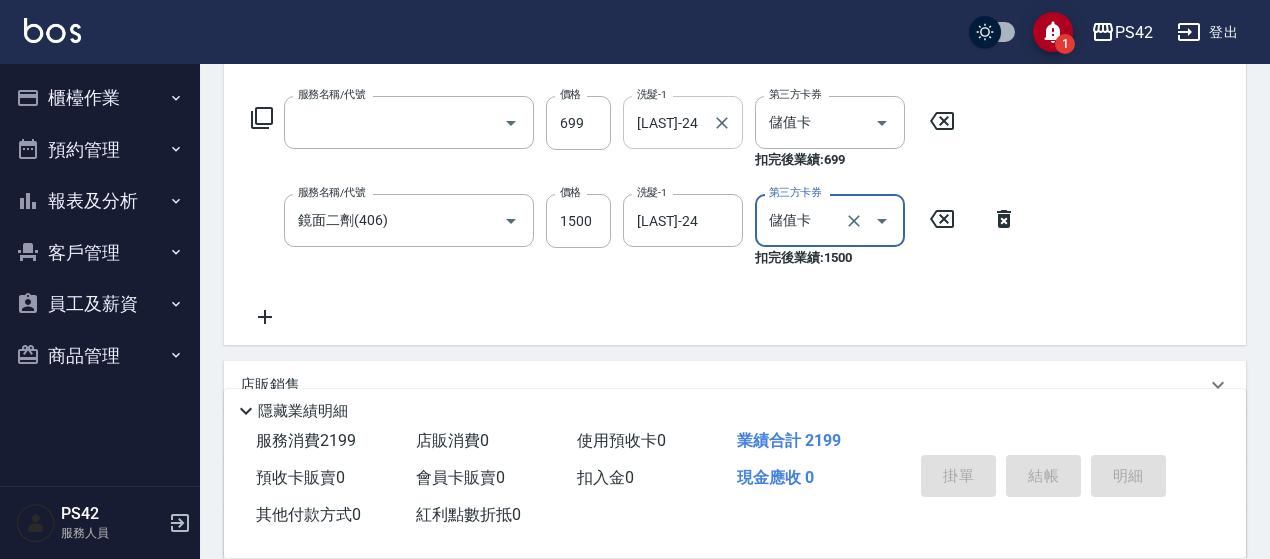 scroll, scrollTop: 0, scrollLeft: 0, axis: both 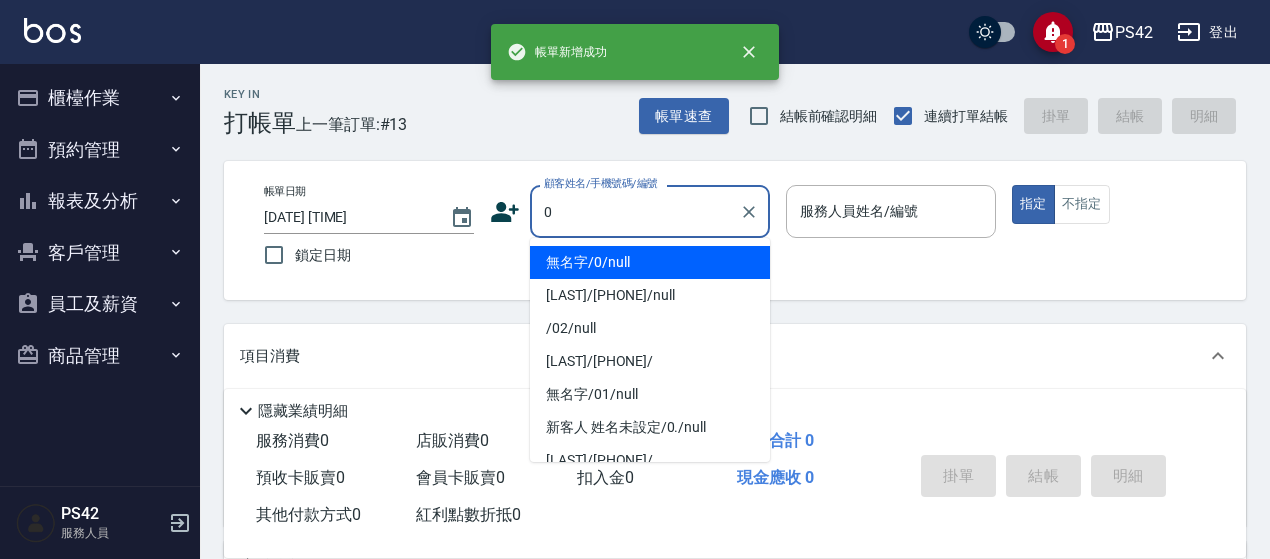 type on "無名字/0/null" 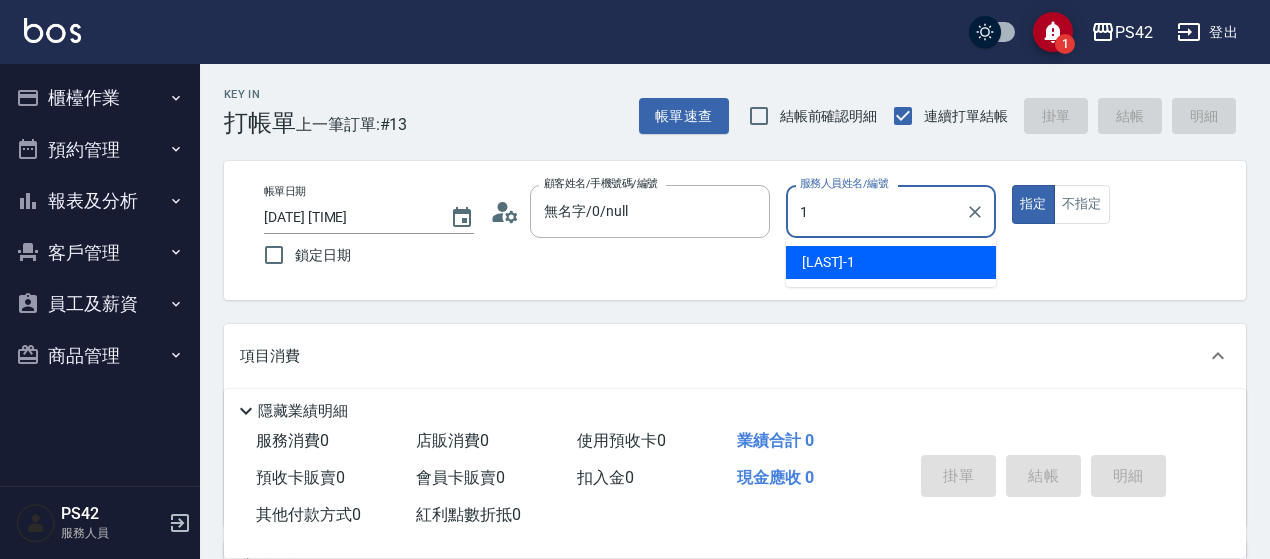 type on "[LAST]-1" 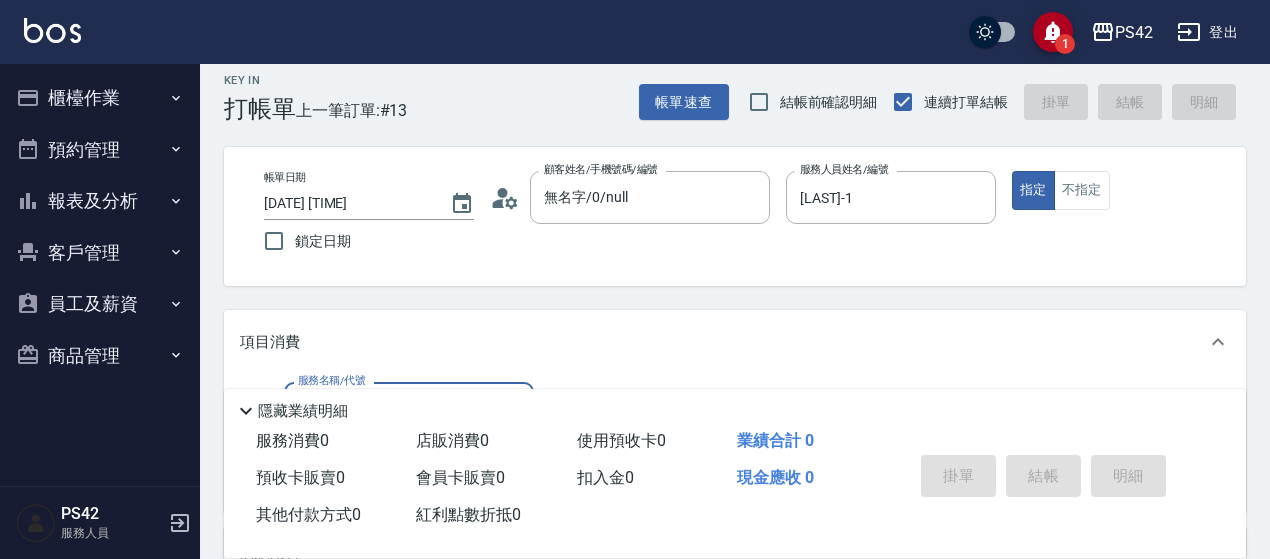 scroll, scrollTop: 200, scrollLeft: 0, axis: vertical 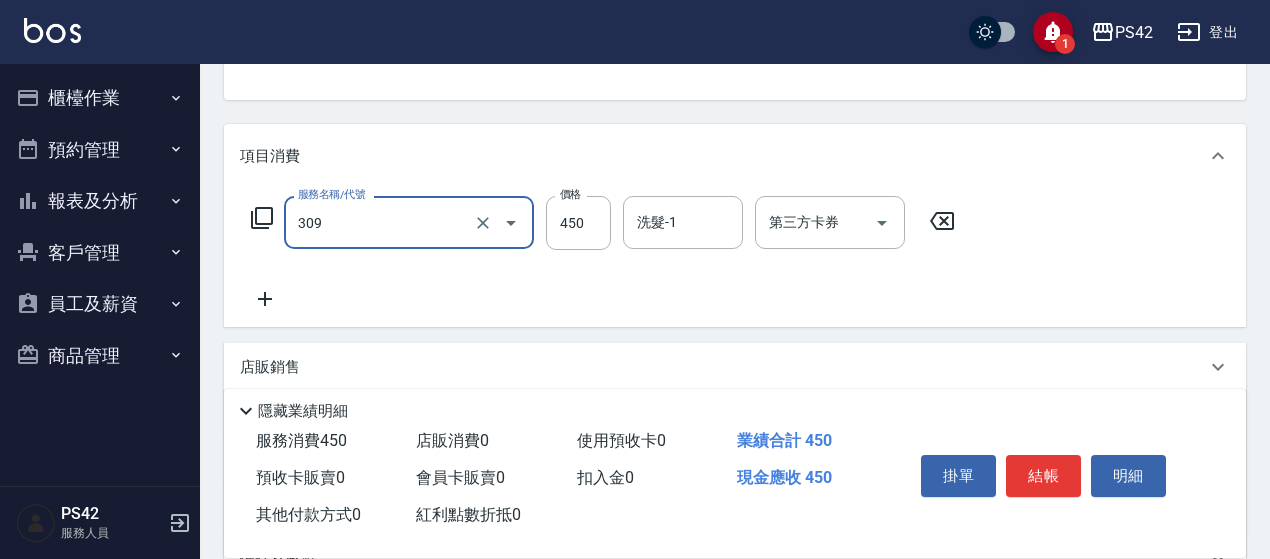 type on "洗+剪(309)" 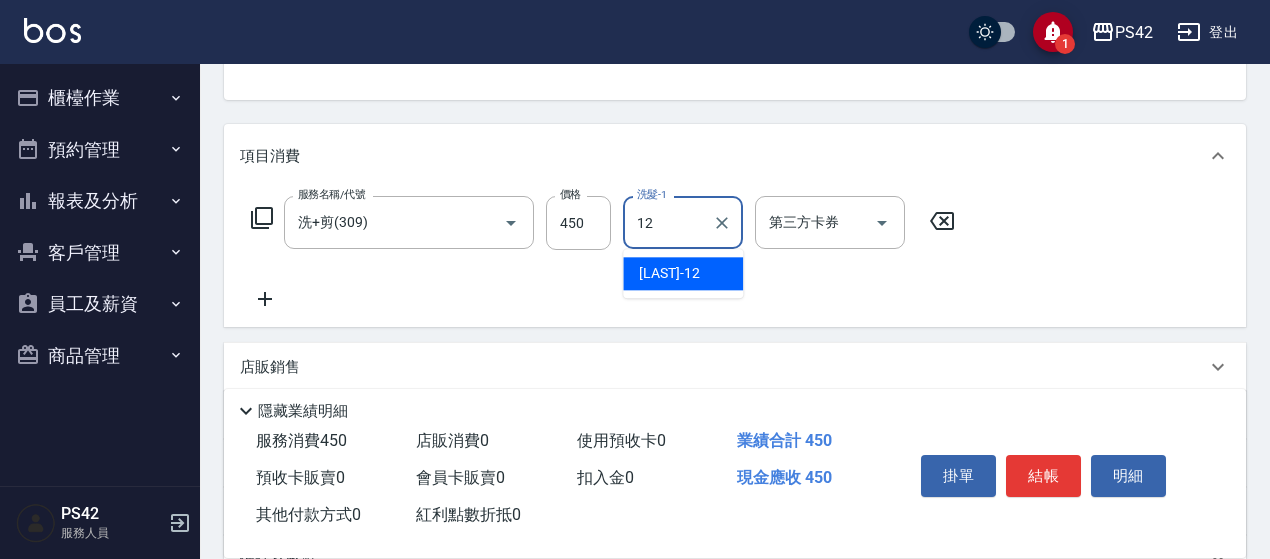 type on "[LAST]-12" 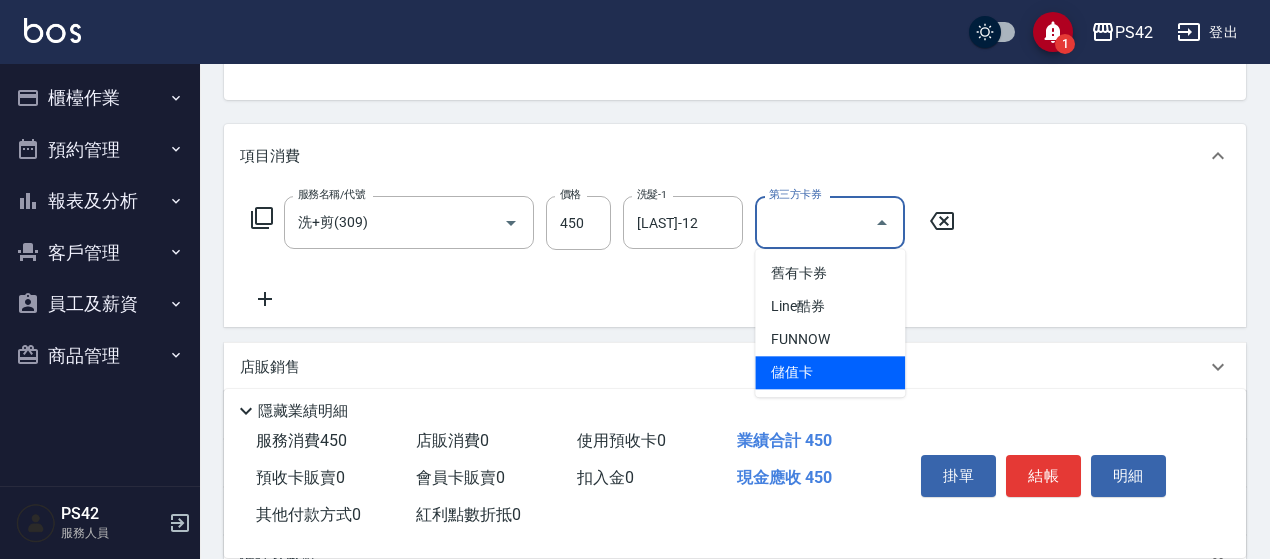 type on "儲值卡" 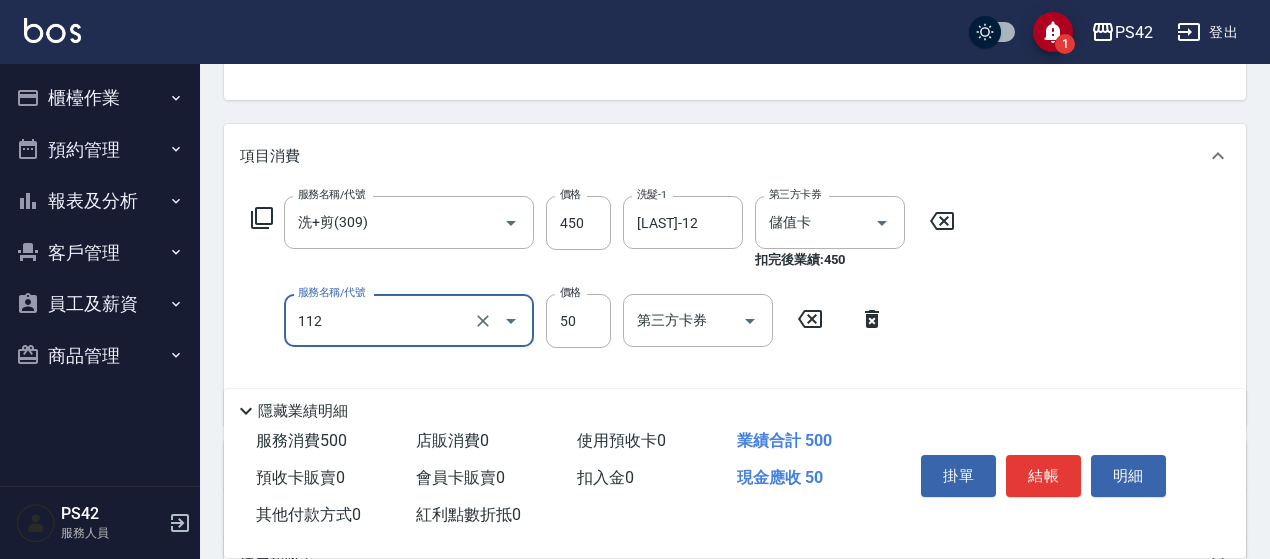 type on "精油50(112)" 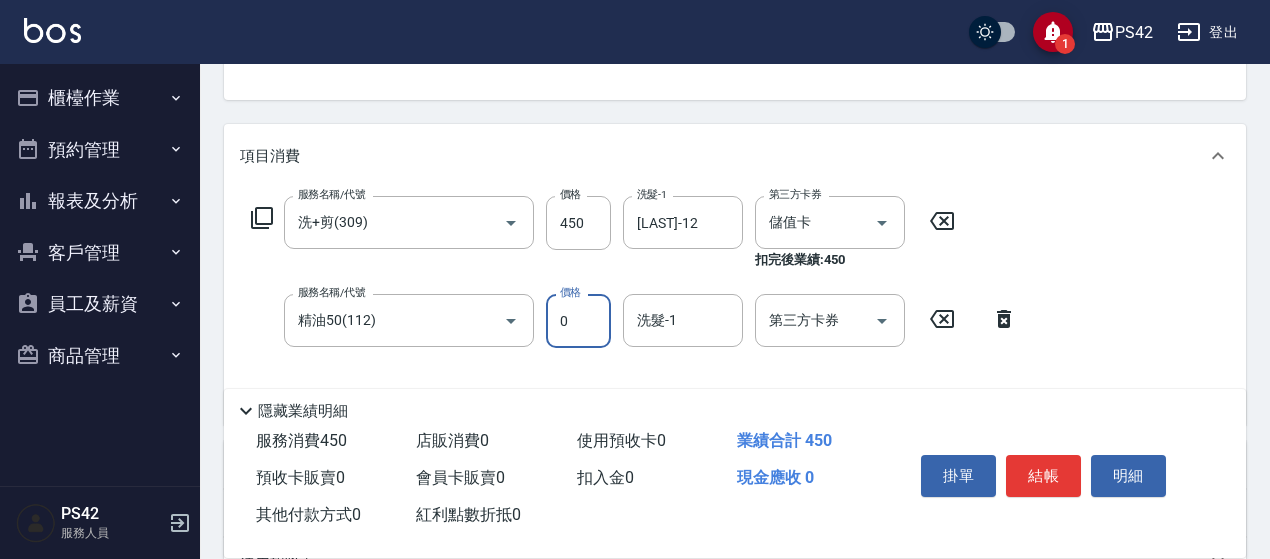 type on "50" 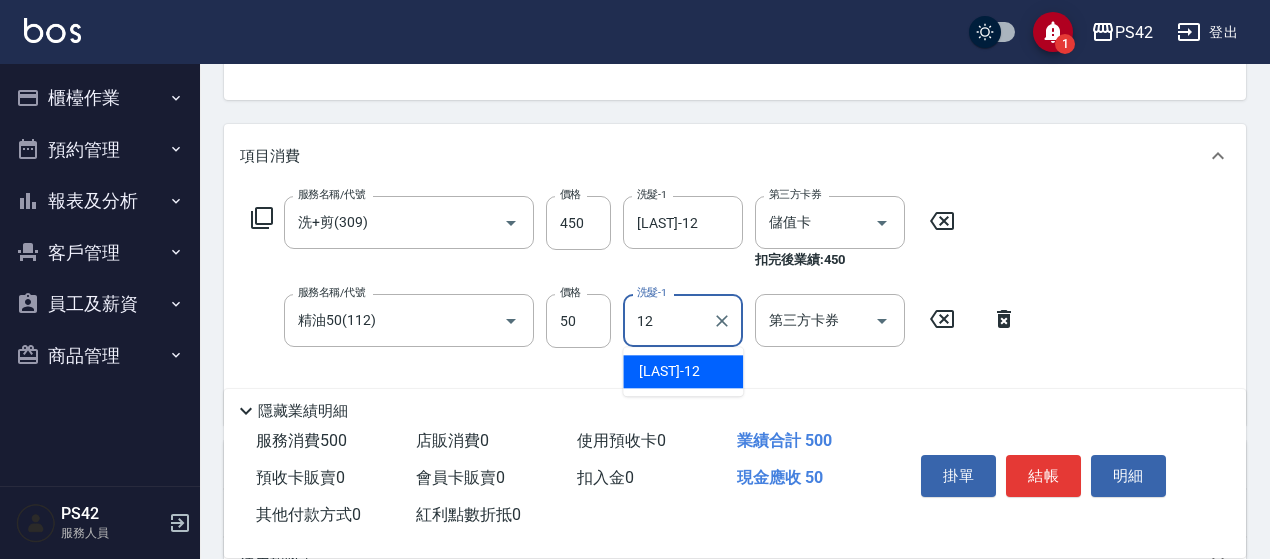 type on "[LAST]-12" 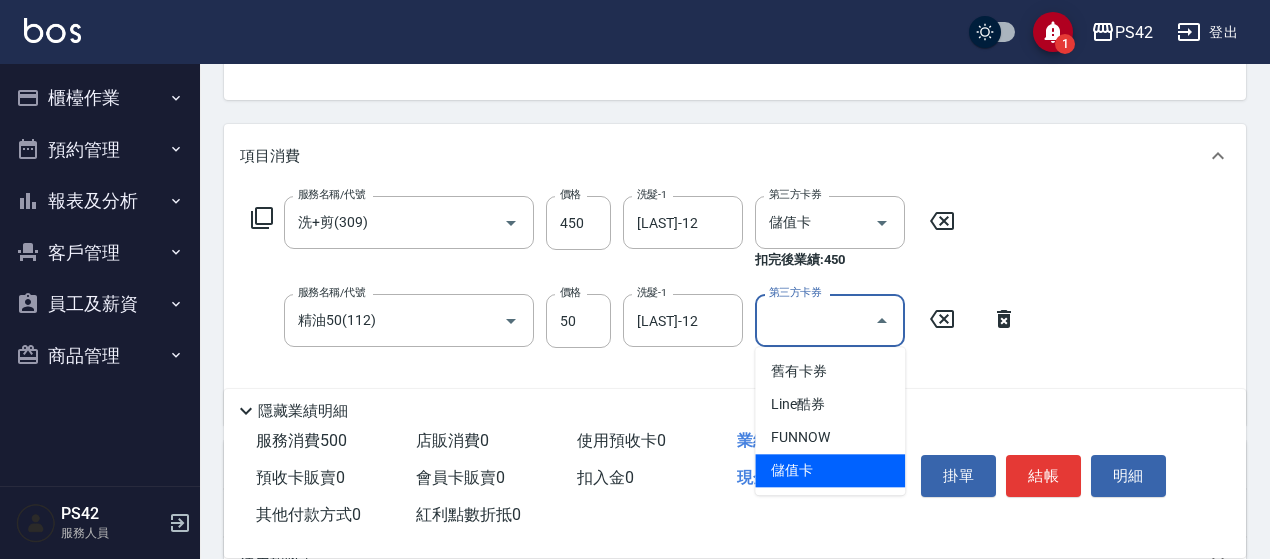 type on "儲值卡" 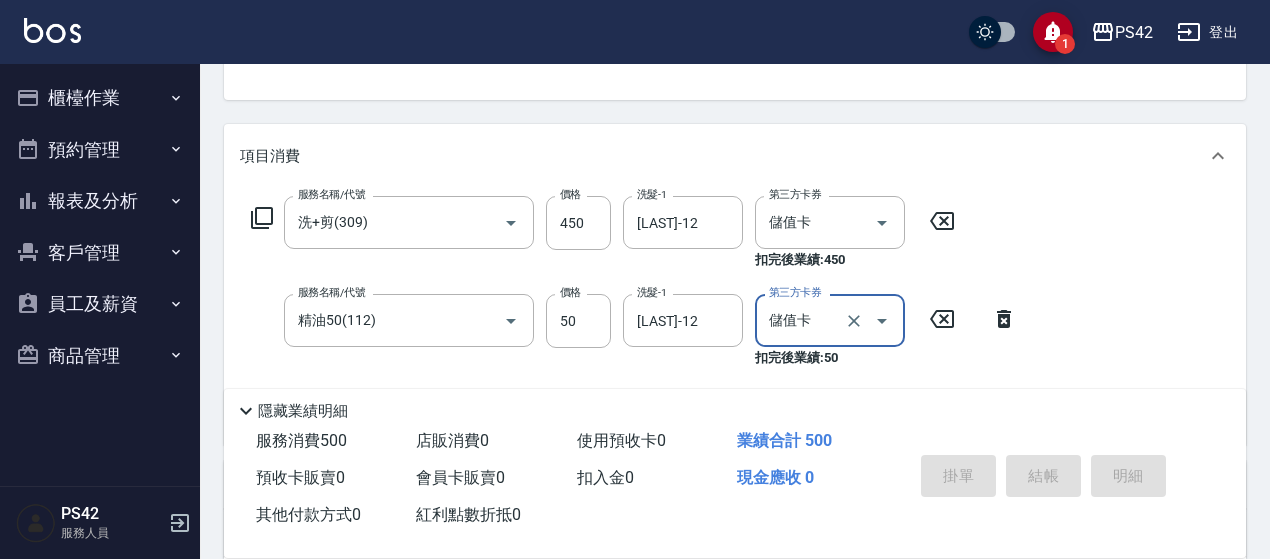 type on "[DATE] [TIME]" 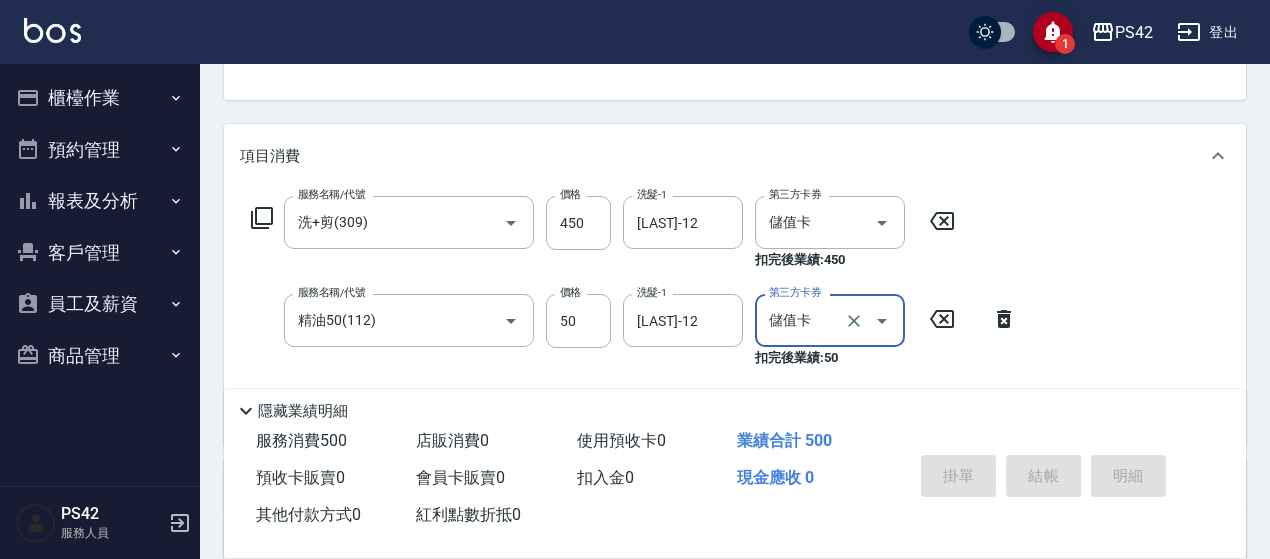 type 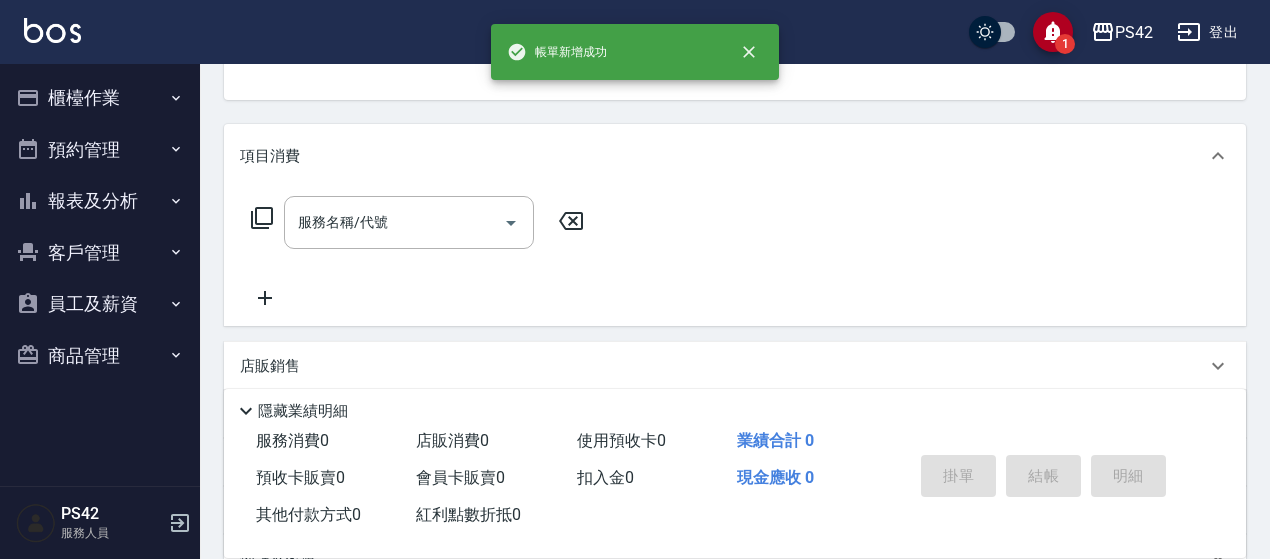 scroll, scrollTop: 194, scrollLeft: 0, axis: vertical 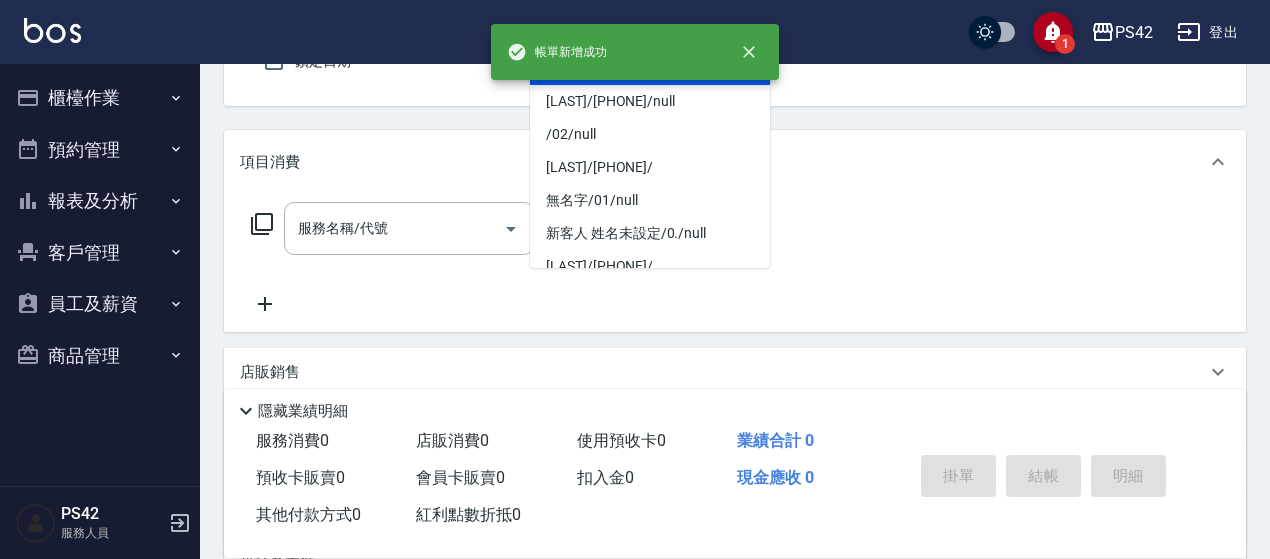 type on "無名字/0/null" 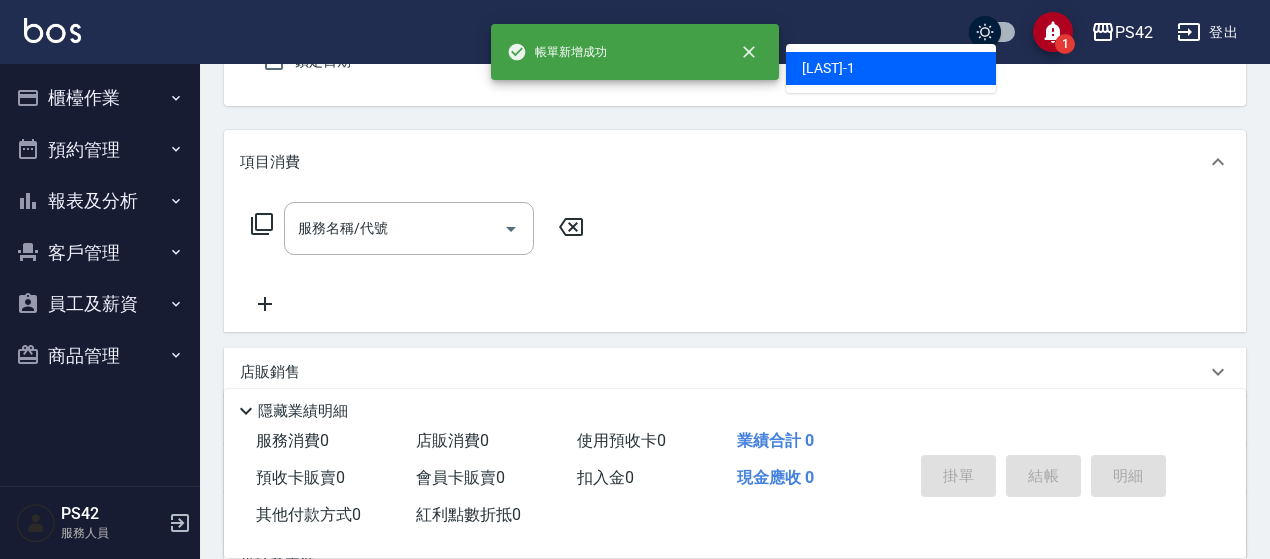 type on "[LAST]-1" 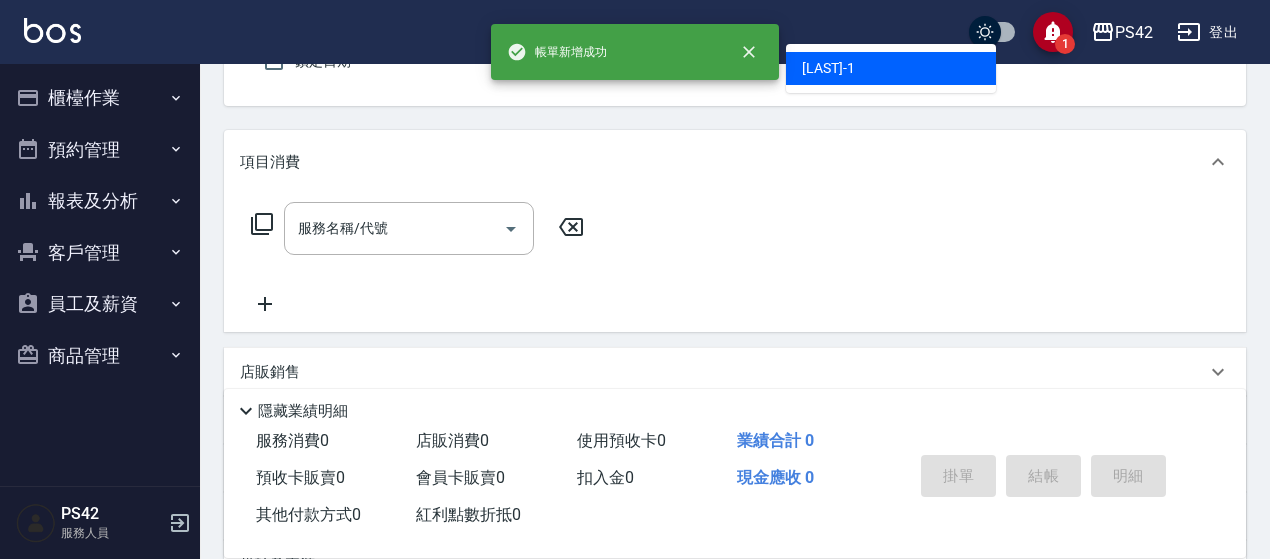 scroll, scrollTop: 185, scrollLeft: 0, axis: vertical 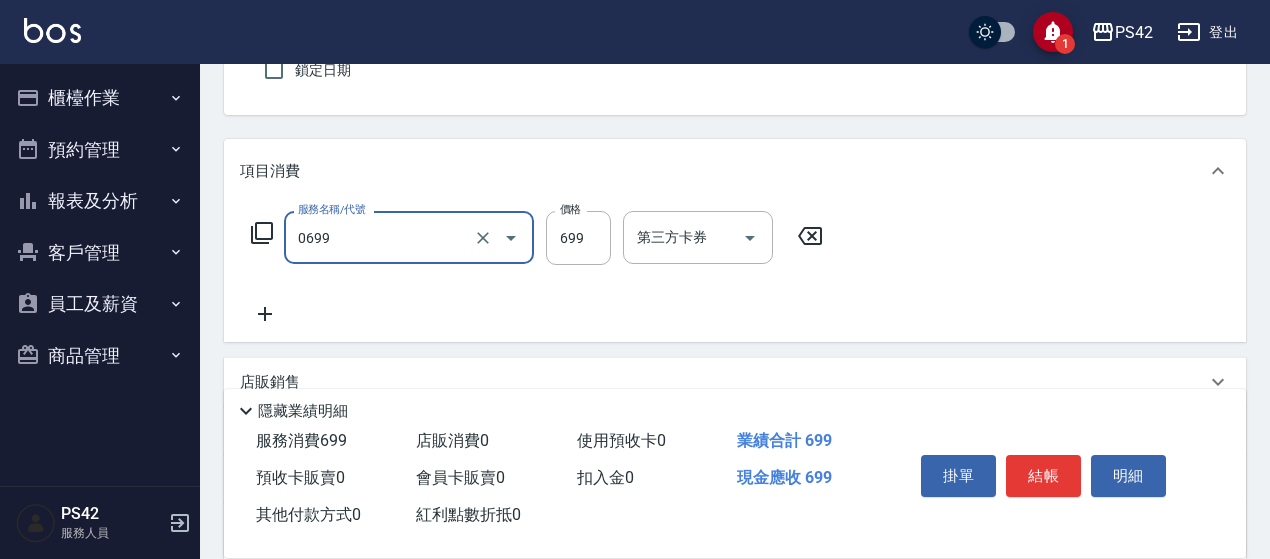 type on "精油SPA(0699)" 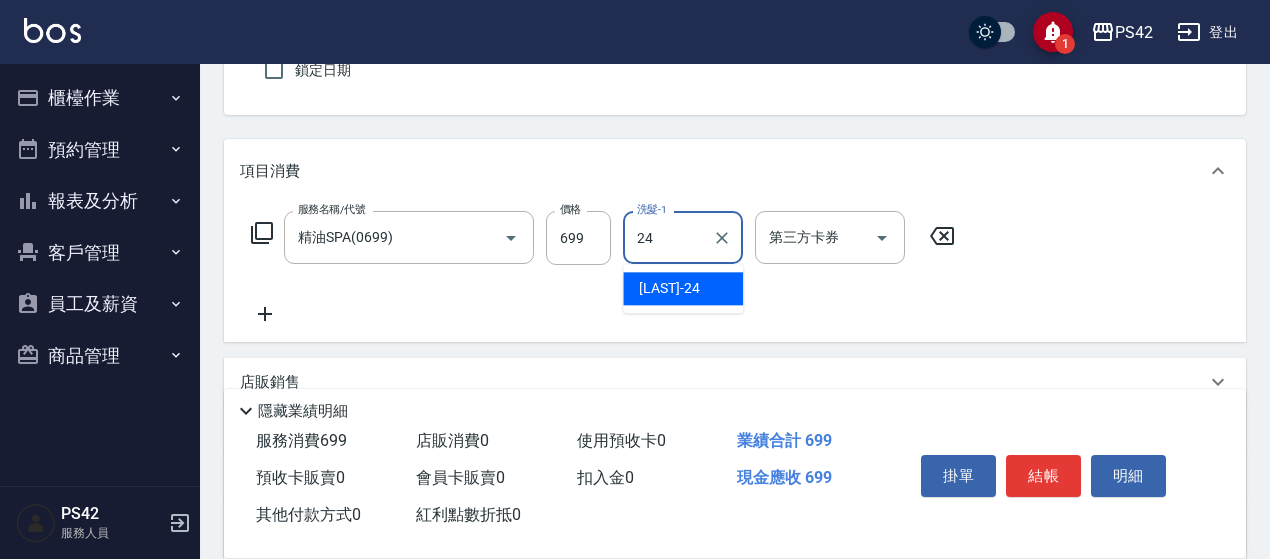 type on "[LAST]-24" 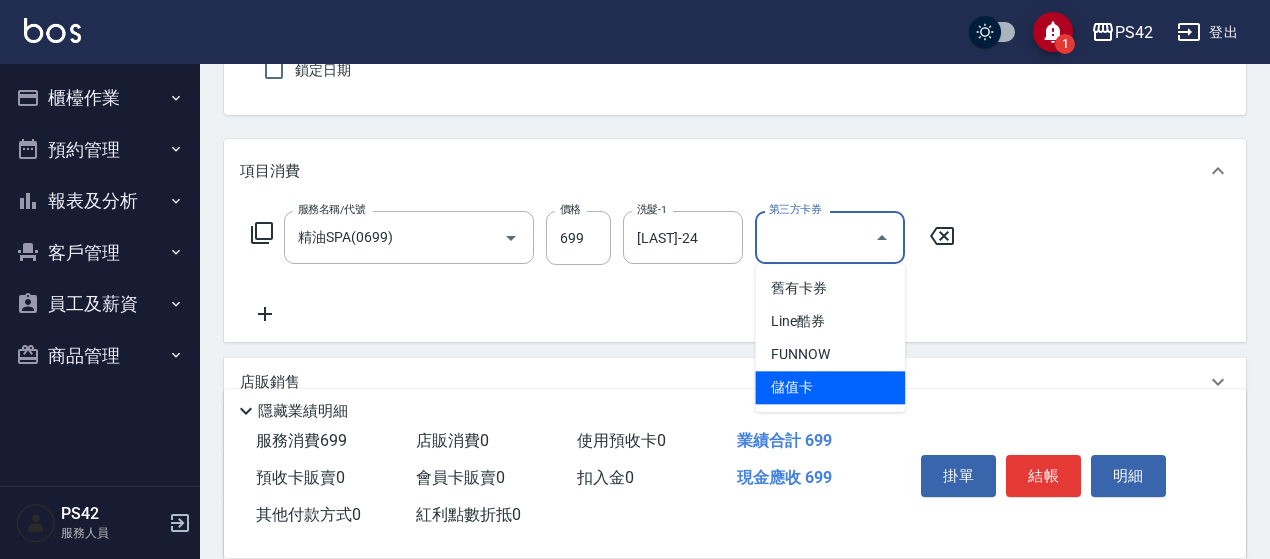 type on "儲值卡" 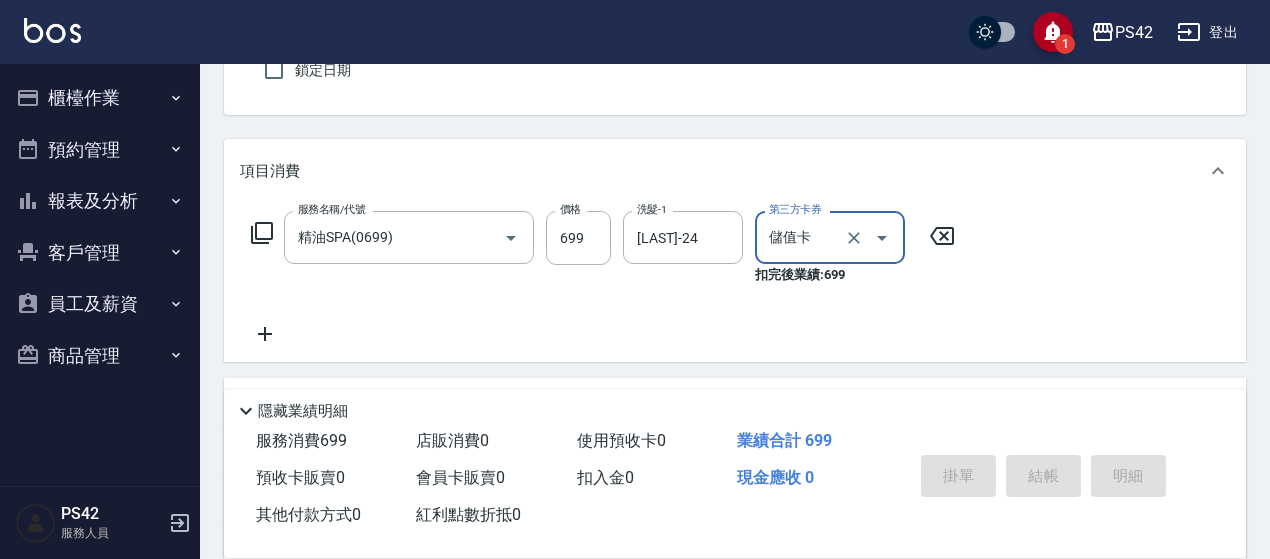 type 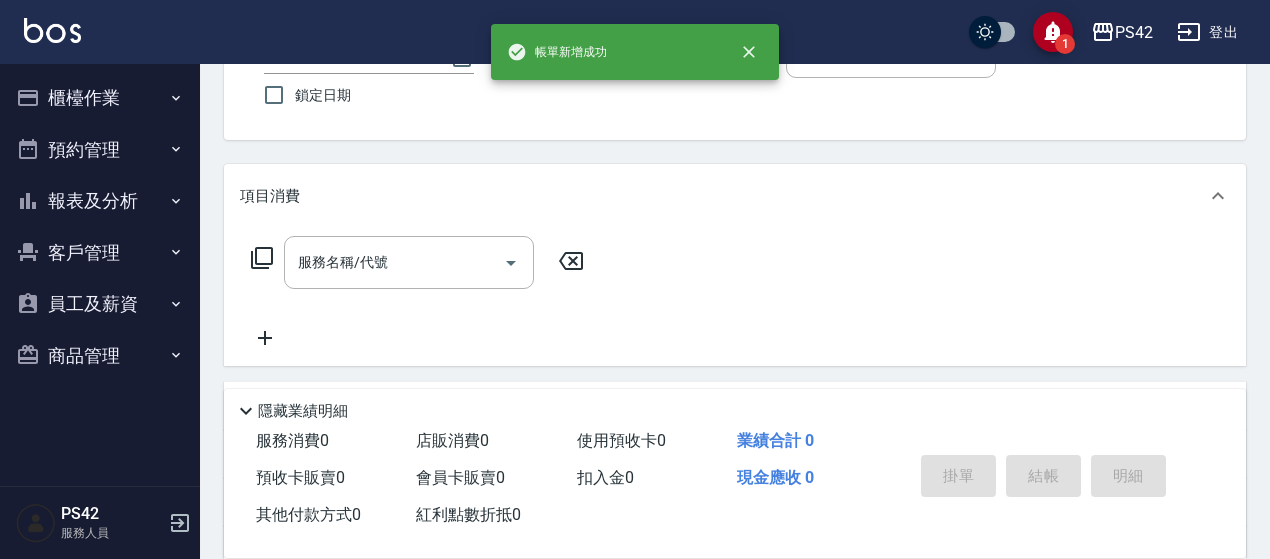 scroll, scrollTop: 0, scrollLeft: 0, axis: both 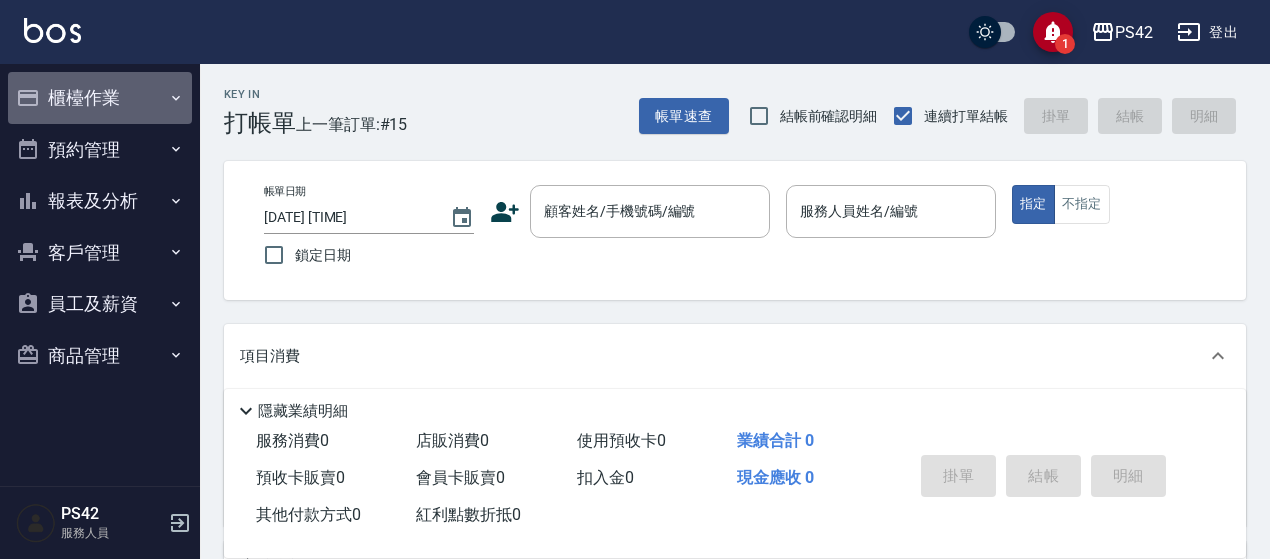 click on "櫃檯作業" at bounding box center [100, 98] 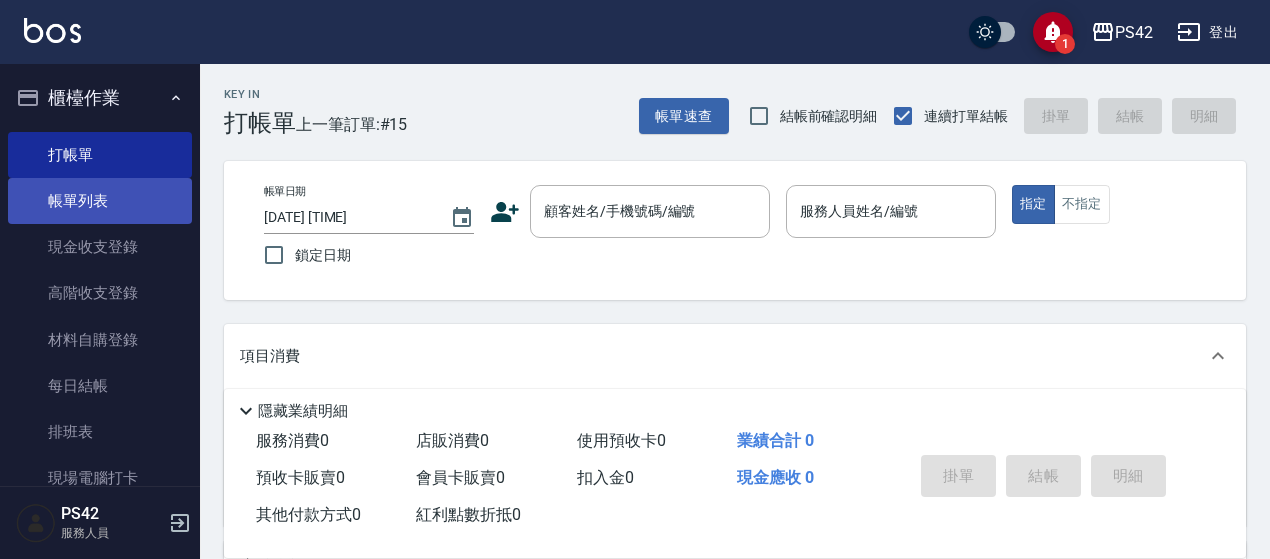 click on "帳單列表" at bounding box center (100, 201) 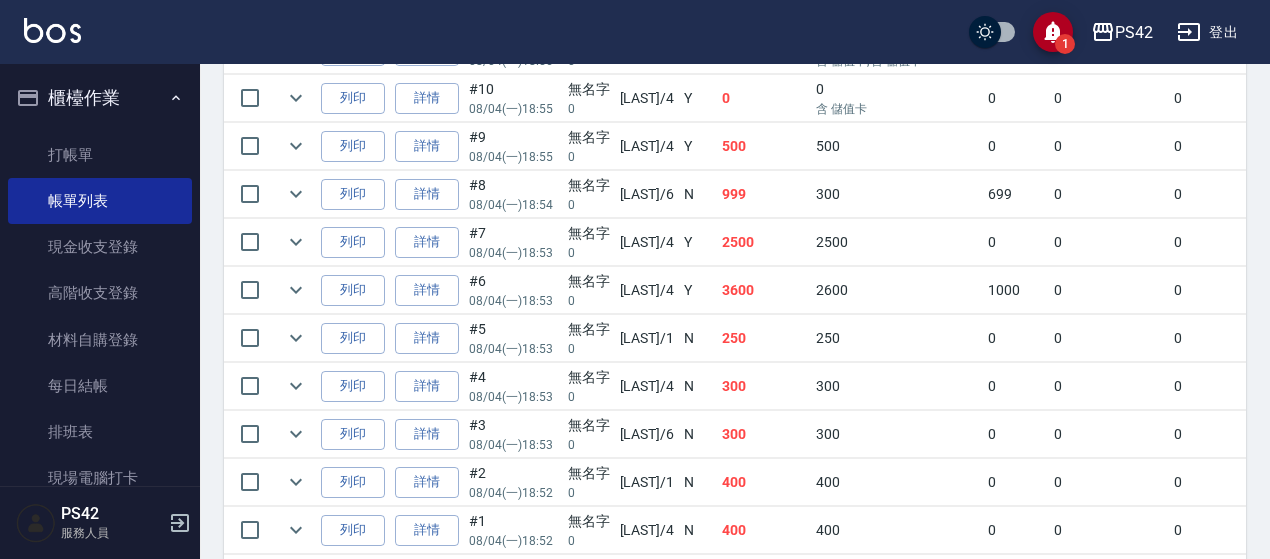 scroll, scrollTop: 800, scrollLeft: 0, axis: vertical 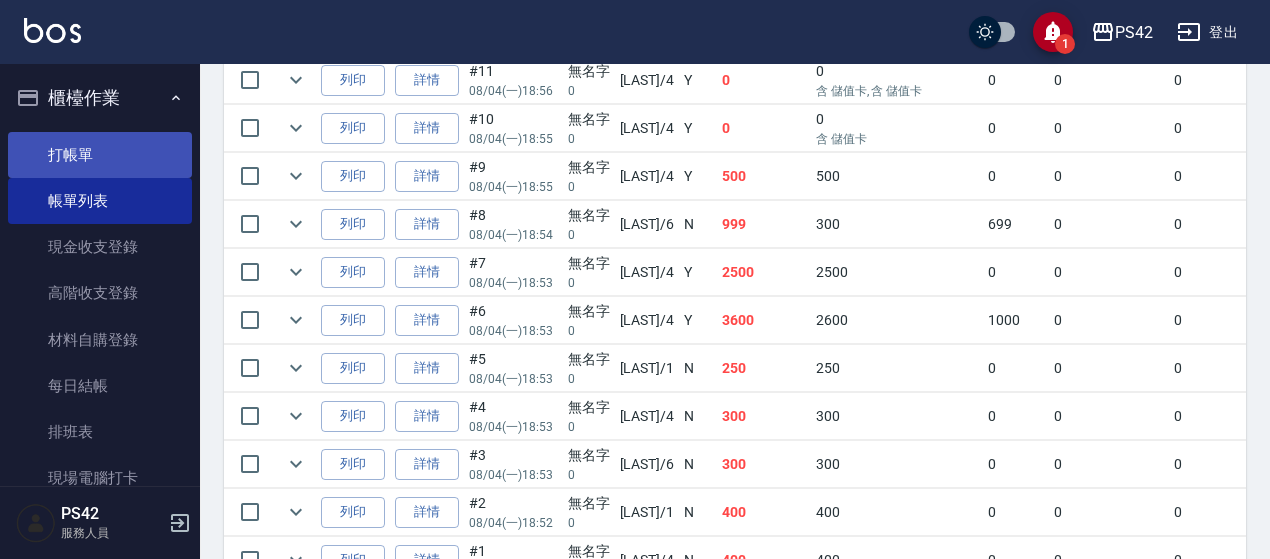 click on "打帳單" at bounding box center (100, 155) 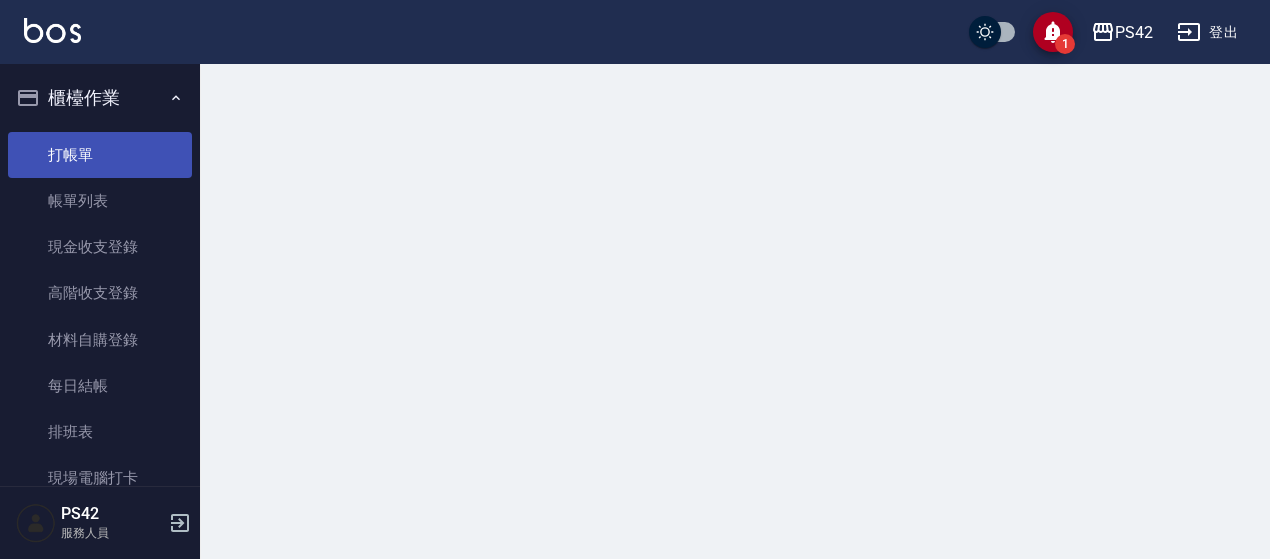 scroll, scrollTop: 0, scrollLeft: 0, axis: both 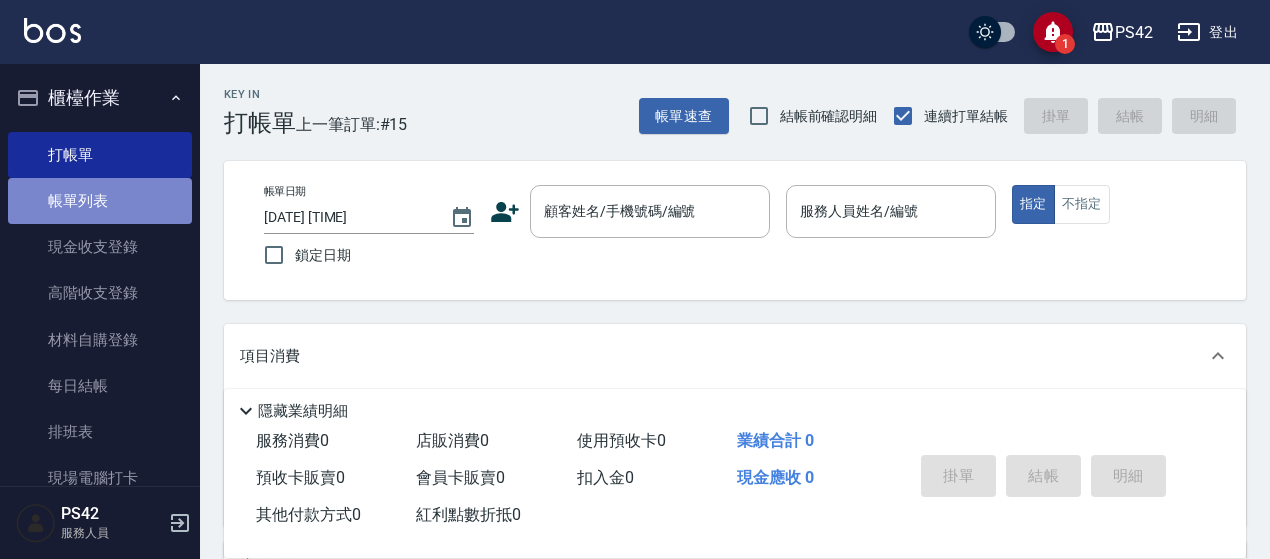 click on "帳單列表" at bounding box center (100, 201) 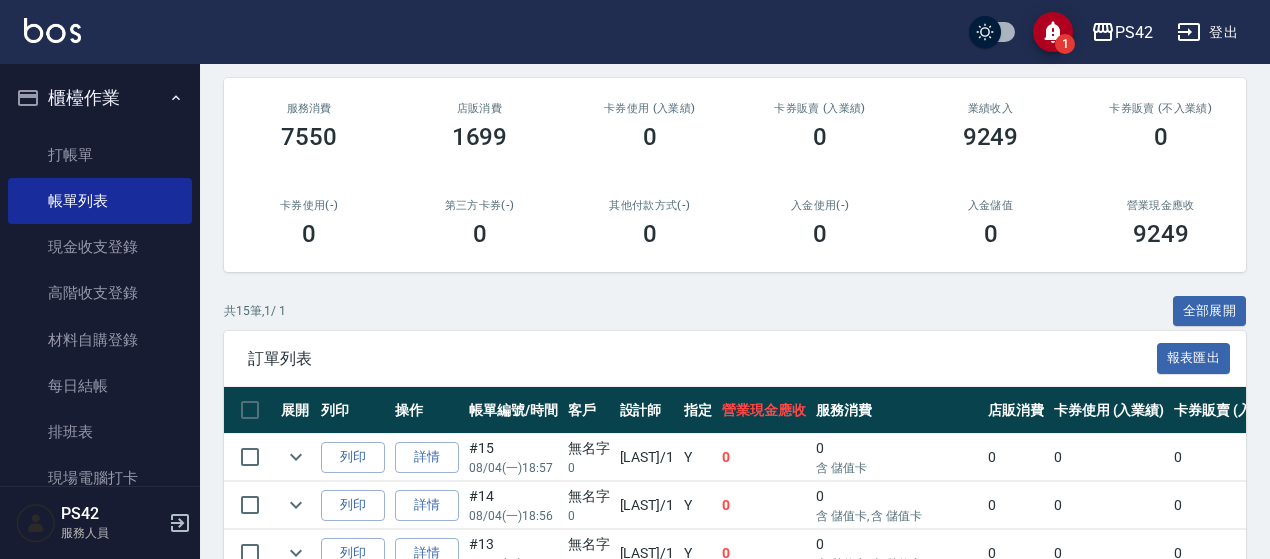 scroll, scrollTop: 208, scrollLeft: 0, axis: vertical 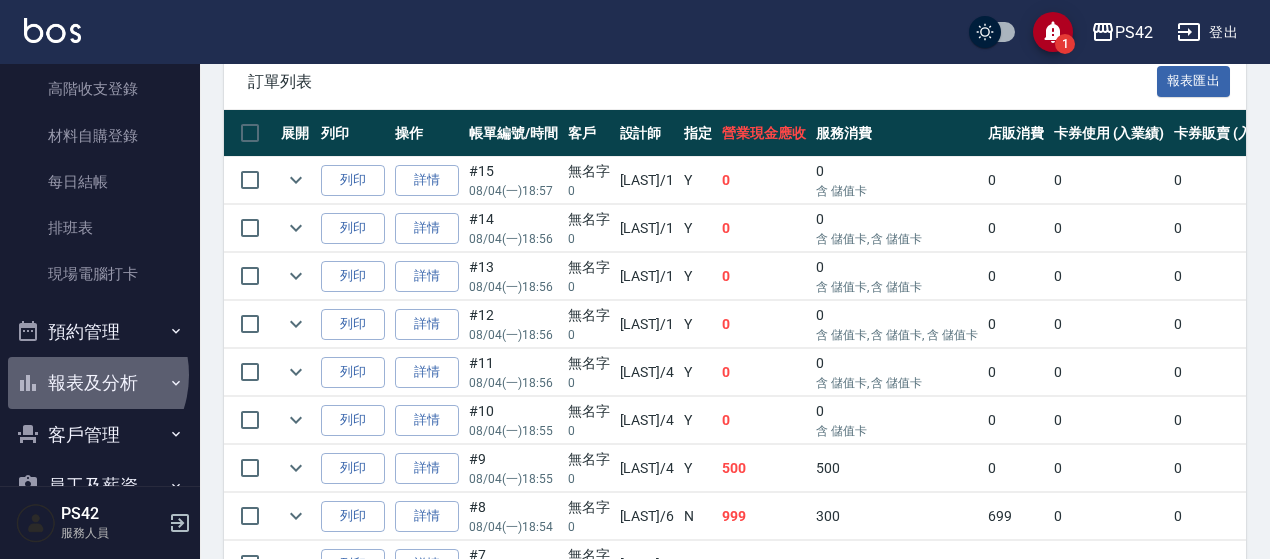 click on "報表及分析" at bounding box center [100, 383] 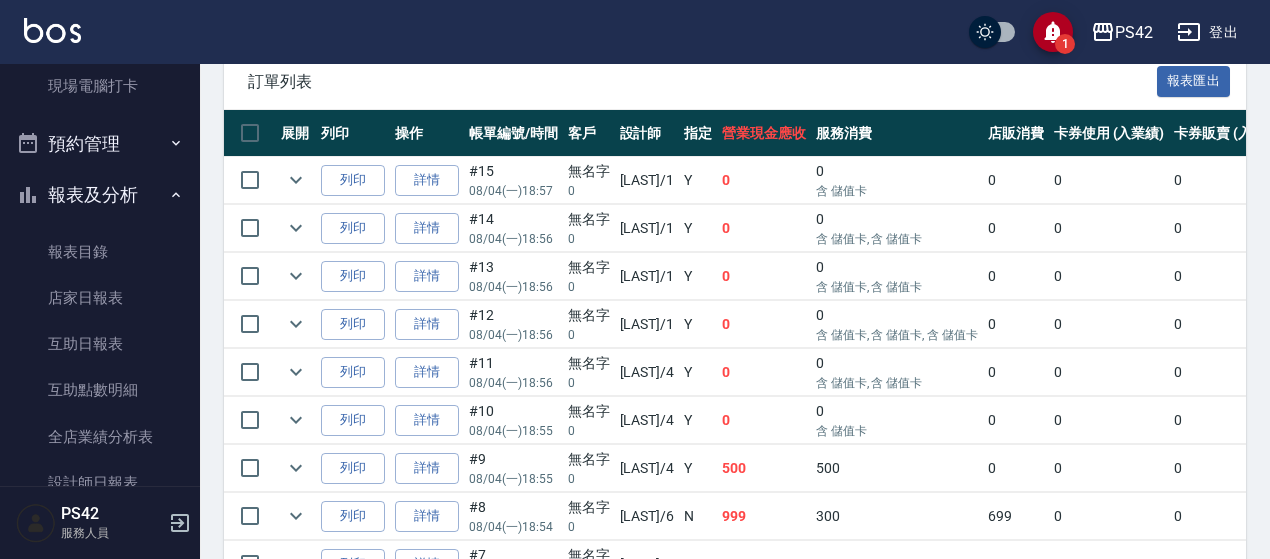 scroll, scrollTop: 404, scrollLeft: 0, axis: vertical 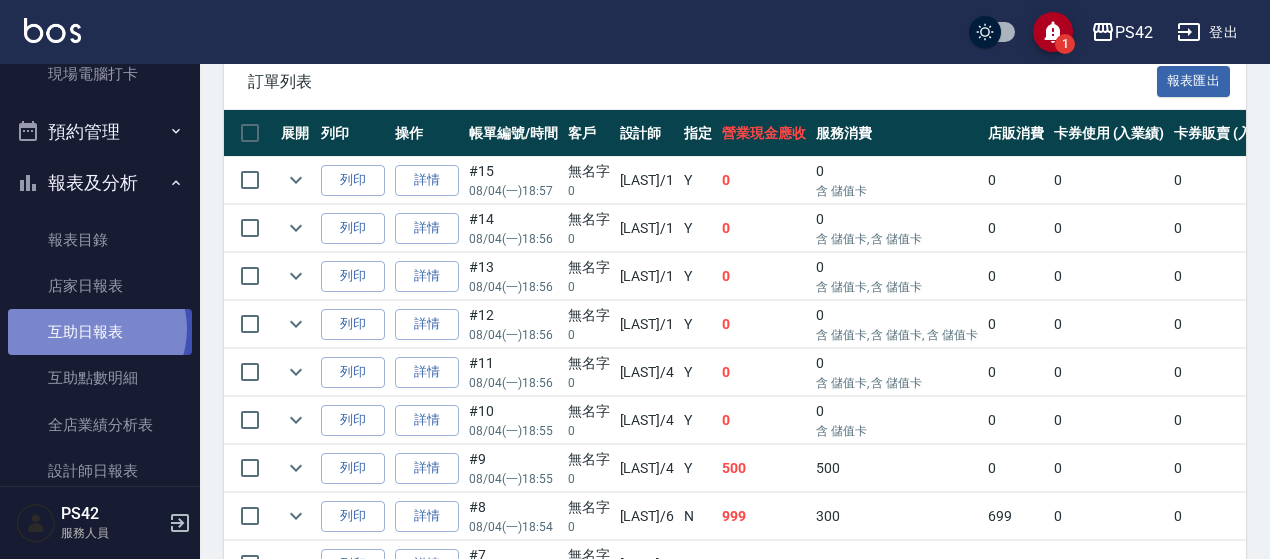 click on "互助日報表" at bounding box center (100, 332) 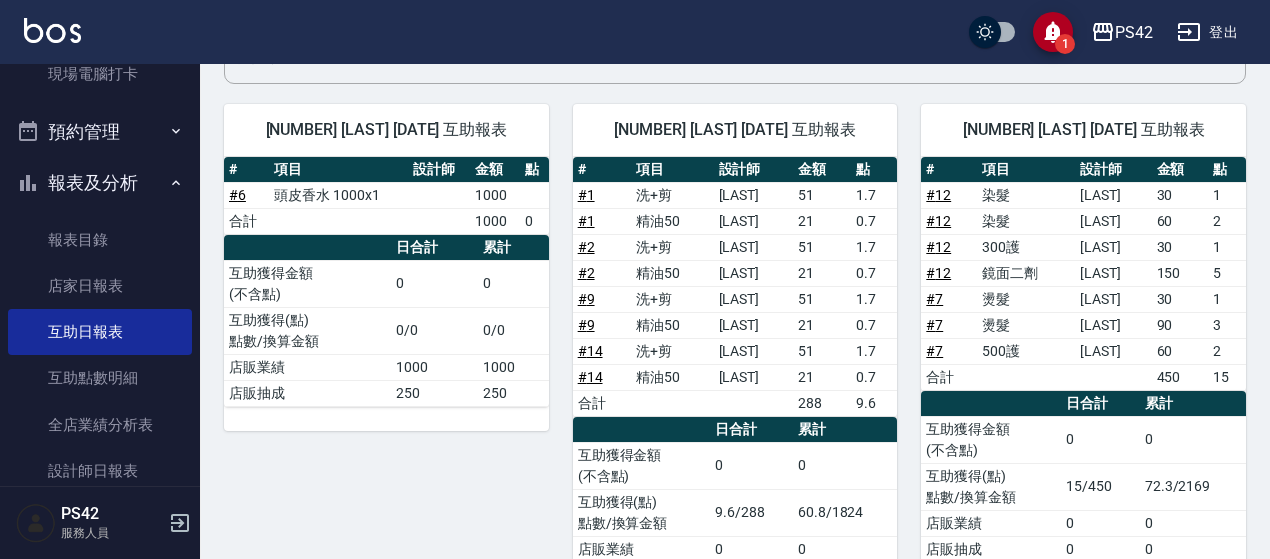 scroll, scrollTop: 0, scrollLeft: 0, axis: both 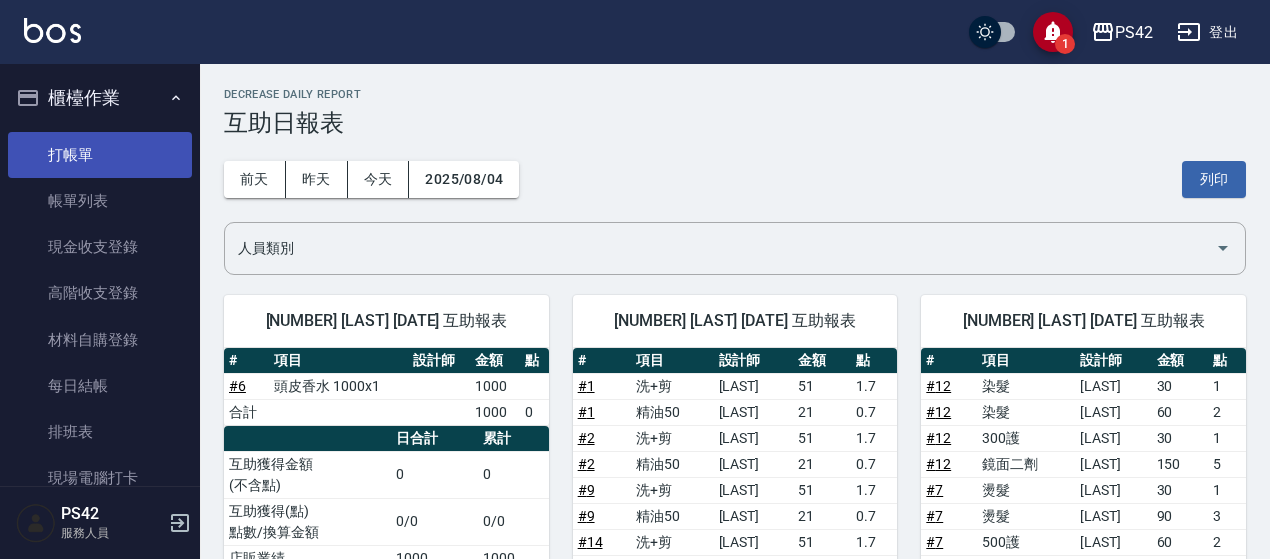 click on "打帳單" at bounding box center (100, 155) 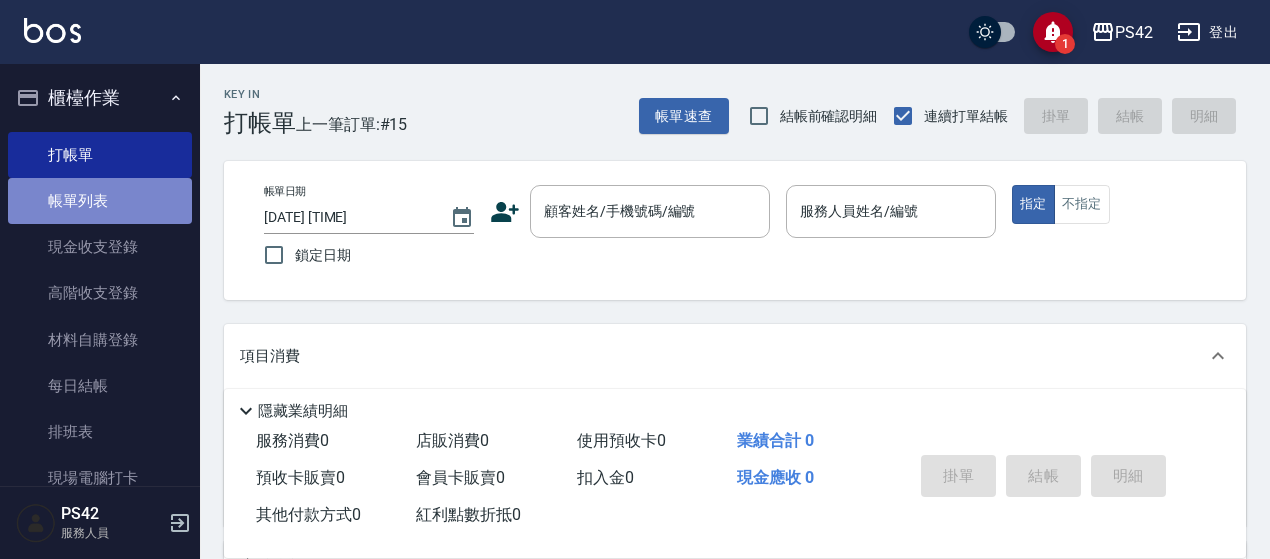 click on "帳單列表" at bounding box center (100, 201) 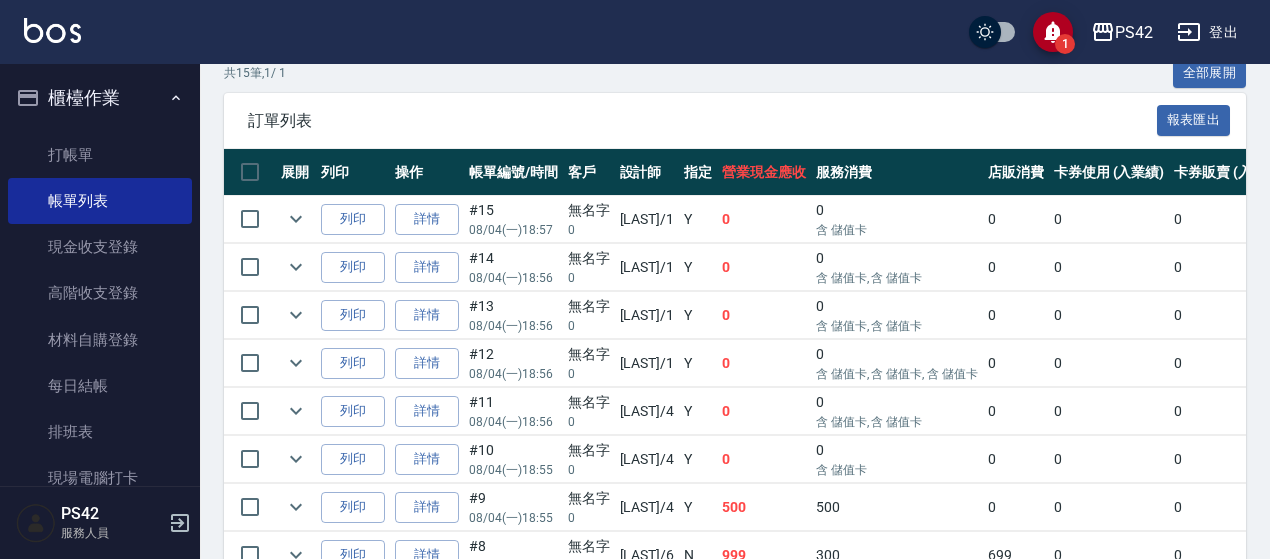 scroll, scrollTop: 500, scrollLeft: 0, axis: vertical 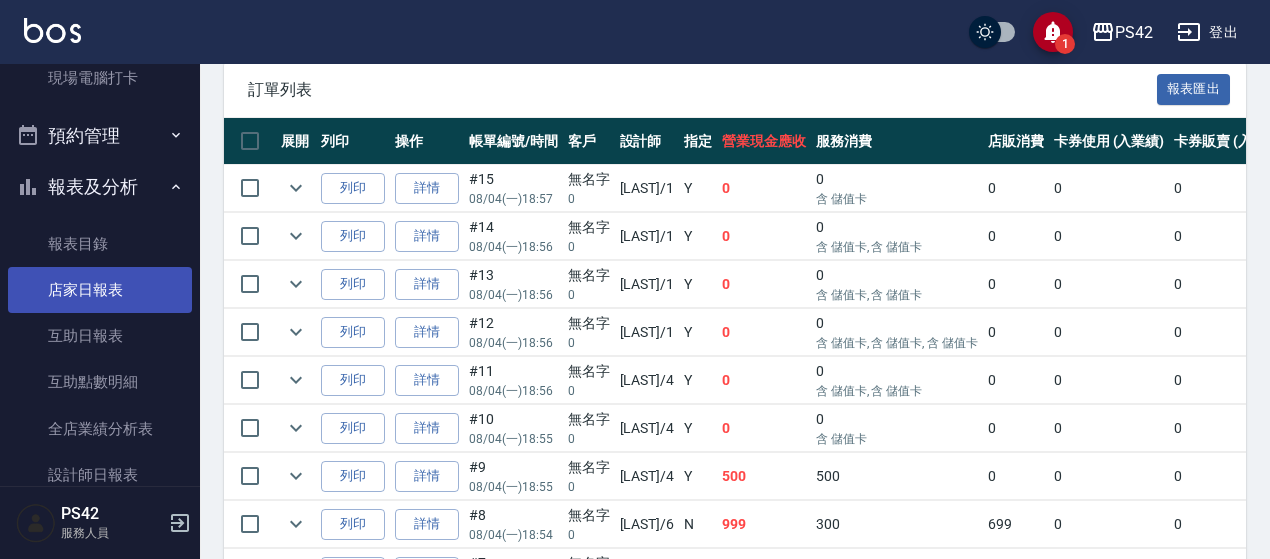click on "店家日報表" at bounding box center [100, 290] 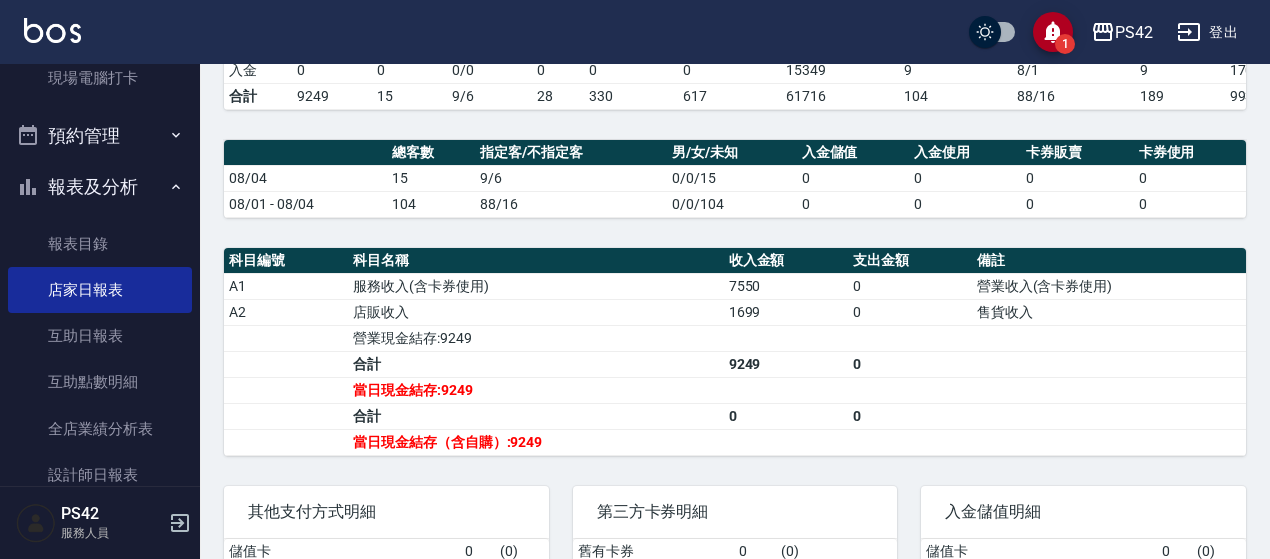 scroll, scrollTop: 600, scrollLeft: 0, axis: vertical 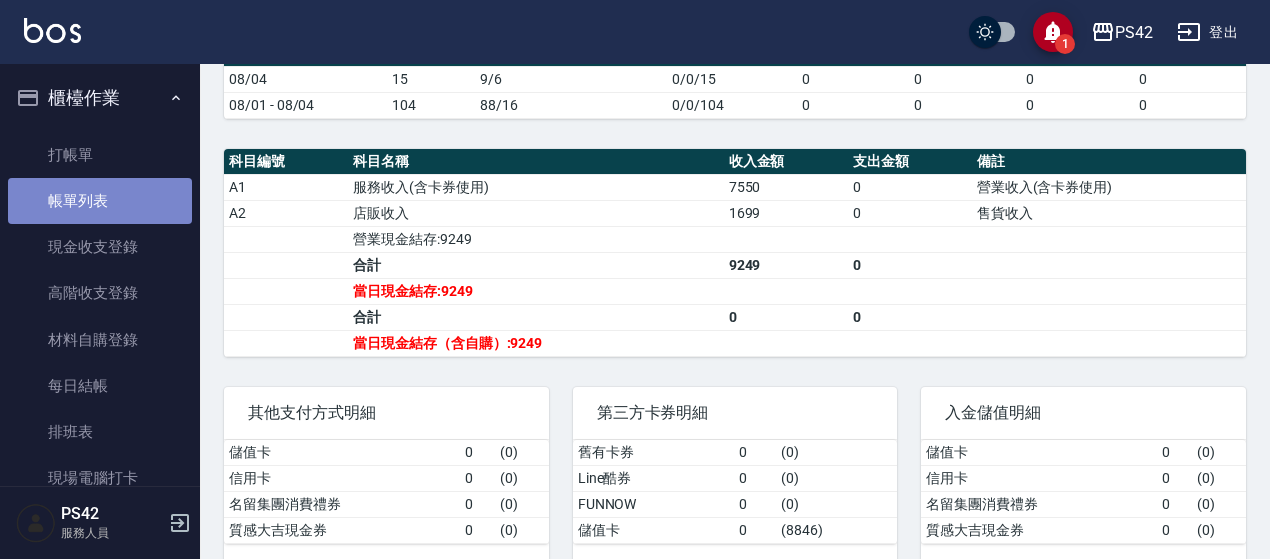 click on "帳單列表" at bounding box center (100, 201) 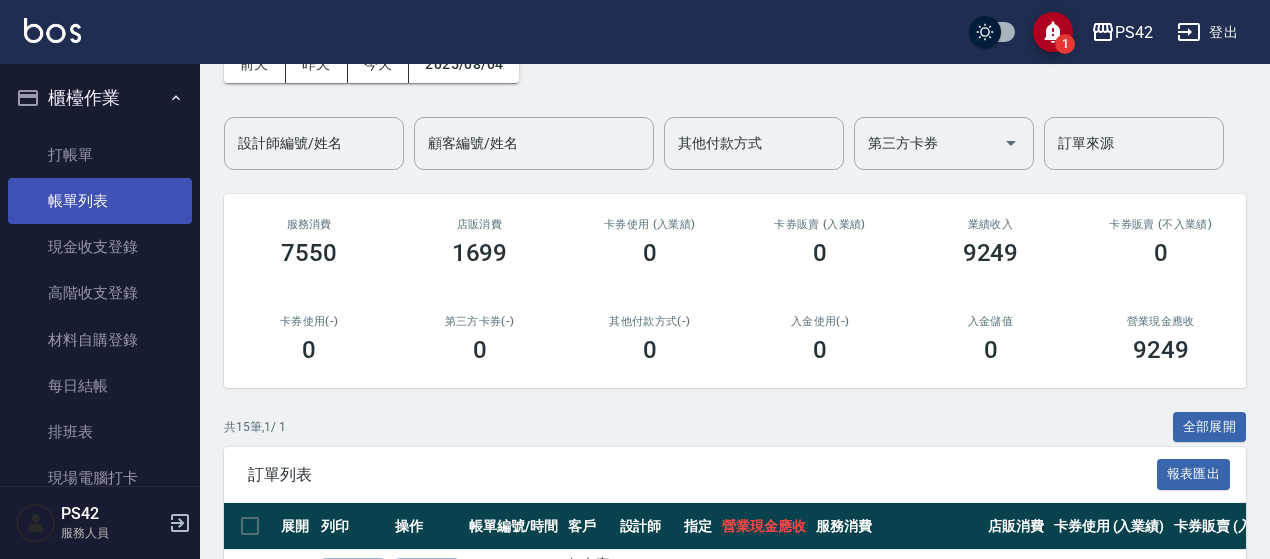 scroll, scrollTop: 108, scrollLeft: 0, axis: vertical 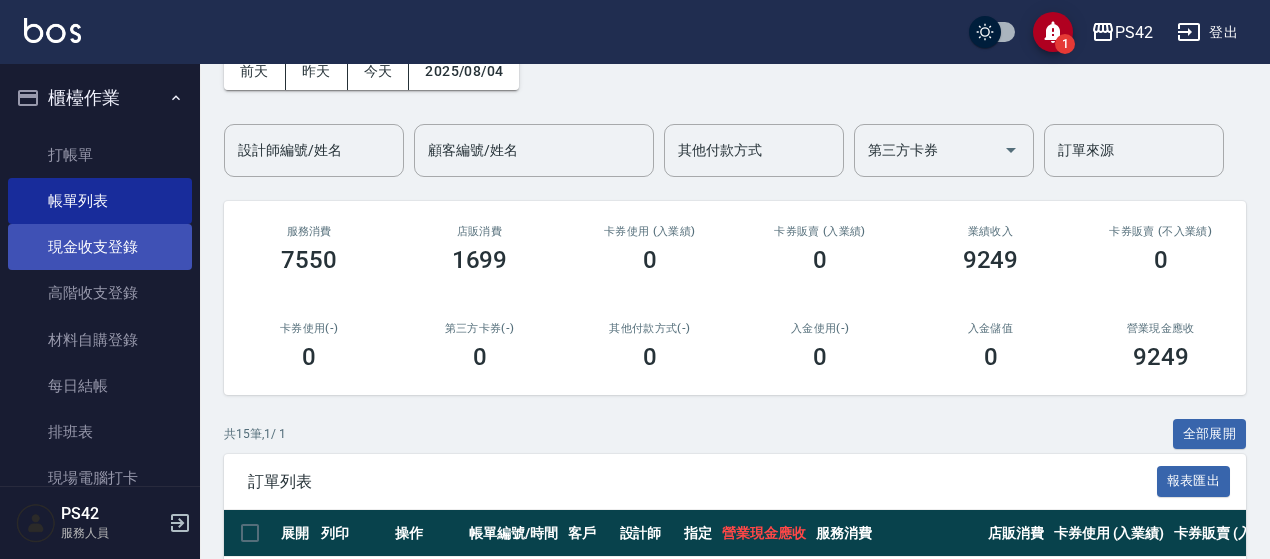 click on "現金收支登錄" at bounding box center (100, 247) 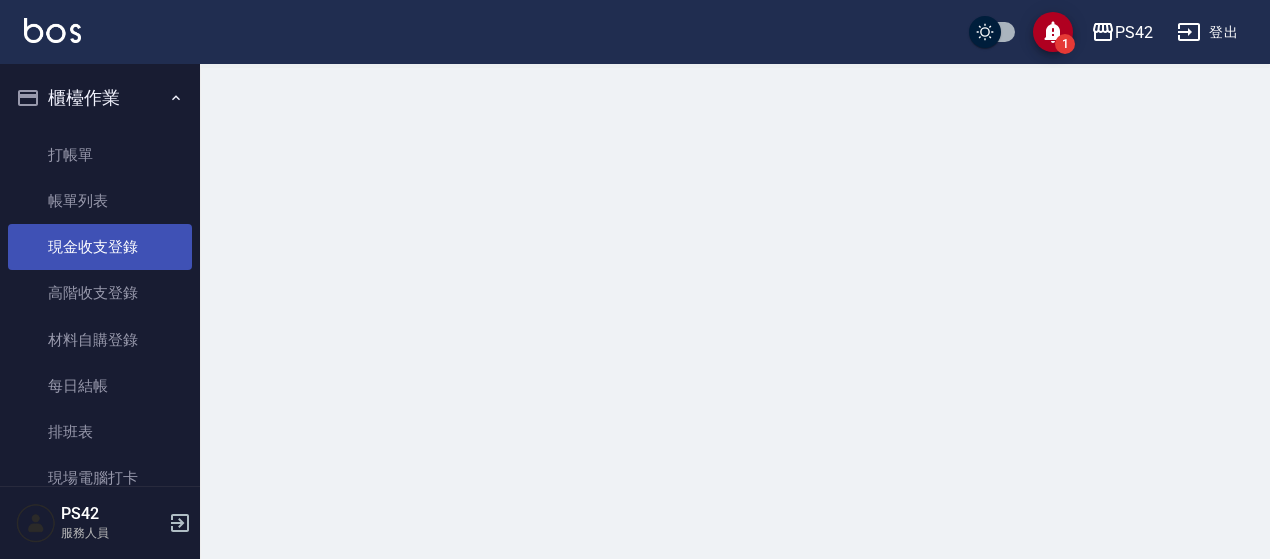 scroll, scrollTop: 0, scrollLeft: 0, axis: both 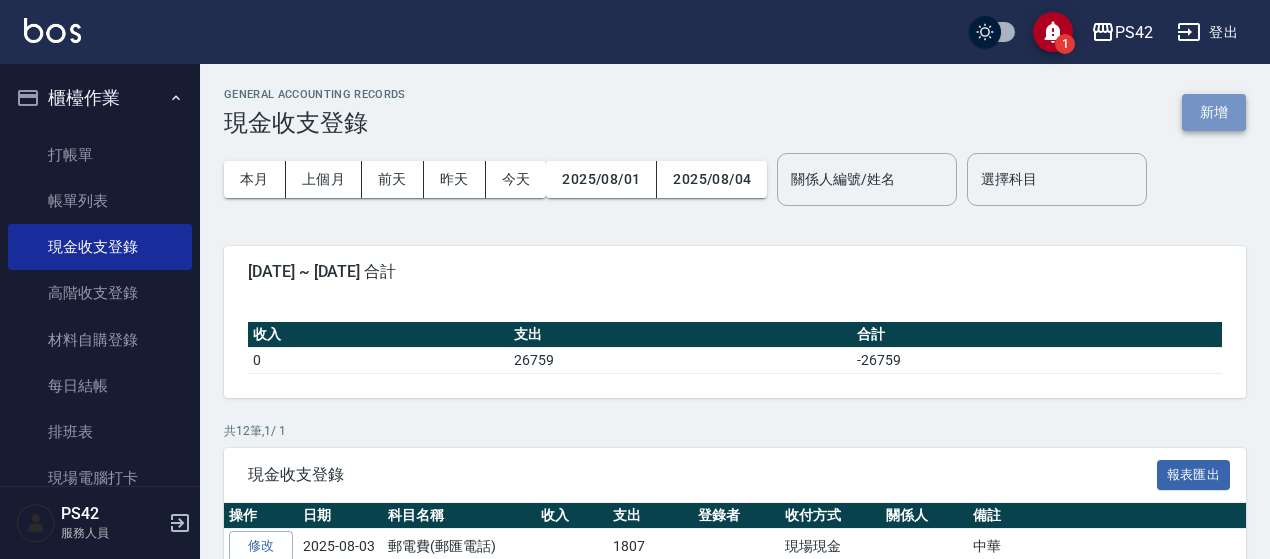 click on "新增" at bounding box center (1214, 112) 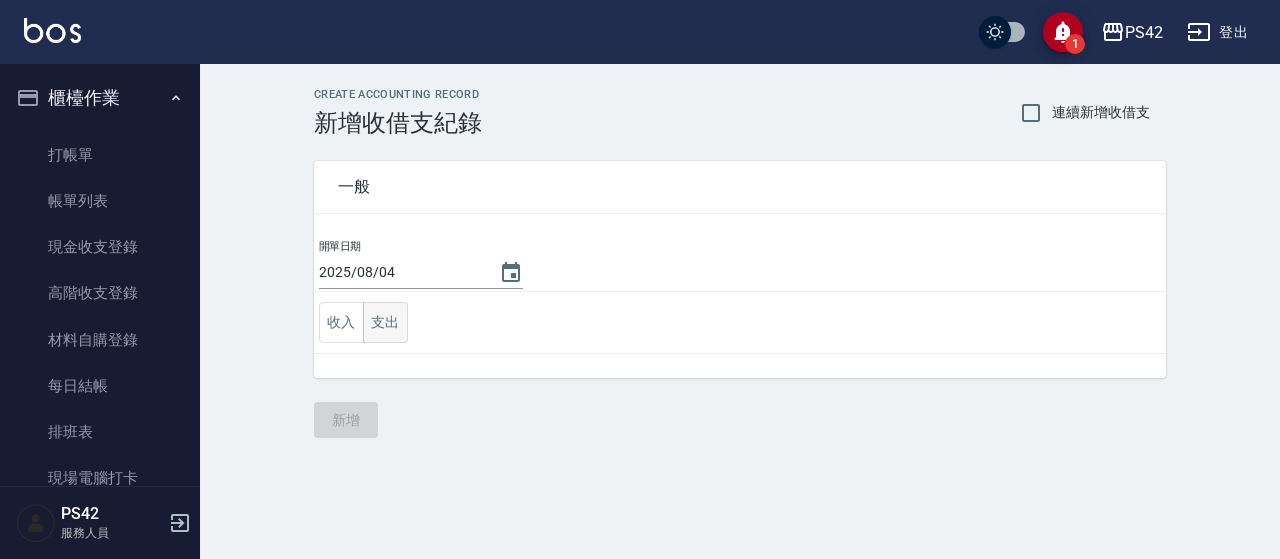 click on "支出" at bounding box center [385, 322] 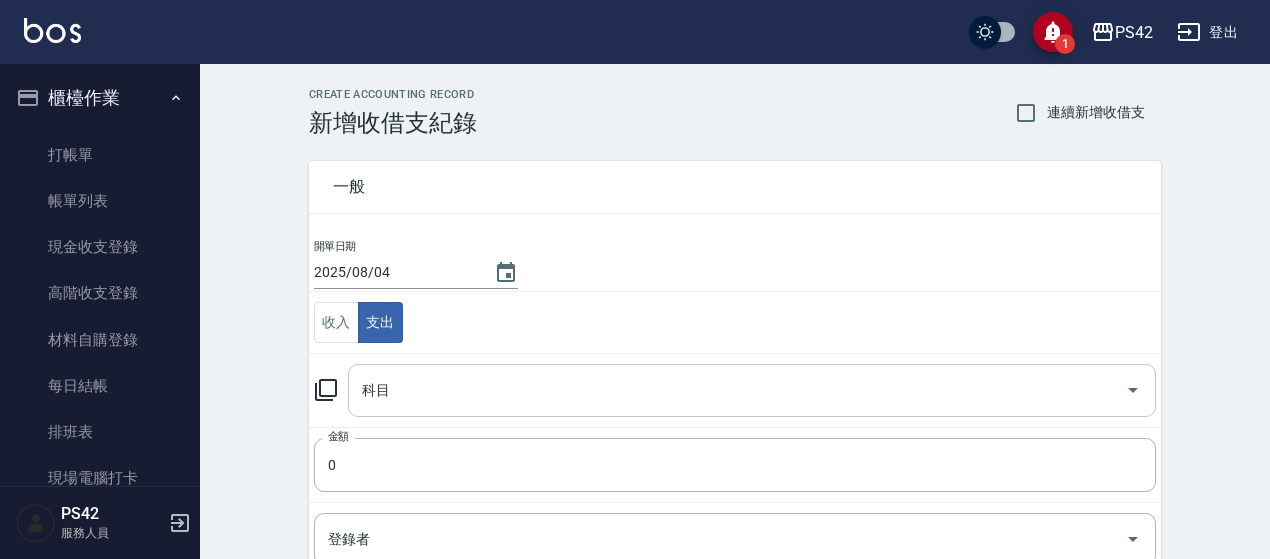 click on "科目" at bounding box center [752, 390] 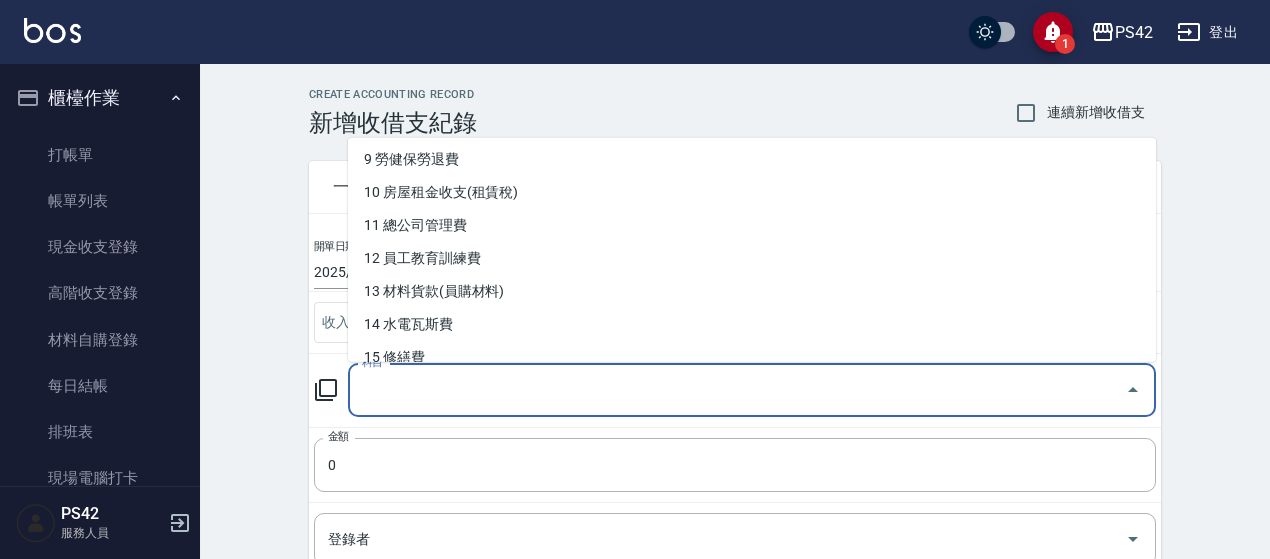 scroll, scrollTop: 400, scrollLeft: 0, axis: vertical 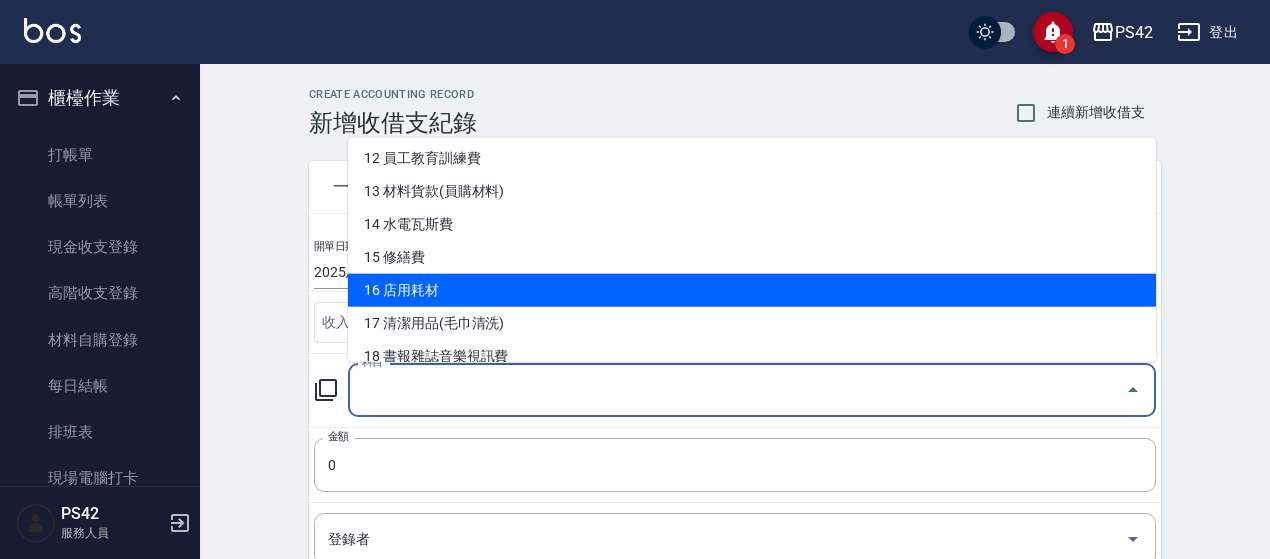 click on "16 店用耗材" at bounding box center [752, 290] 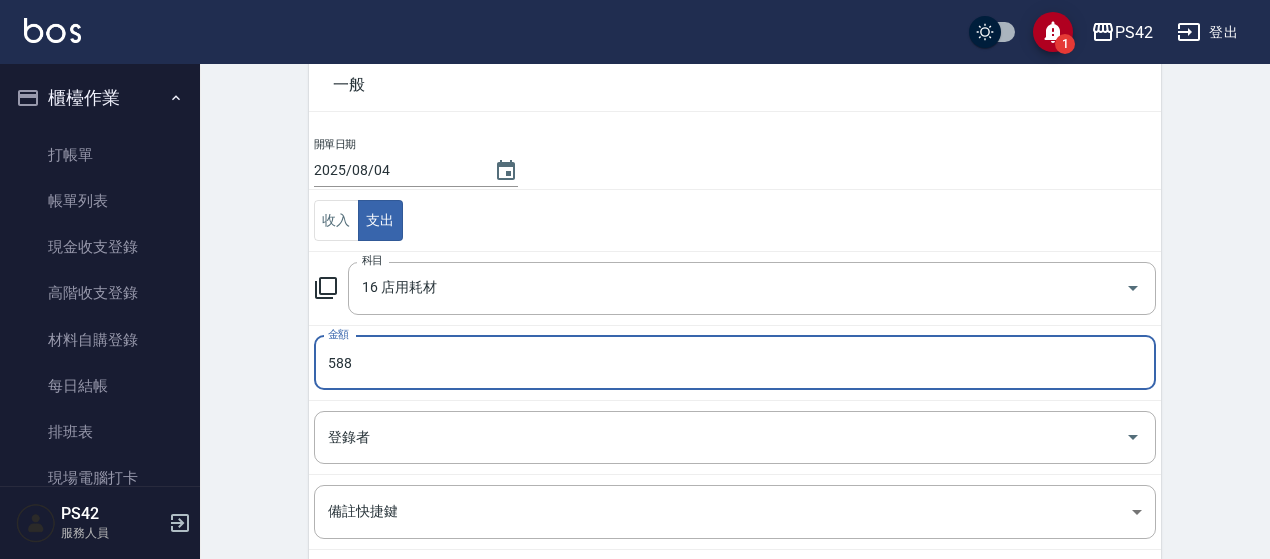scroll, scrollTop: 200, scrollLeft: 0, axis: vertical 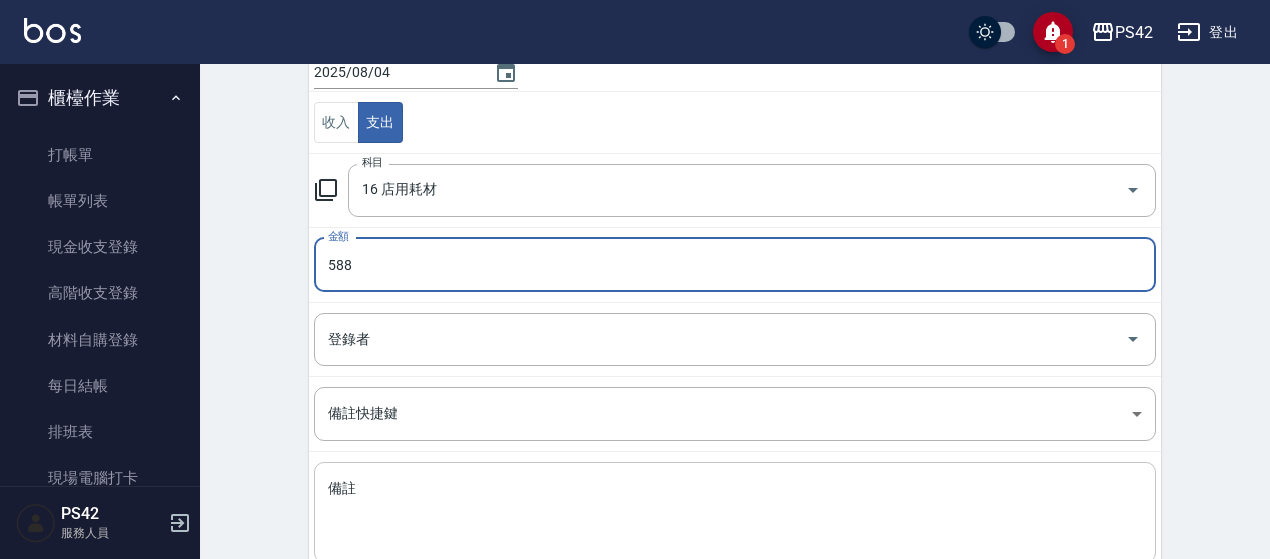 type on "588" 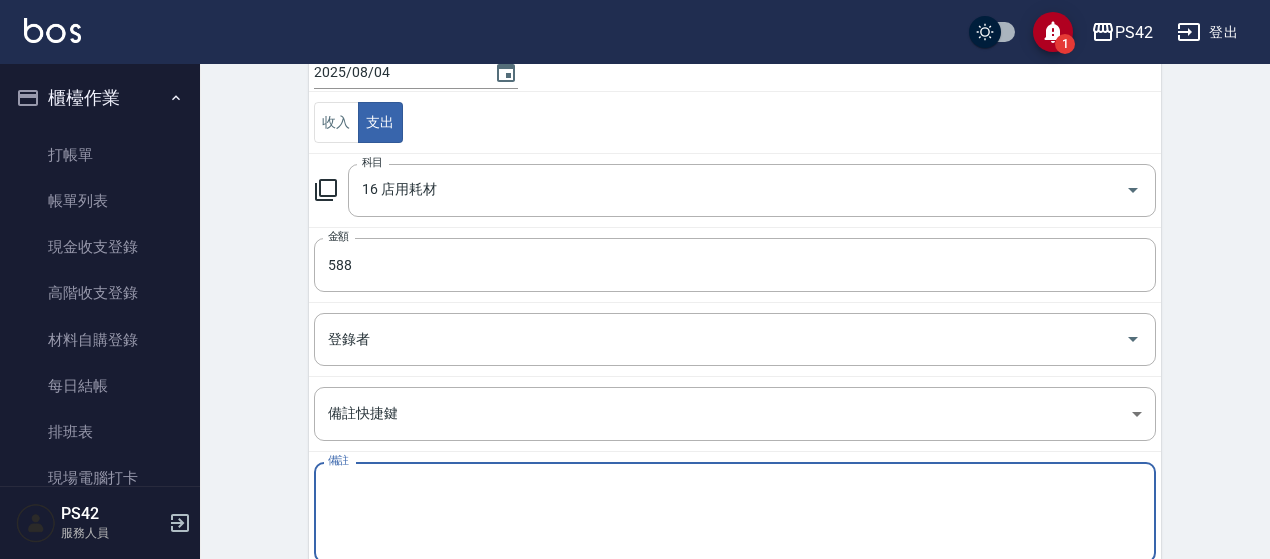 click on "備註" at bounding box center [735, 513] 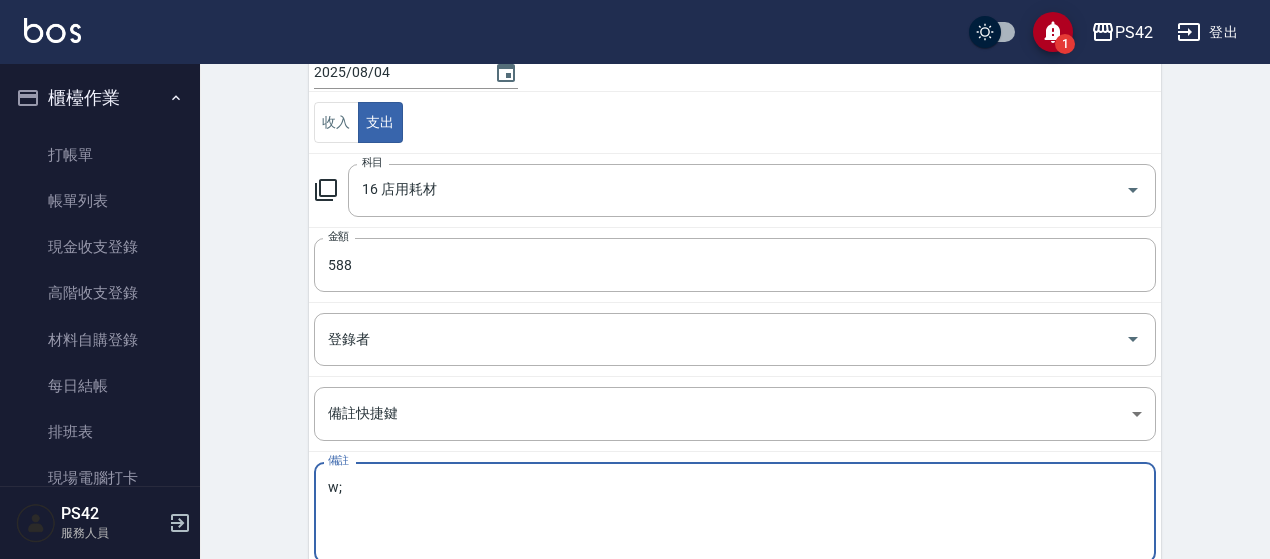 type on "w" 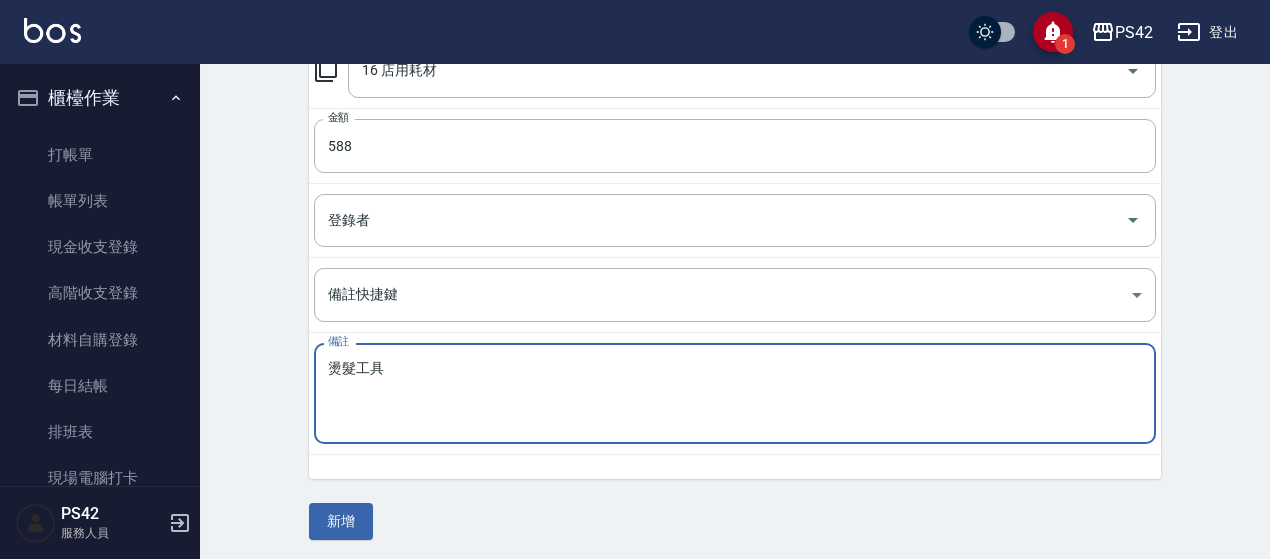 scroll, scrollTop: 320, scrollLeft: 0, axis: vertical 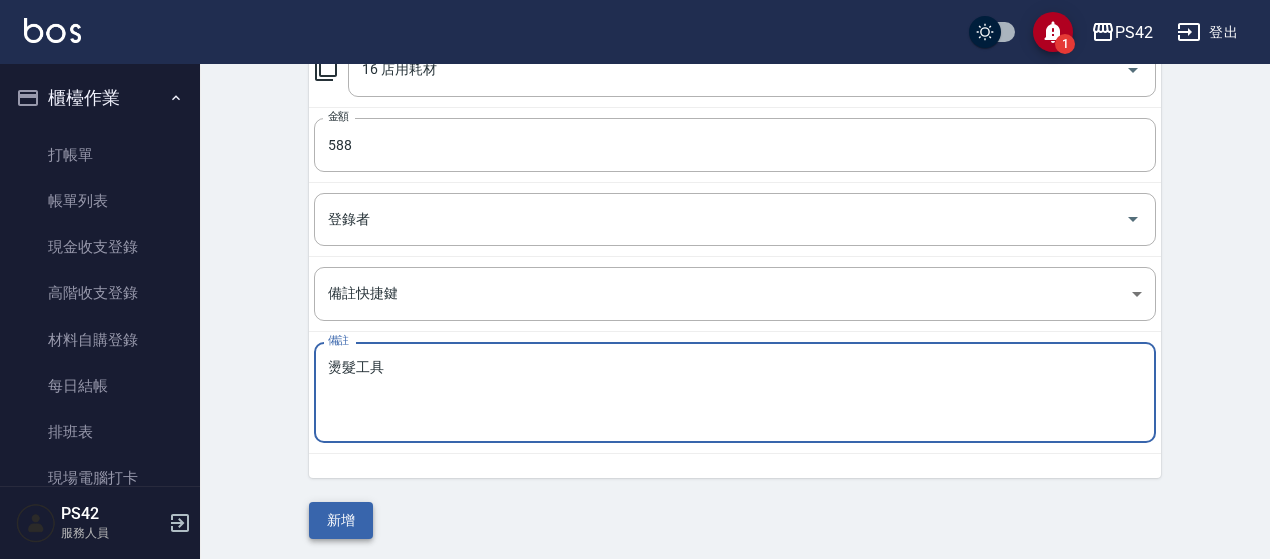type on "燙髮工具" 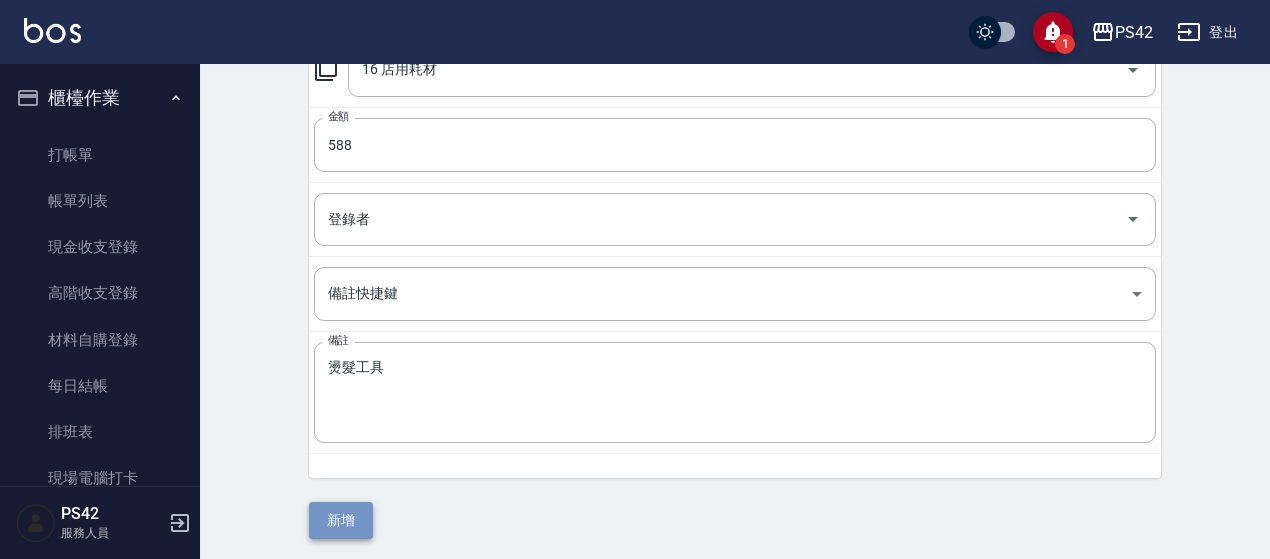 click on "新增" at bounding box center (341, 520) 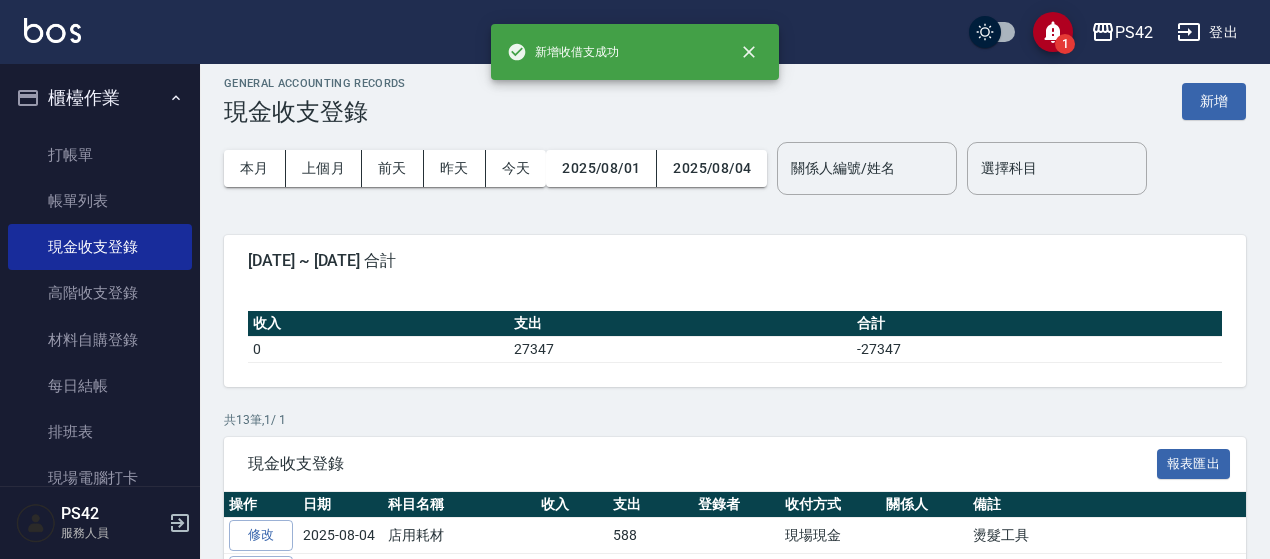 scroll, scrollTop: 0, scrollLeft: 0, axis: both 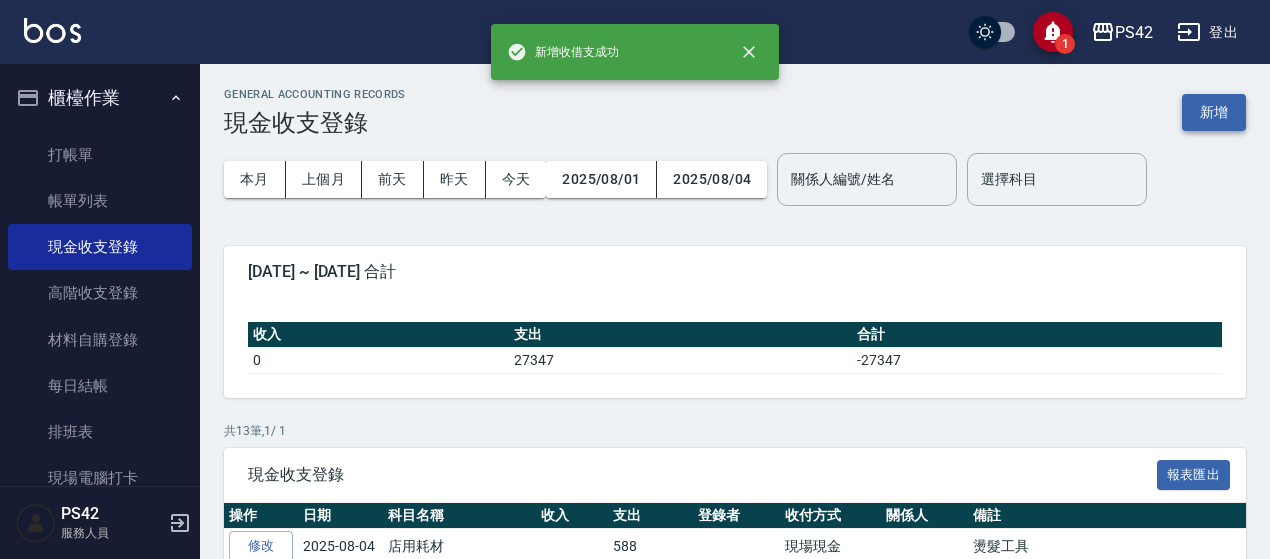 click on "新增" at bounding box center (1214, 112) 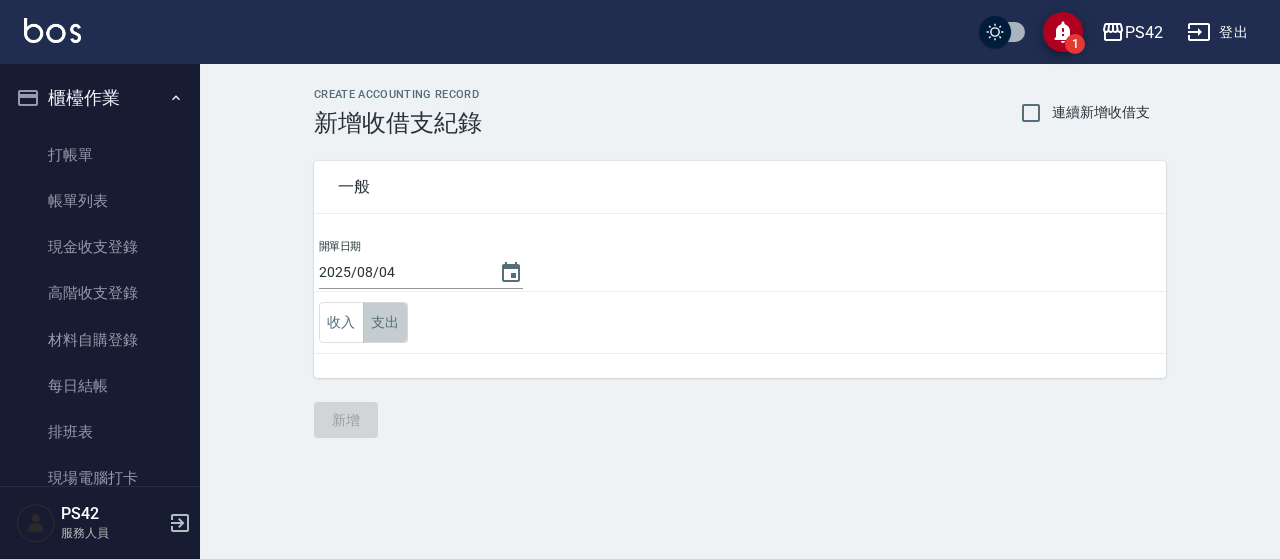 click on "支出" at bounding box center [385, 322] 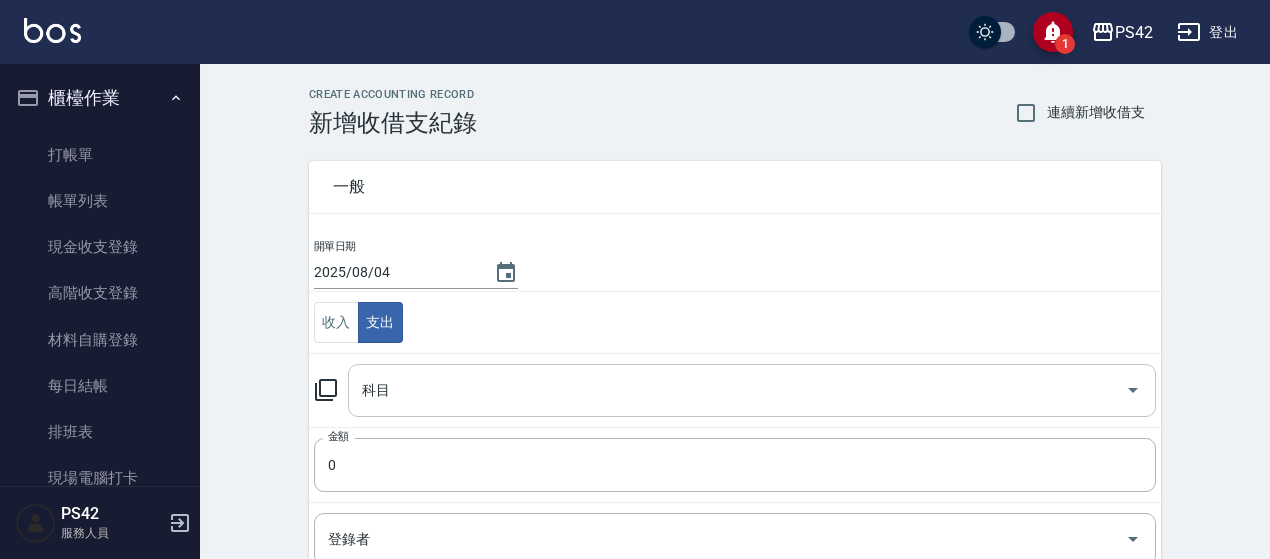 click on "科目" at bounding box center [737, 390] 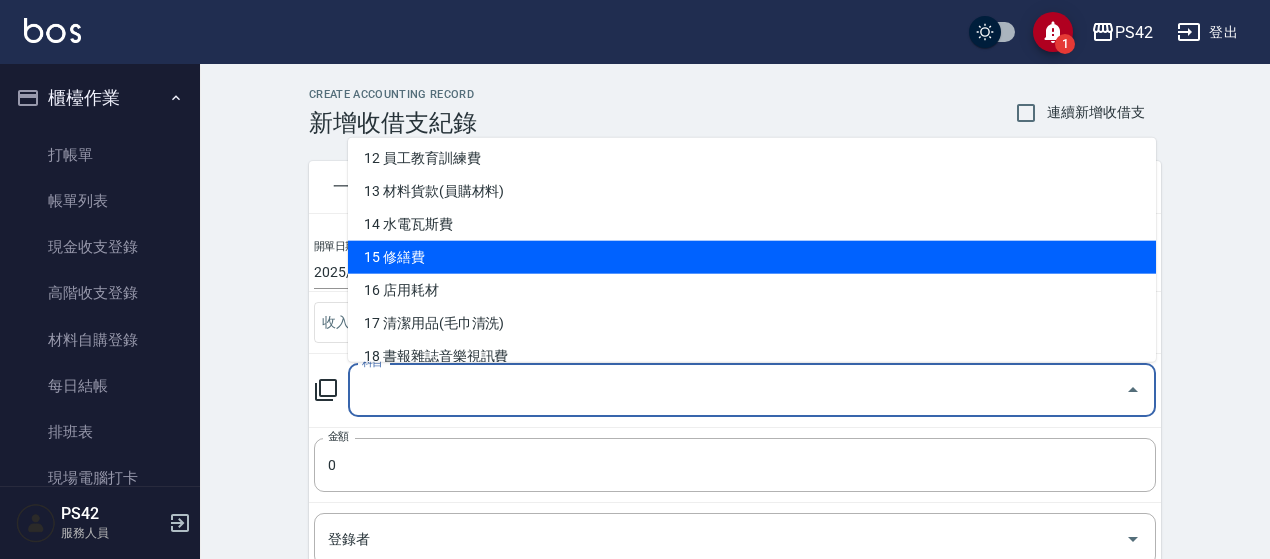 scroll, scrollTop: 500, scrollLeft: 0, axis: vertical 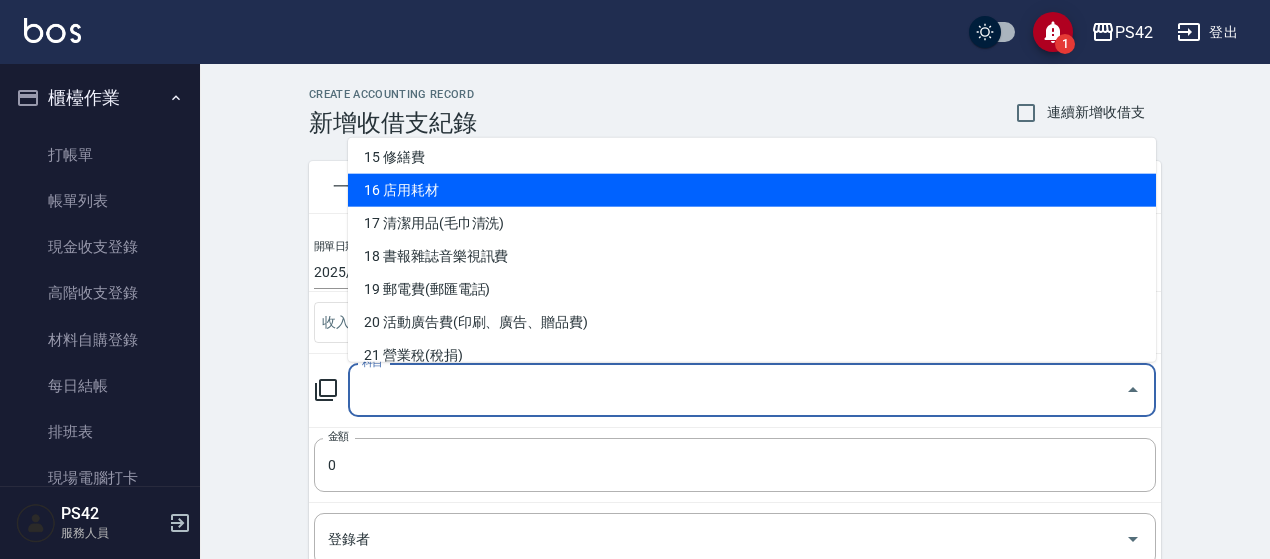 click on "16 店用耗材" at bounding box center [752, 190] 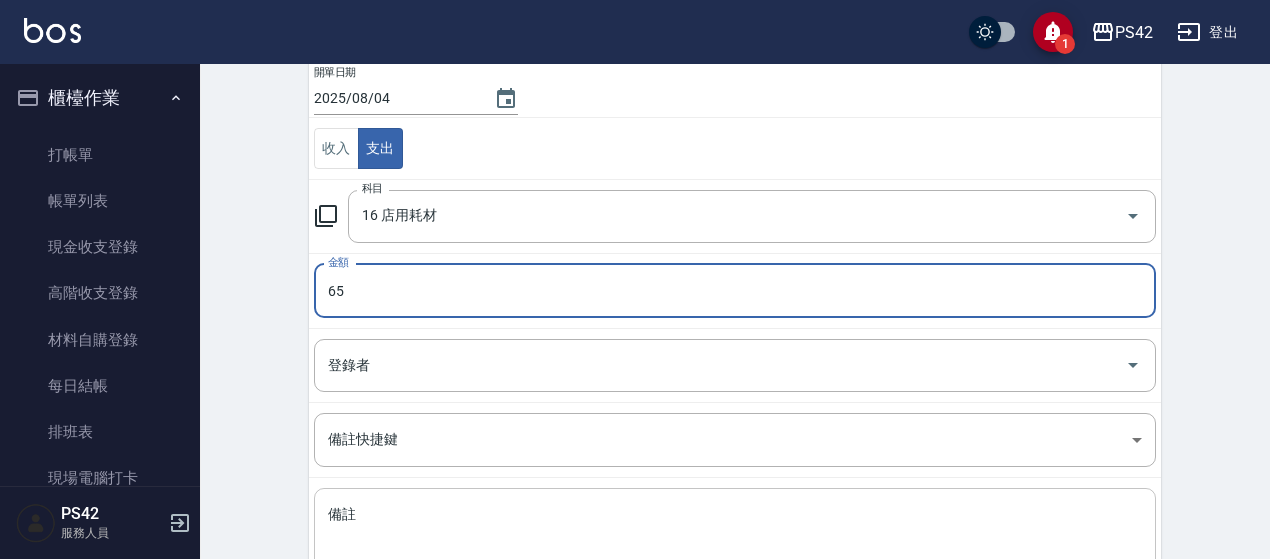 scroll, scrollTop: 320, scrollLeft: 0, axis: vertical 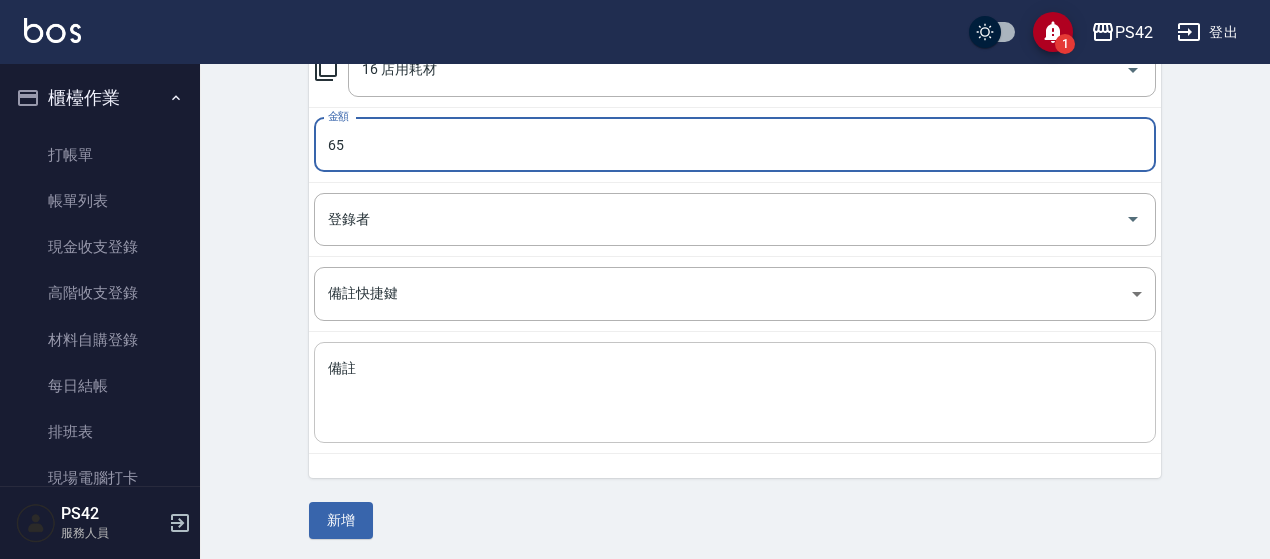 type on "65" 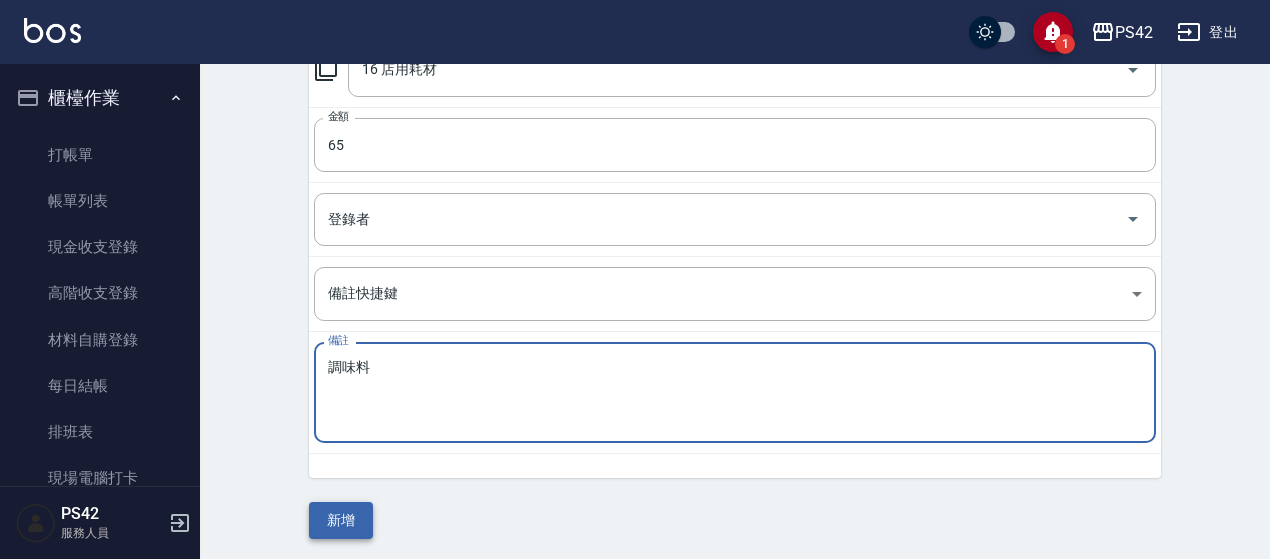 type on "調味料" 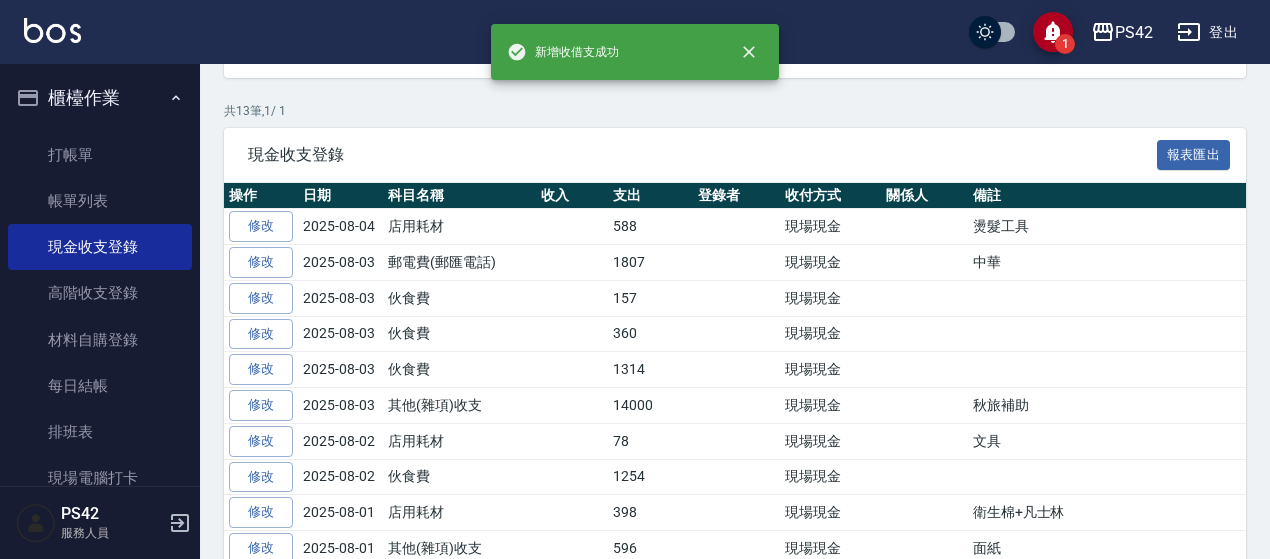 scroll, scrollTop: 0, scrollLeft: 0, axis: both 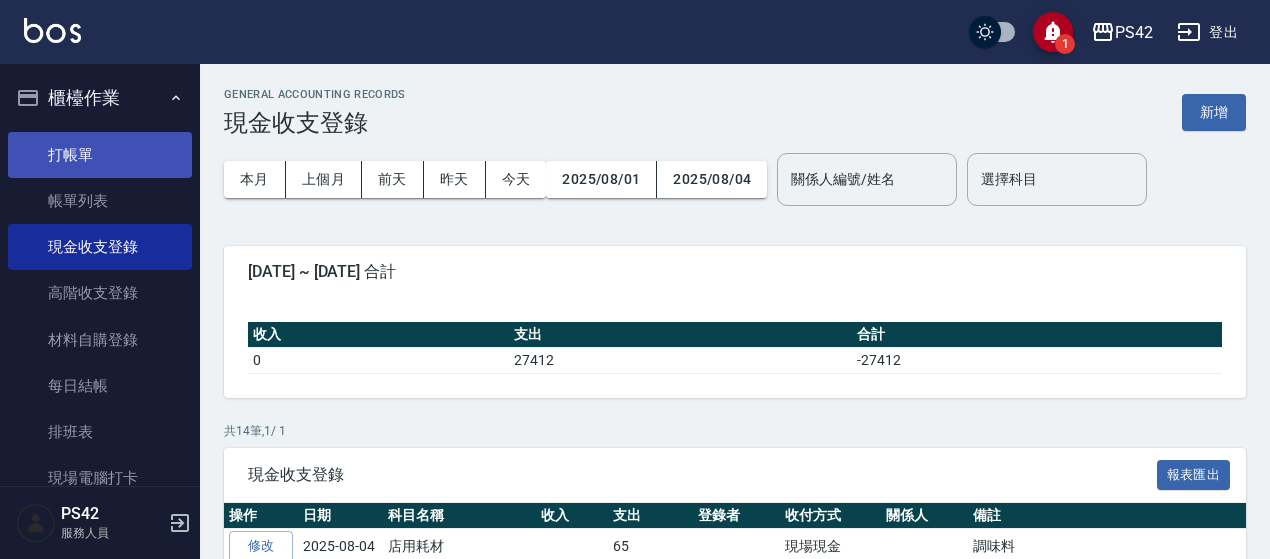 click on "打帳單" at bounding box center [100, 155] 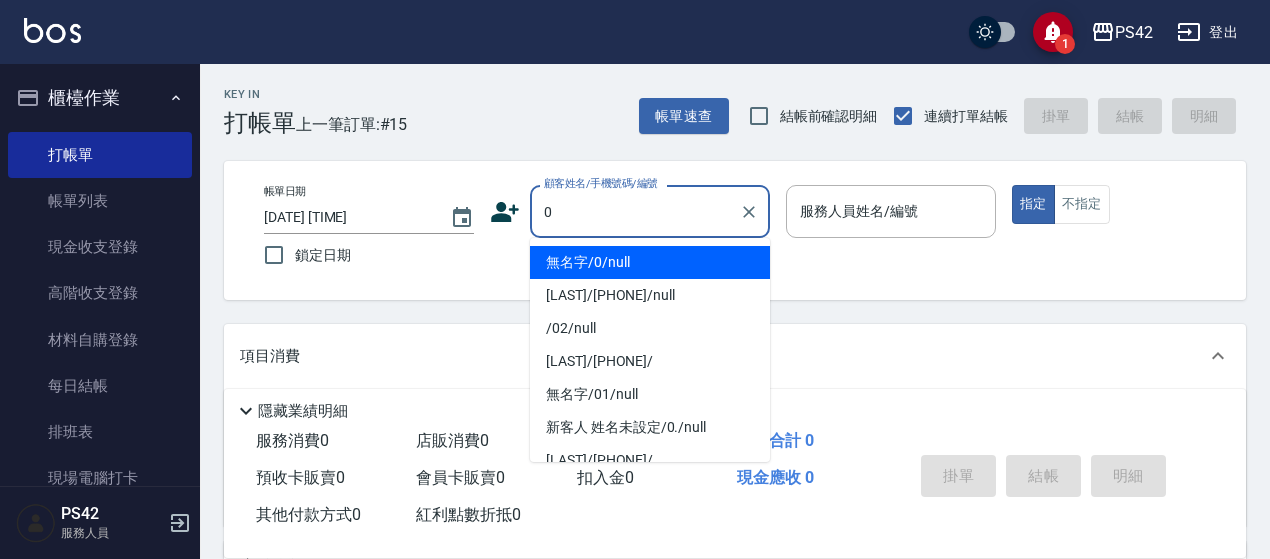 type on "無名字/0/null" 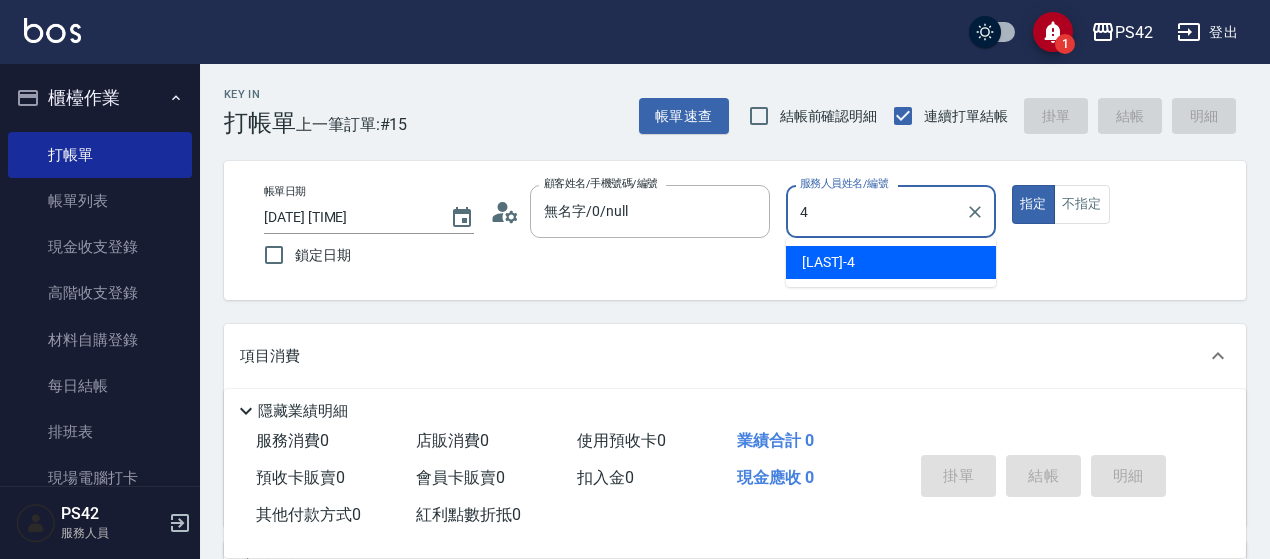 type on "4" 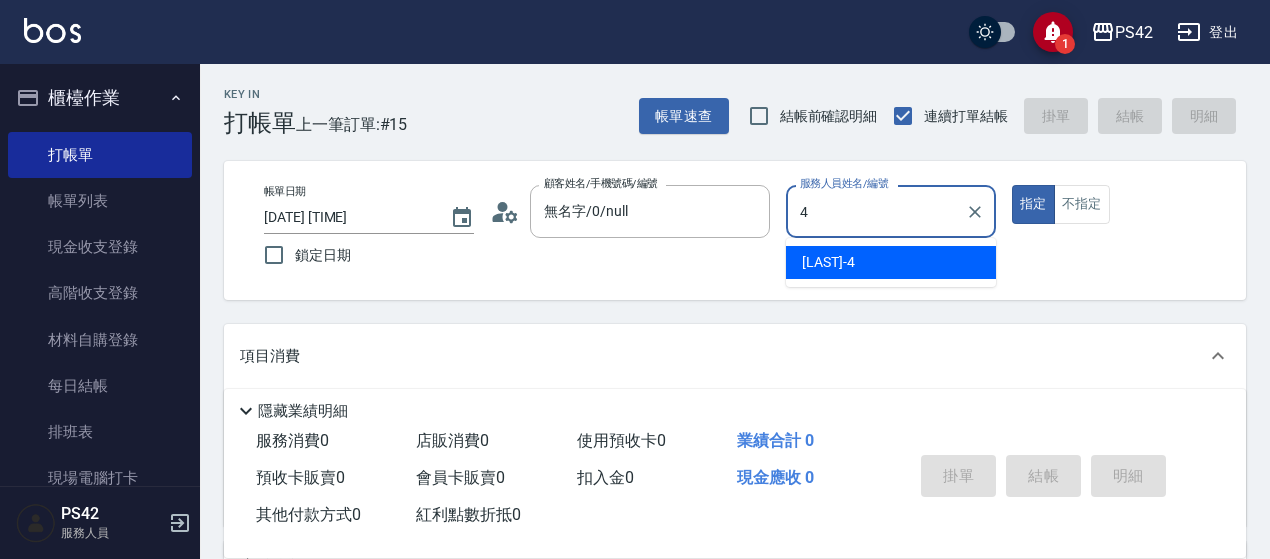 type on "true" 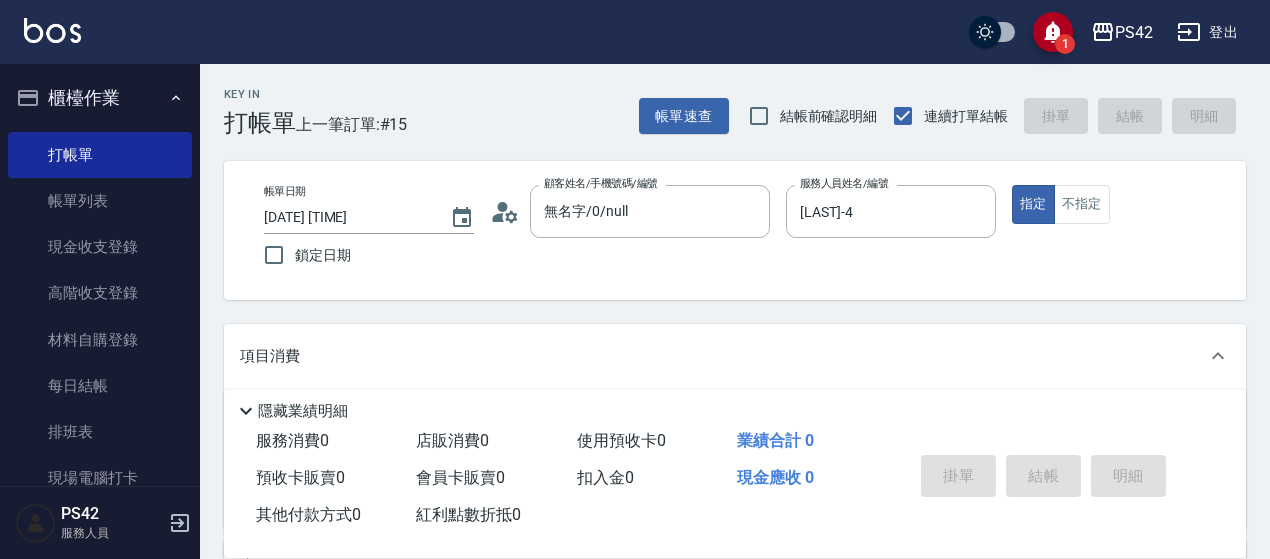 scroll, scrollTop: 200, scrollLeft: 0, axis: vertical 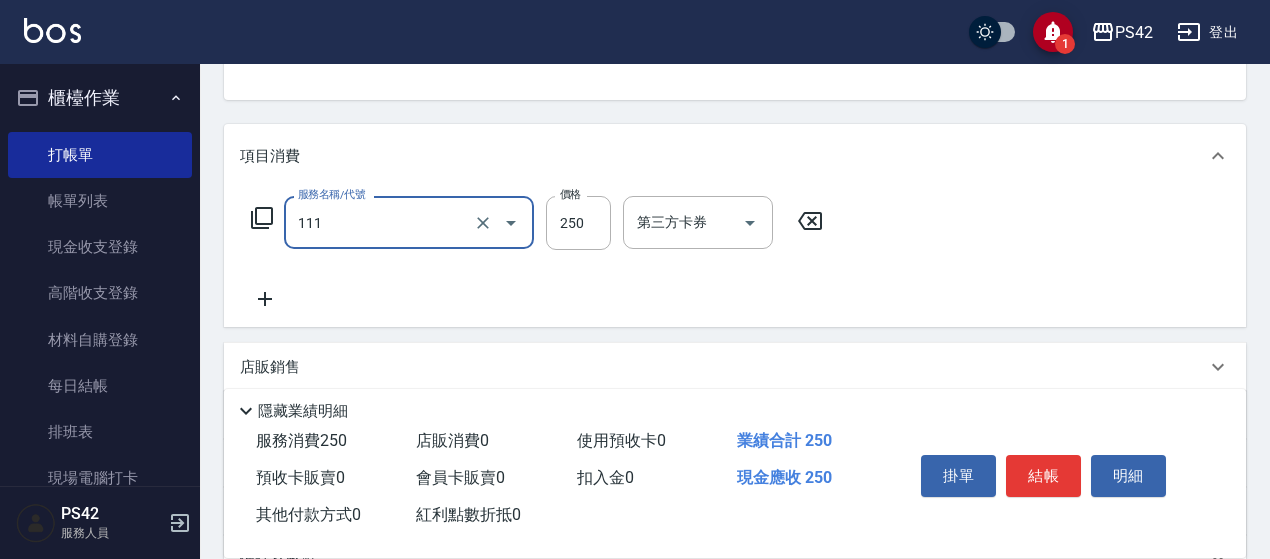 type on "200(111)" 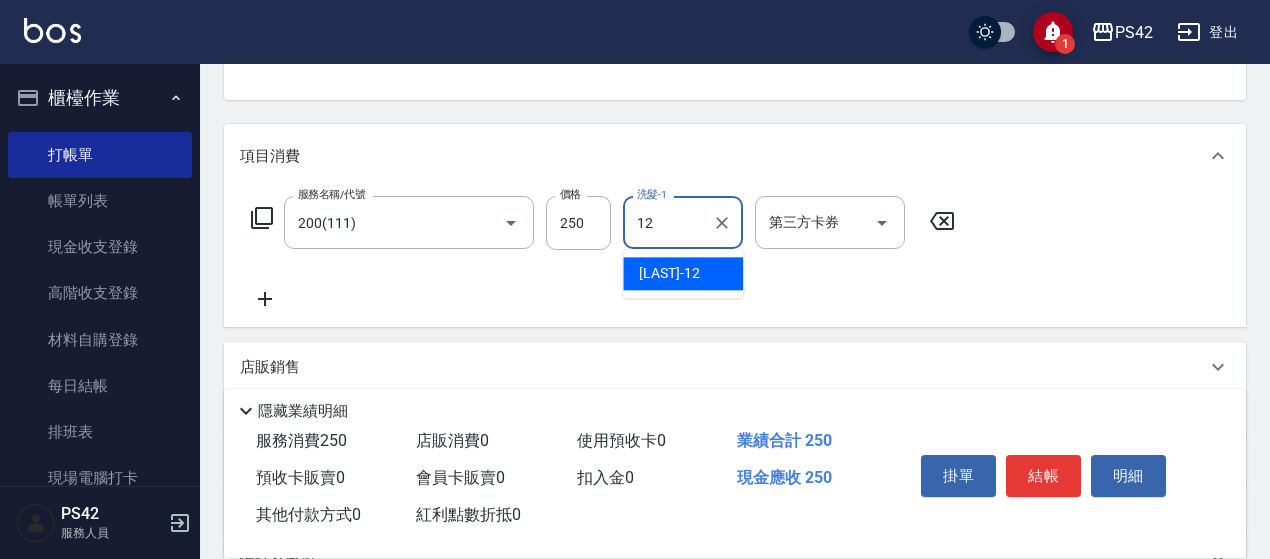click on "Key In 打帳單 上一筆訂單:#15 帳單速查 結帳前確認明細 連續打單結帳 掛單 結帳 明細 帳單日期 [DATE] [TIME] 鎖定日期 顧客姓名/手機號碼/編號 無名字/[PHONE]/null 顧客姓名/手機號碼/編號 服務人員姓名/編號 [LAST]-4 服務人員姓名/編號 指定 不指定 項目消費 服務名稱/代號 200(111) 服務名稱/代號 價格 250 價格 洗髮-1 12 洗髮-1 第三方卡券 第三方卡券 店販銷售 服務人員姓名/編號 服務人員姓名/編號 商品代號/名稱 商品代號/名稱 預收卡販賣 卡券名稱/代號 卡券名稱/代號 使用預收卡 卡券代號/名稱 卡券代號/名稱 其他付款方式 入金可用餘額: 0 其他付款方式 其他付款方式 入金剩餘： 0元 0 ​ 整筆扣入金 0元 異動入金 備註及來源 備註 備註 訂單來源 ​ 訂單來源 隱藏業績明細 服務消費  250 店販消費  0 使用預收卡  0 業績合計   250 預收卡販賣  0 會員卡販賣  0 扣入金  0 現金應收" at bounding box center (735, 318) 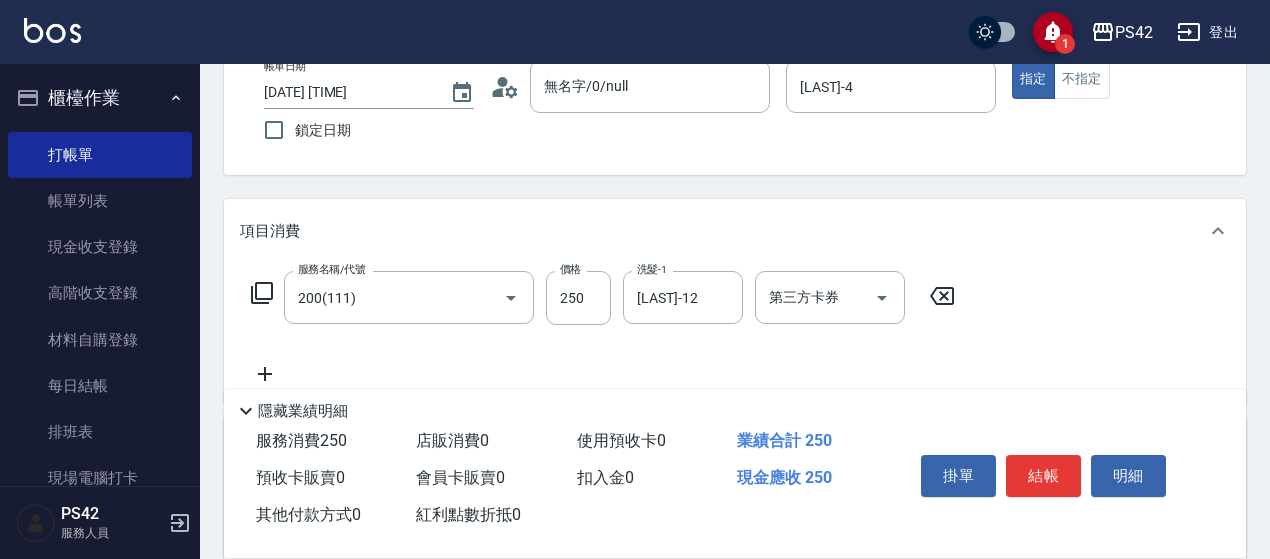 scroll, scrollTop: 120, scrollLeft: 0, axis: vertical 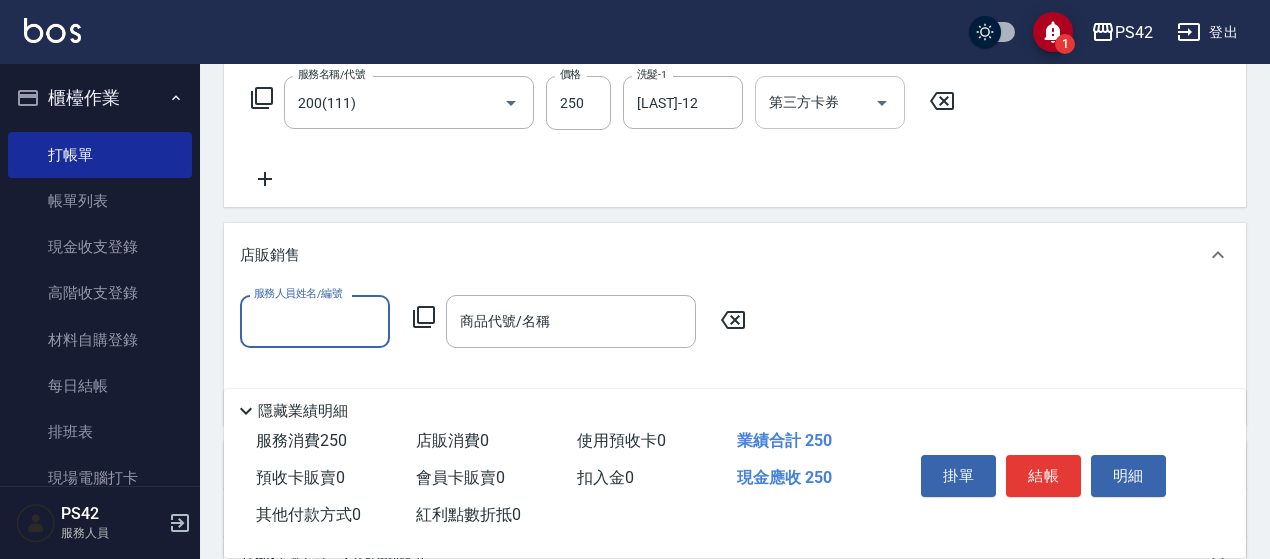 click at bounding box center [881, 102] 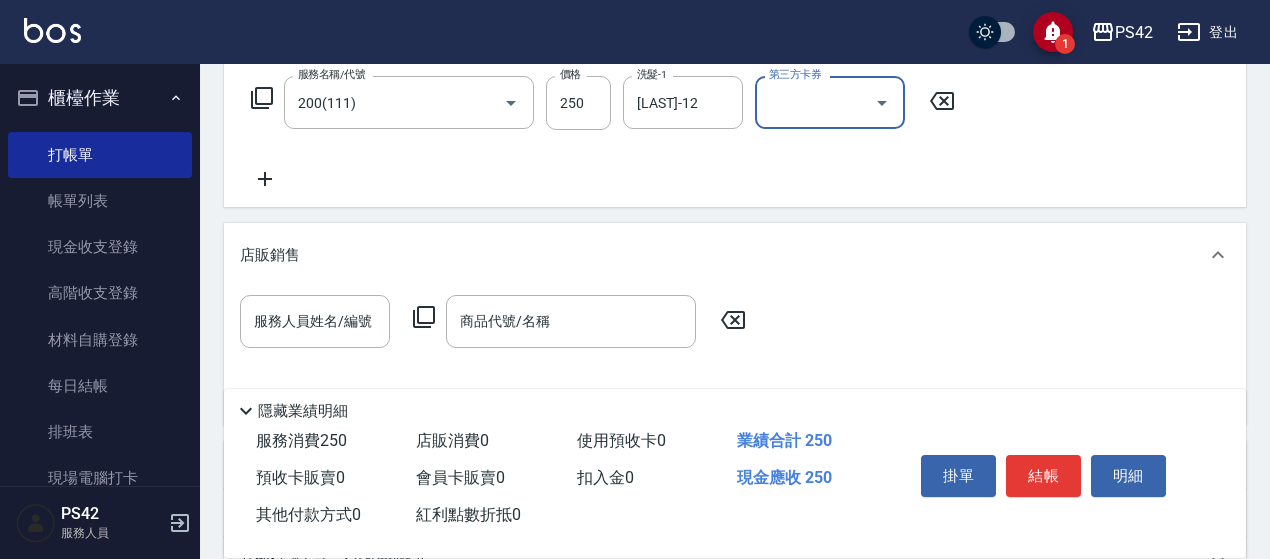 click 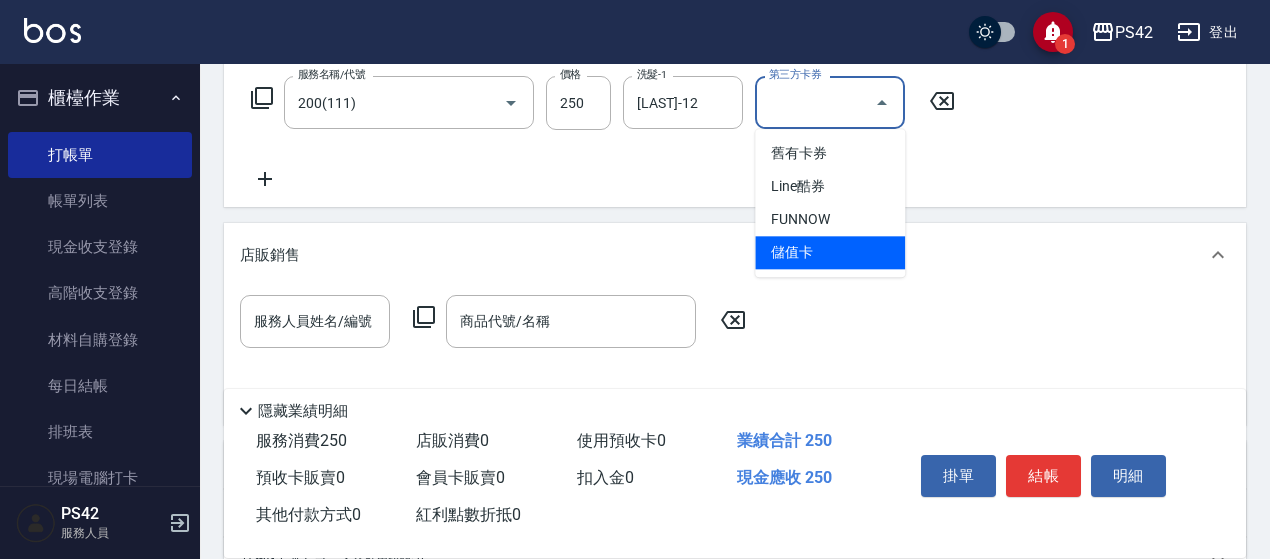 drag, startPoint x: 853, startPoint y: 251, endPoint x: 647, endPoint y: 221, distance: 208.173 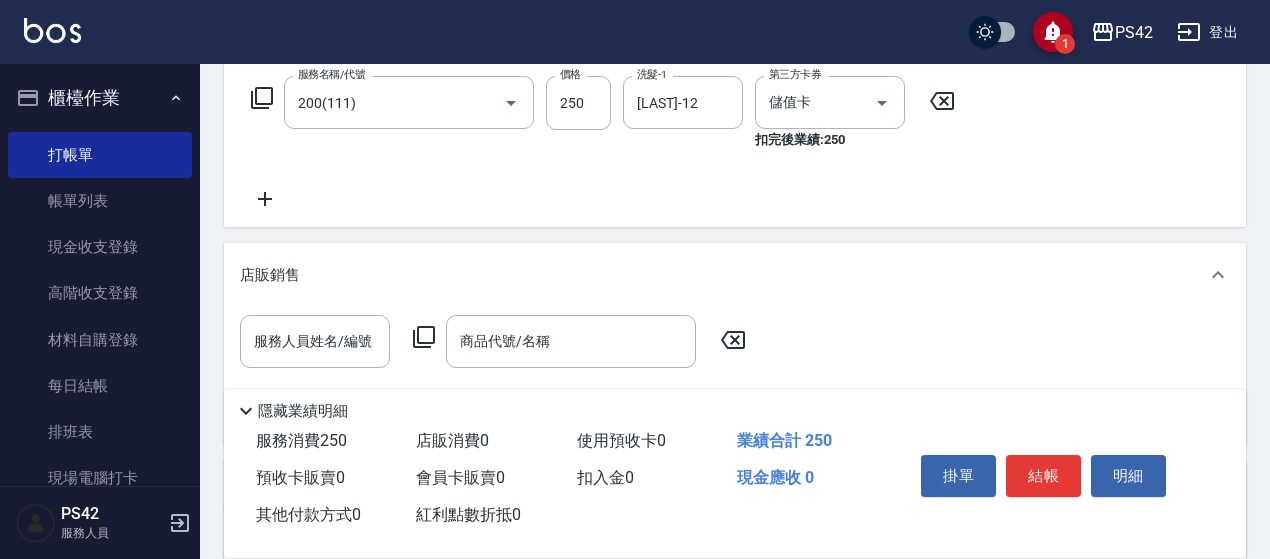 click 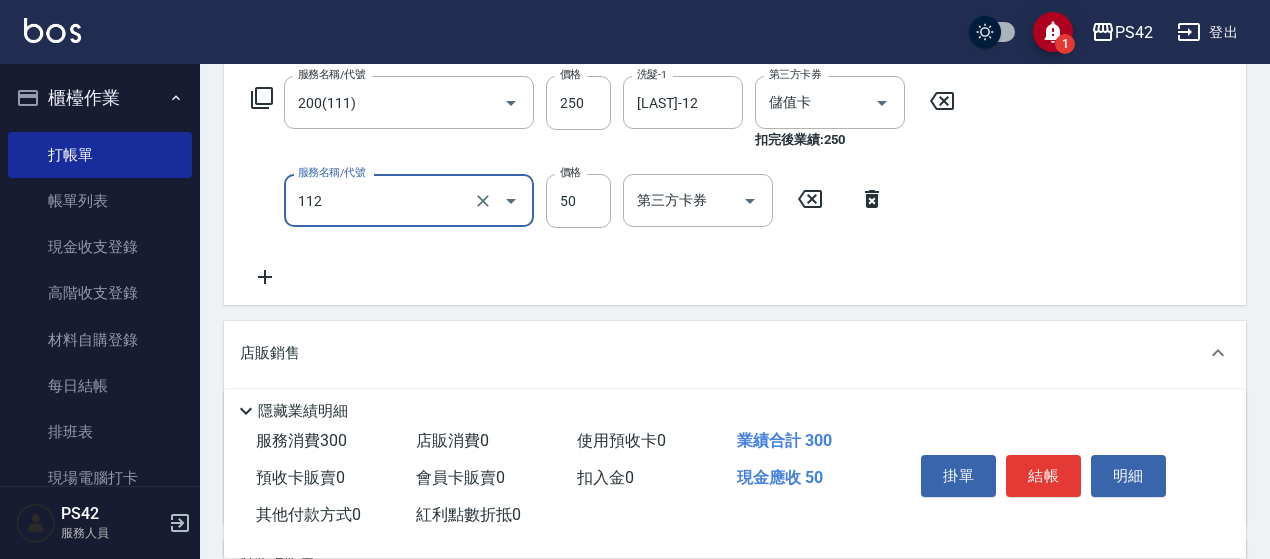 type on "精油50(112)" 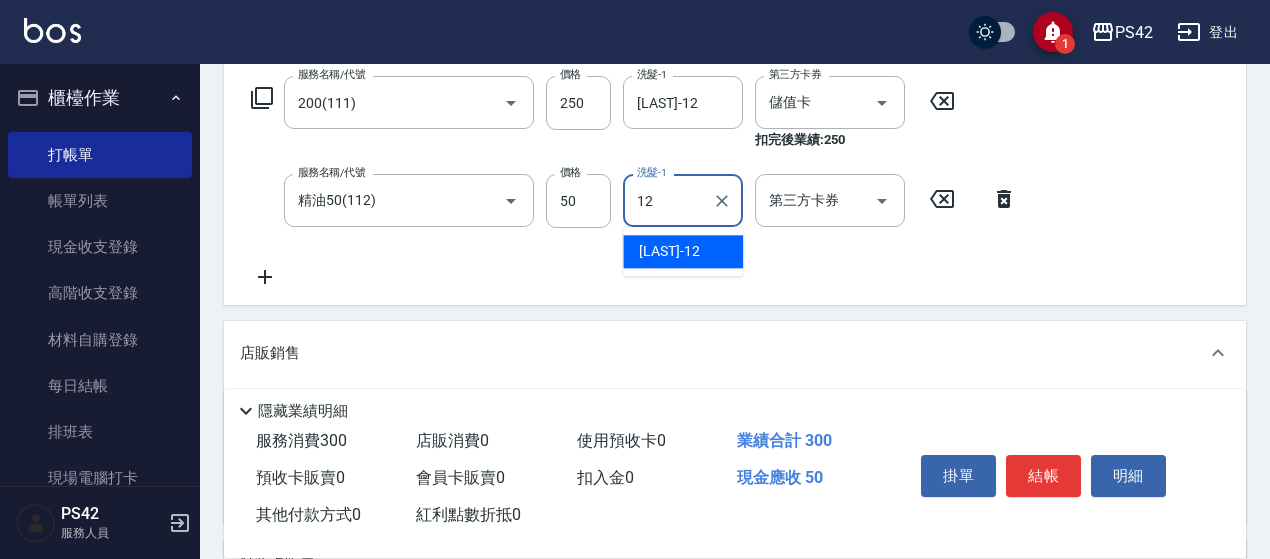 type on "[LAST]-12" 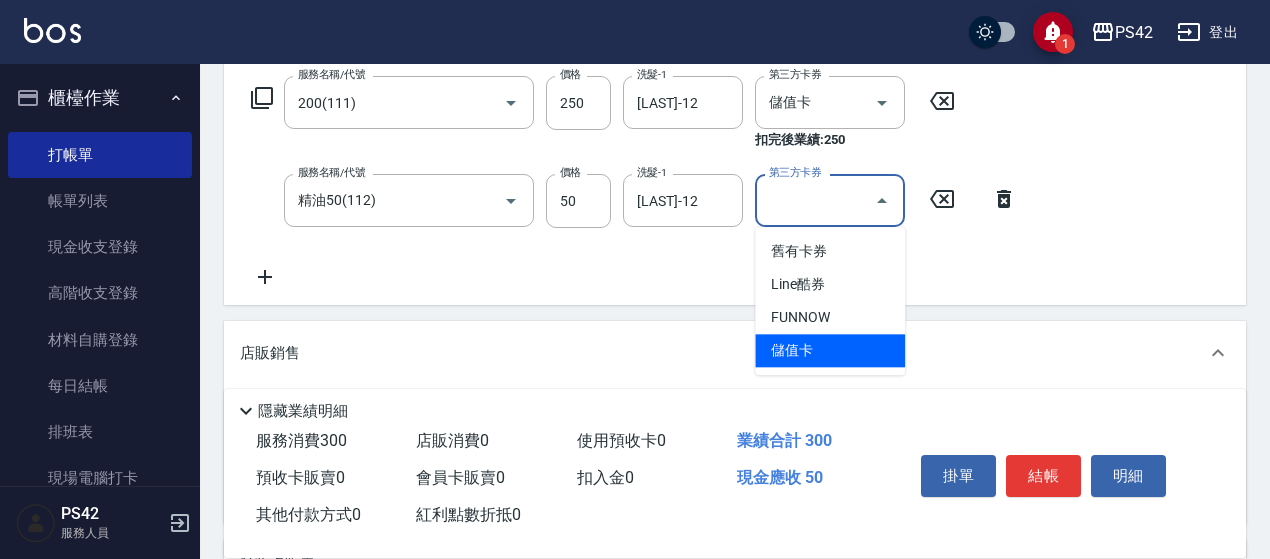 type on "儲值卡" 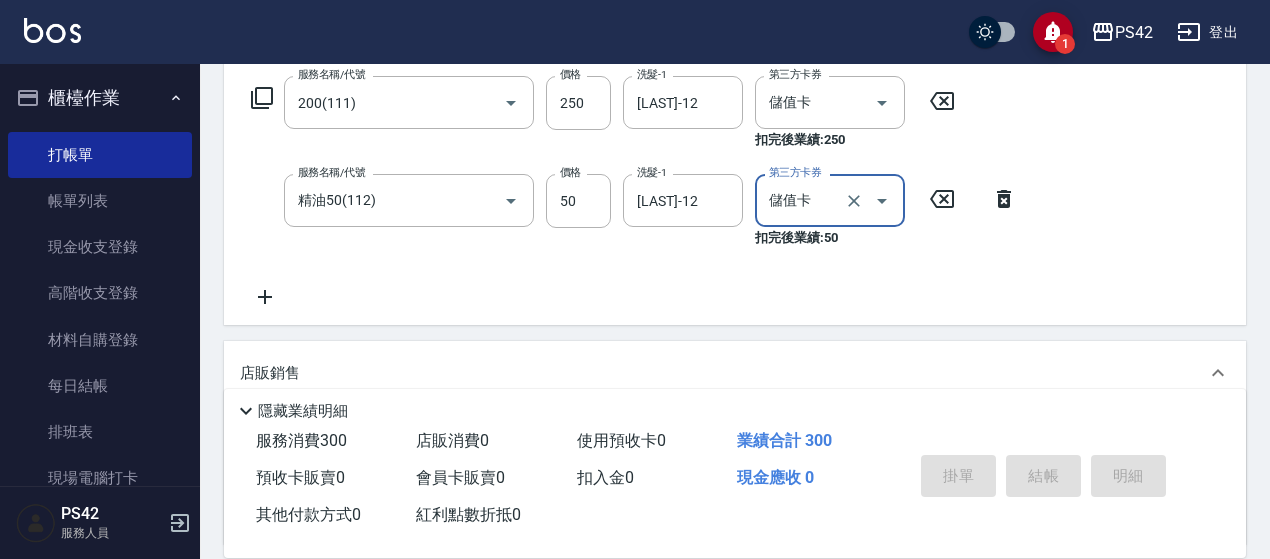 type 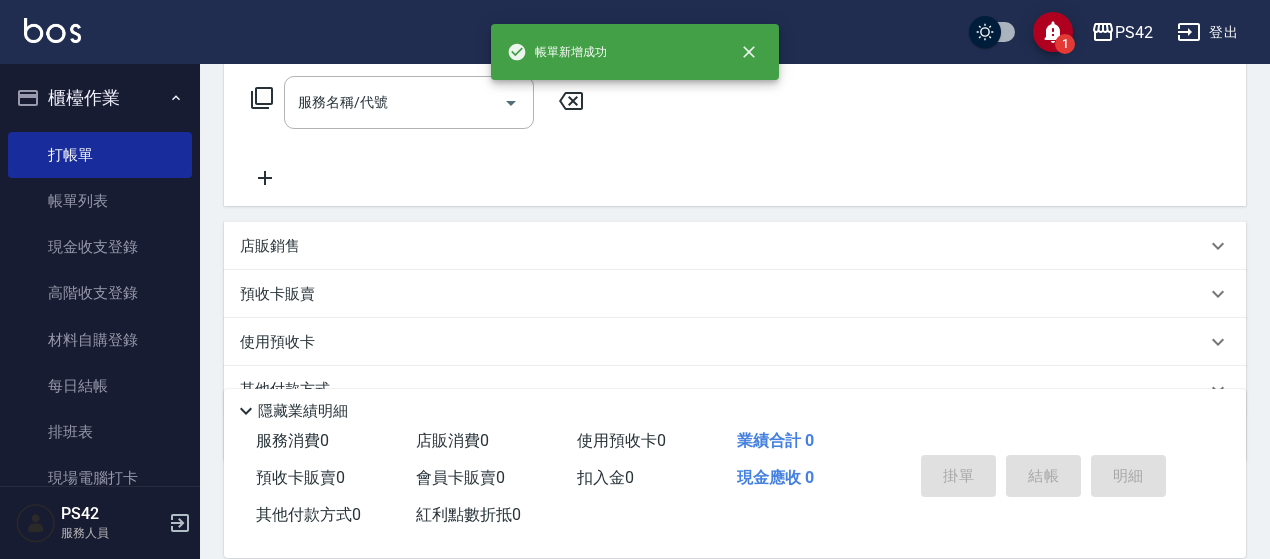 scroll, scrollTop: 0, scrollLeft: 0, axis: both 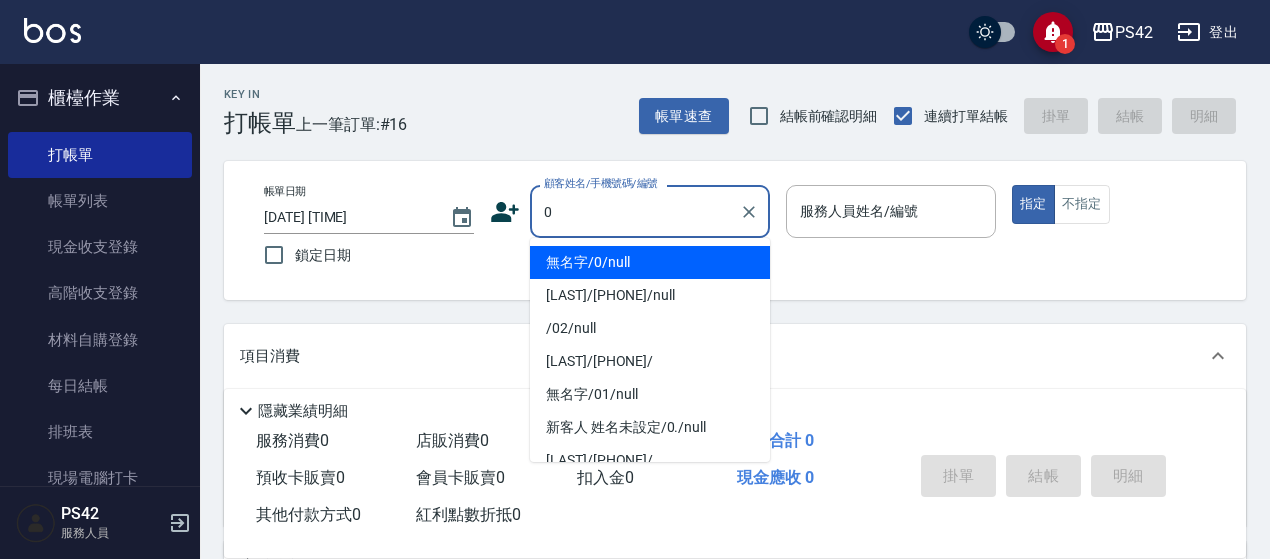 type on "無名字/0/null" 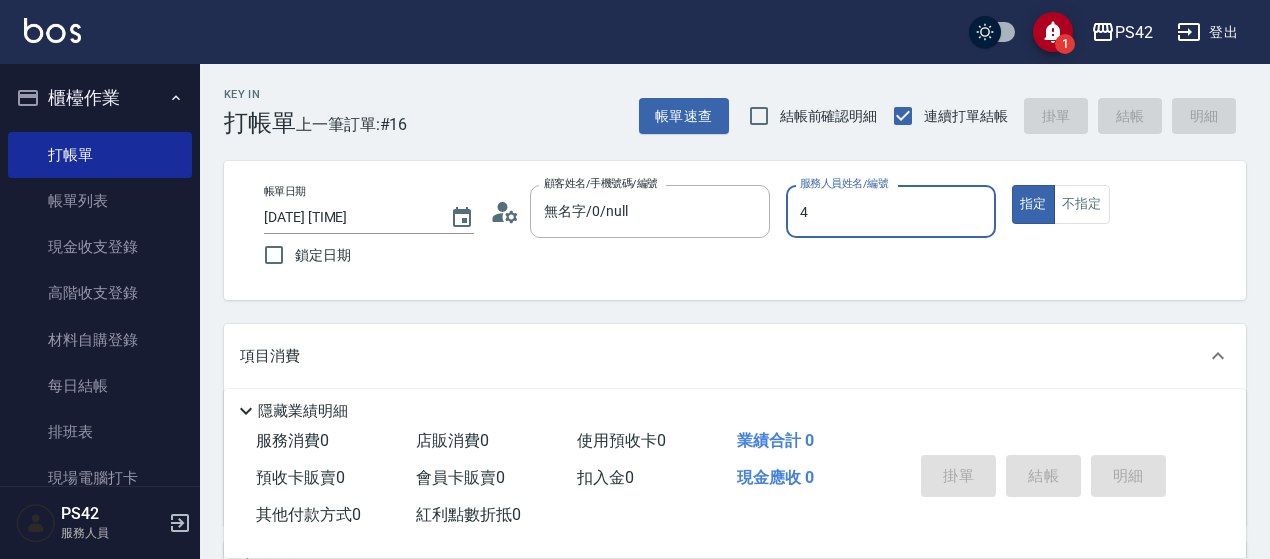 type on "[LAST]-4" 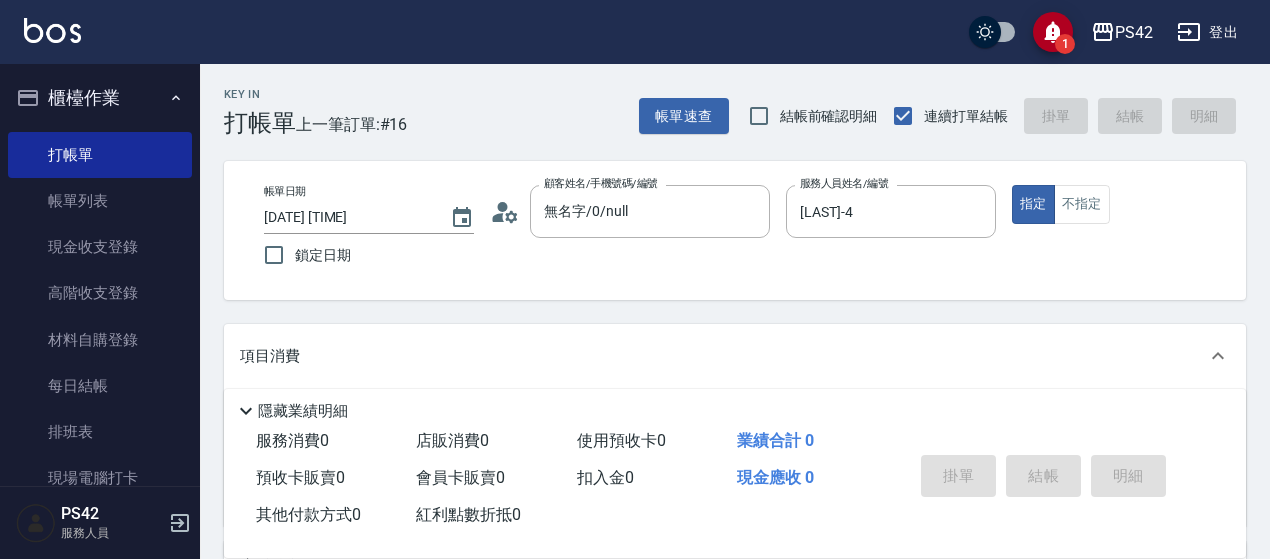 scroll, scrollTop: 200, scrollLeft: 0, axis: vertical 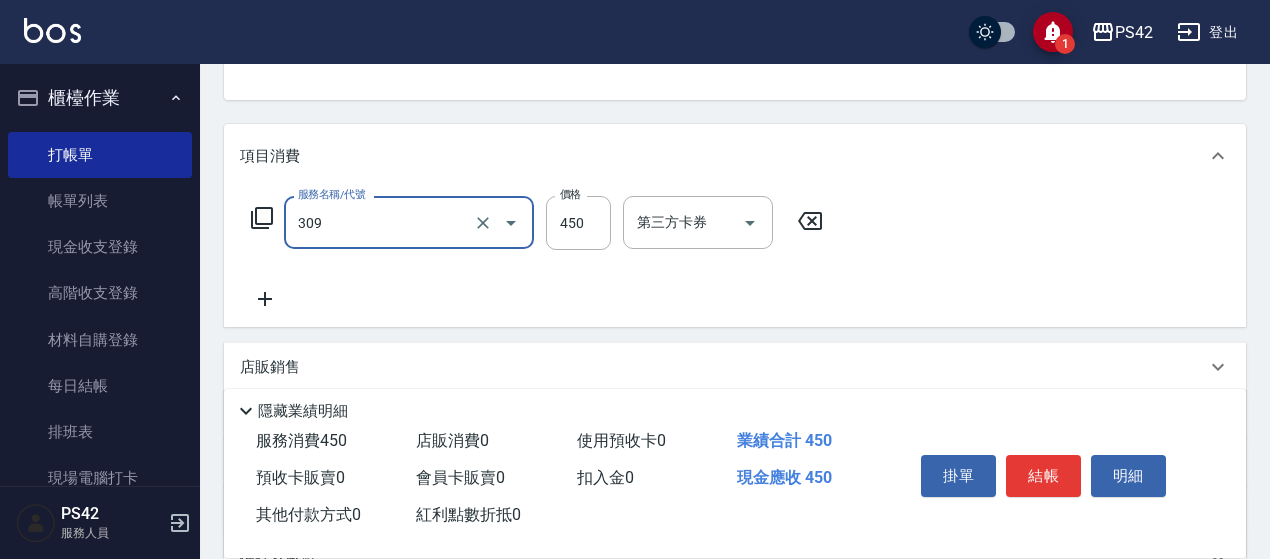 type on "洗+剪(309)" 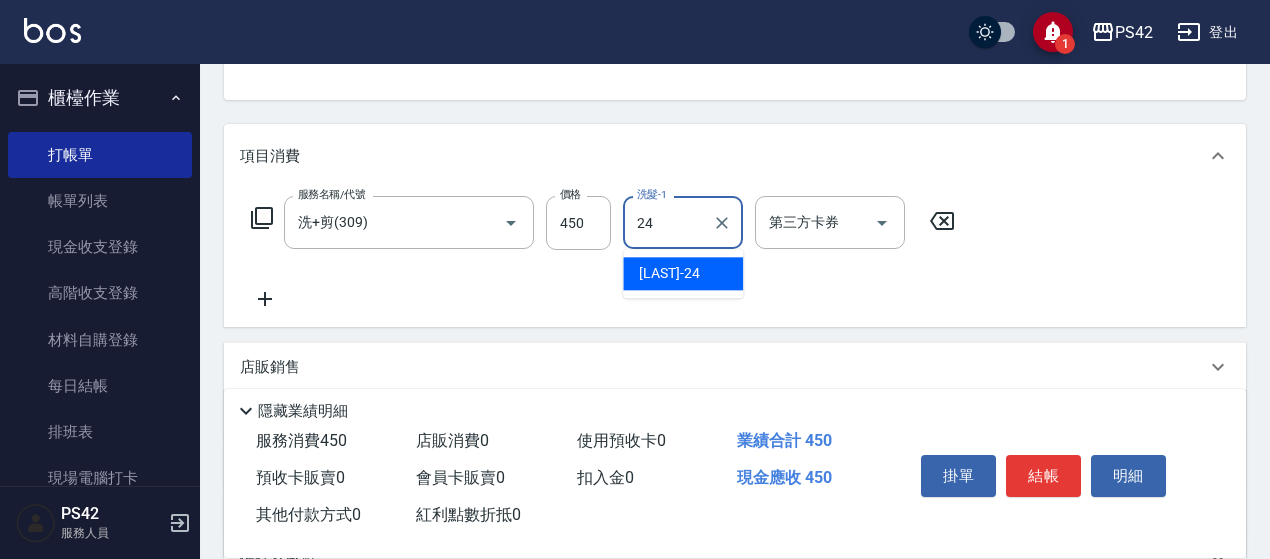 type on "[LAST]-24" 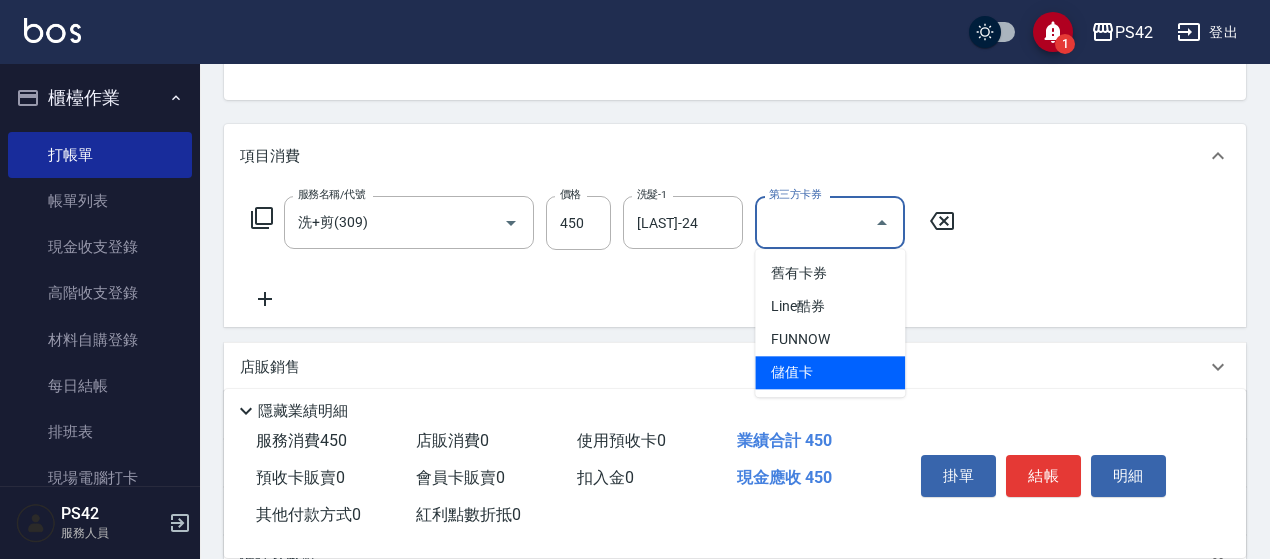 type on "儲值卡" 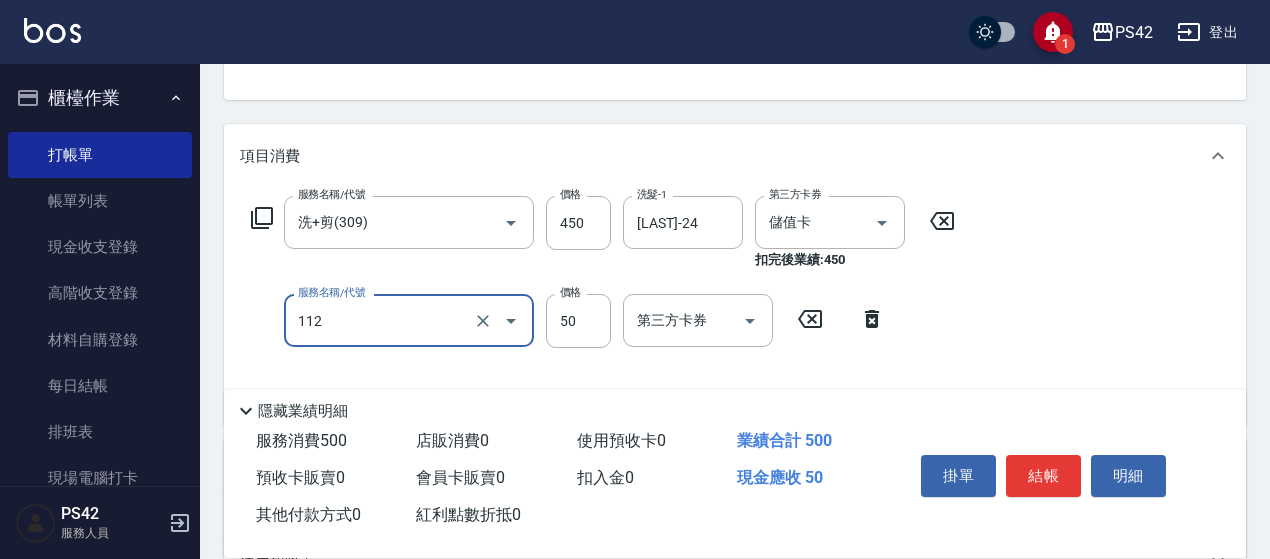 type on "精油50(112)" 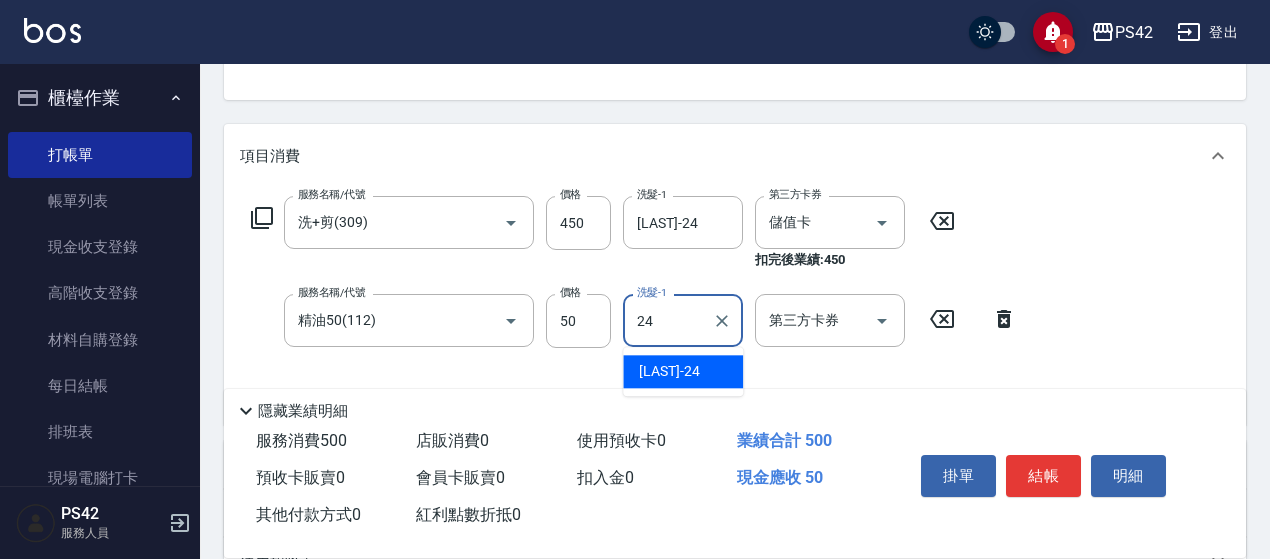 type on "[LAST]-24" 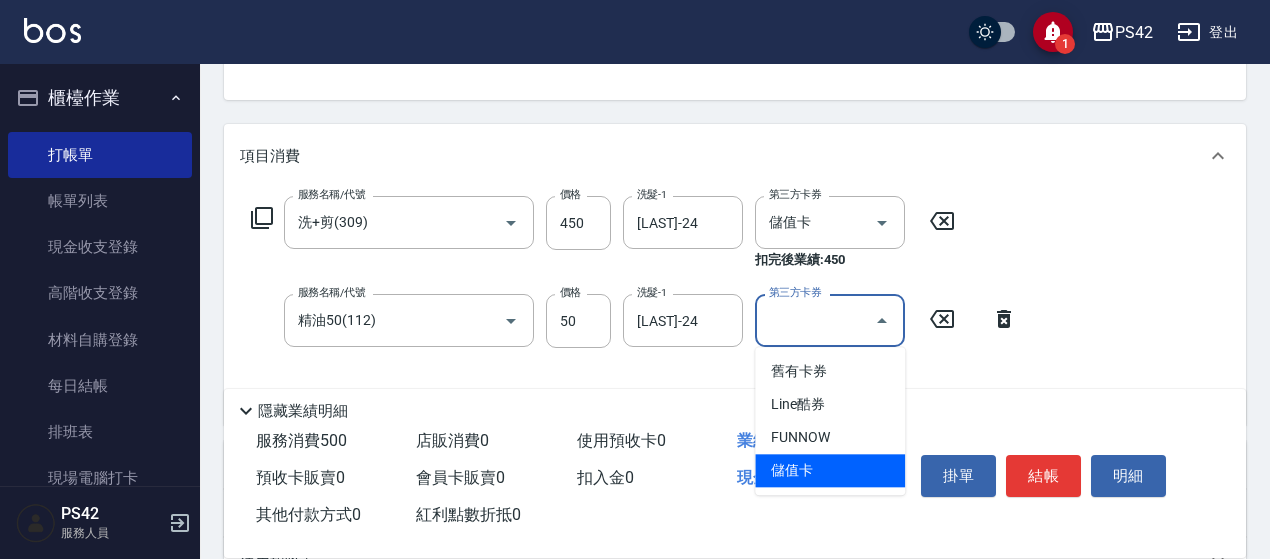 type on "儲值卡" 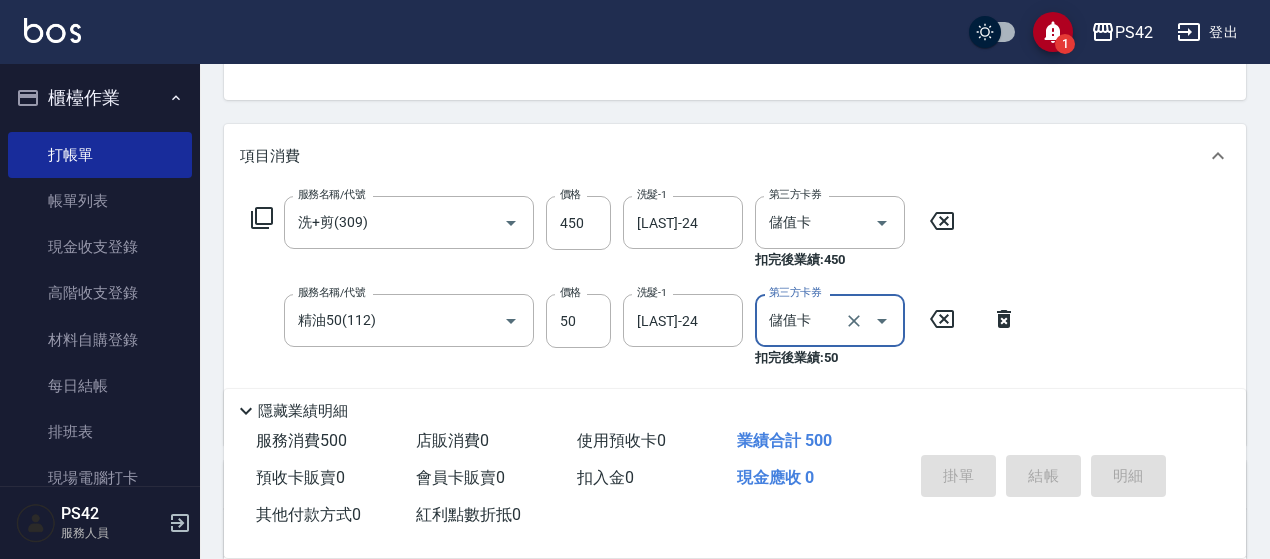 type 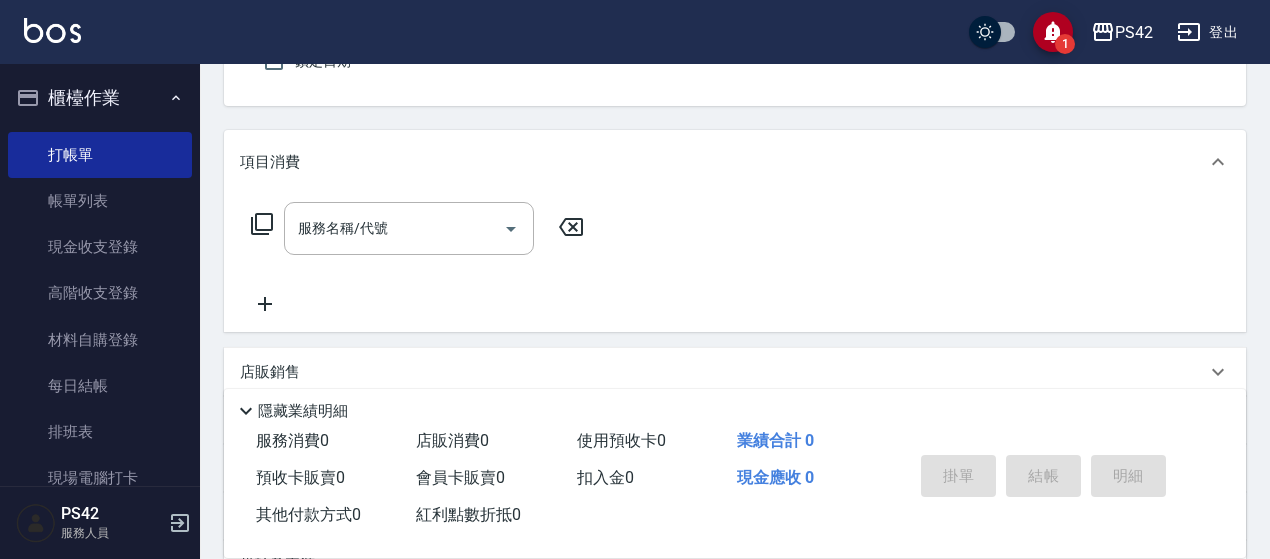 type on "無名字/0/null" 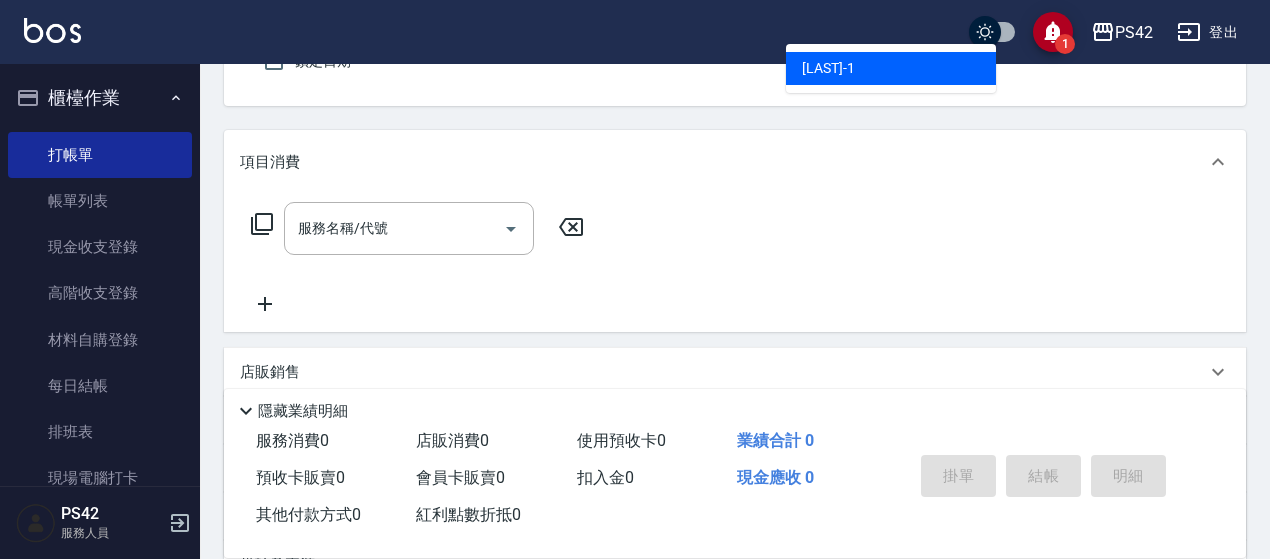 type 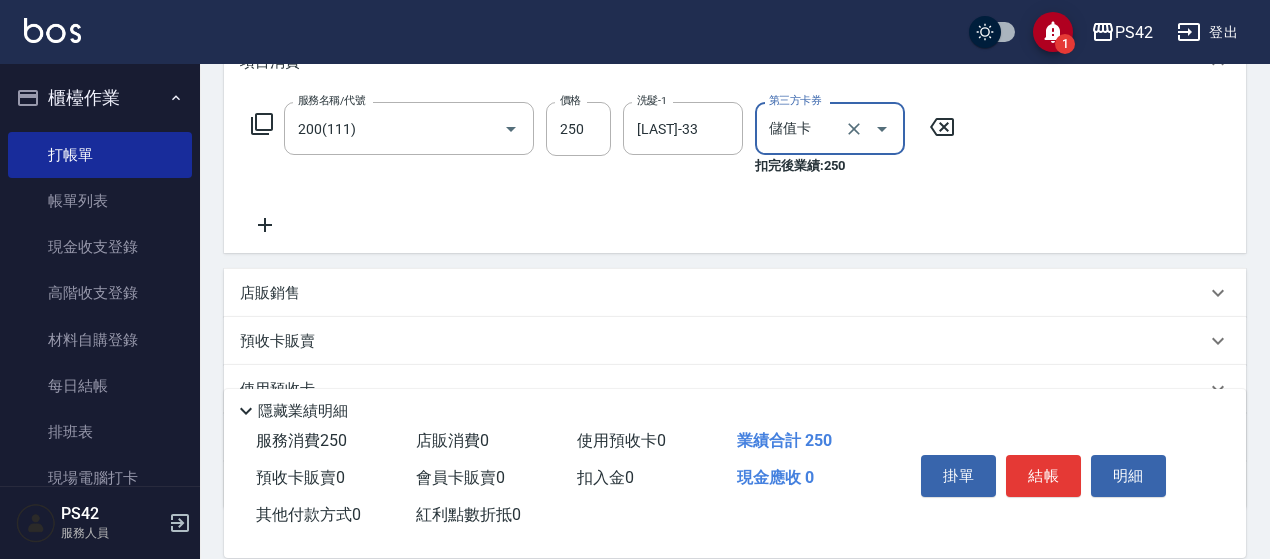 scroll, scrollTop: 385, scrollLeft: 0, axis: vertical 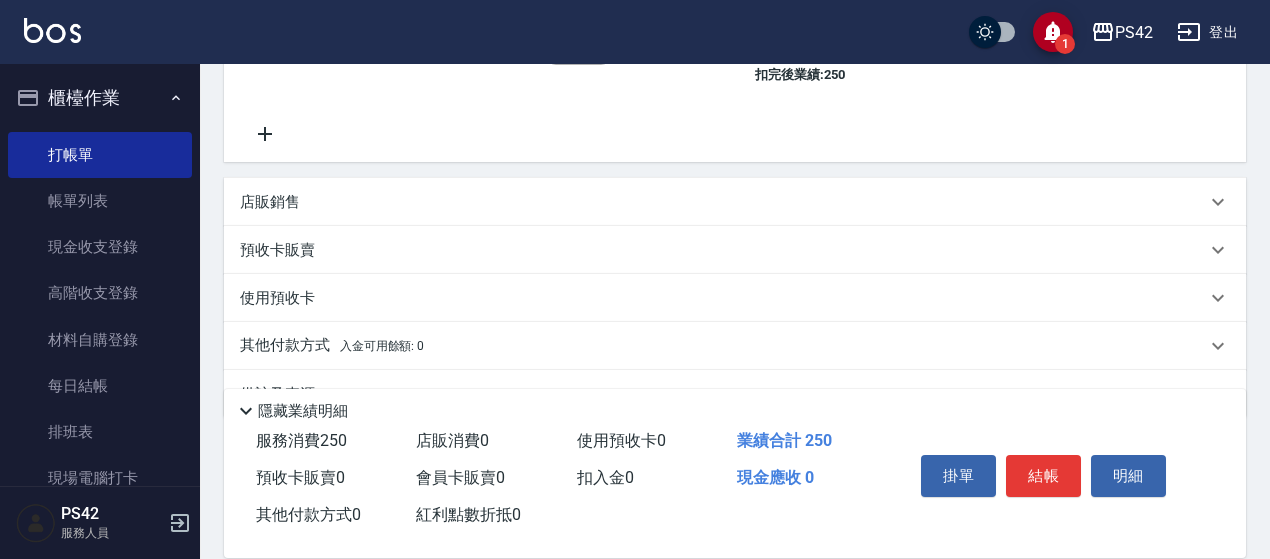 click on "店販銷售" at bounding box center (723, 202) 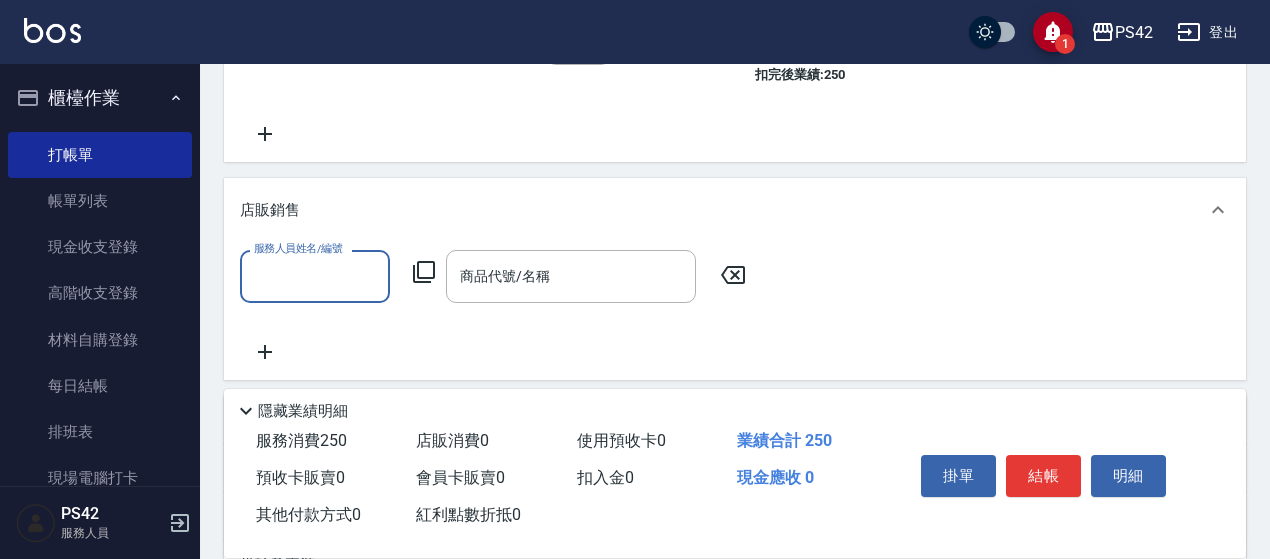 scroll, scrollTop: 0, scrollLeft: 0, axis: both 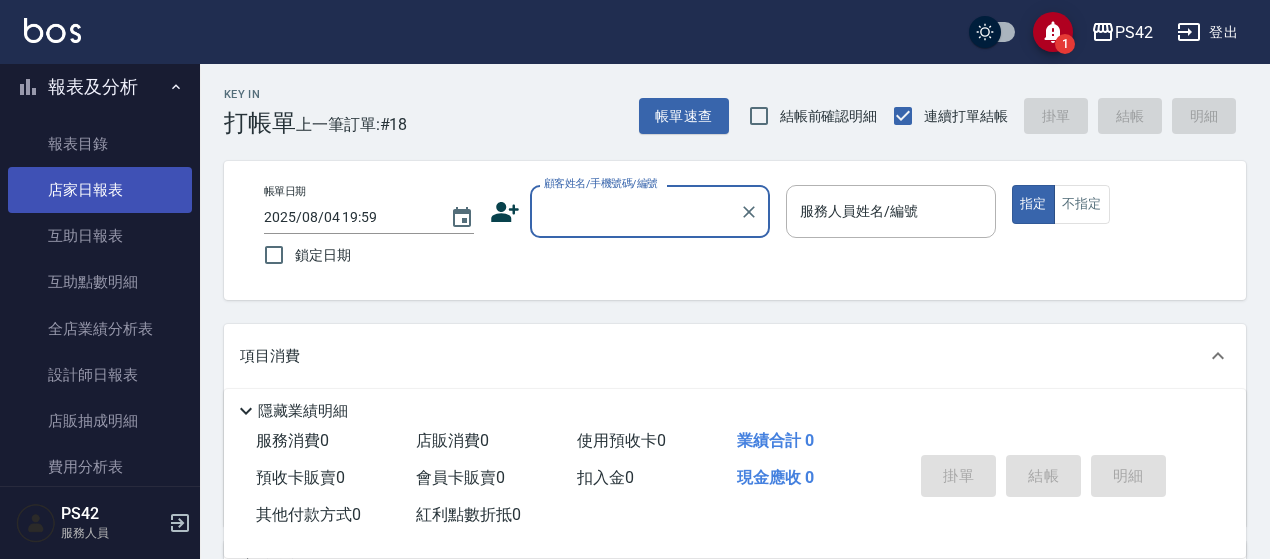 click on "店家日報表" at bounding box center (100, 190) 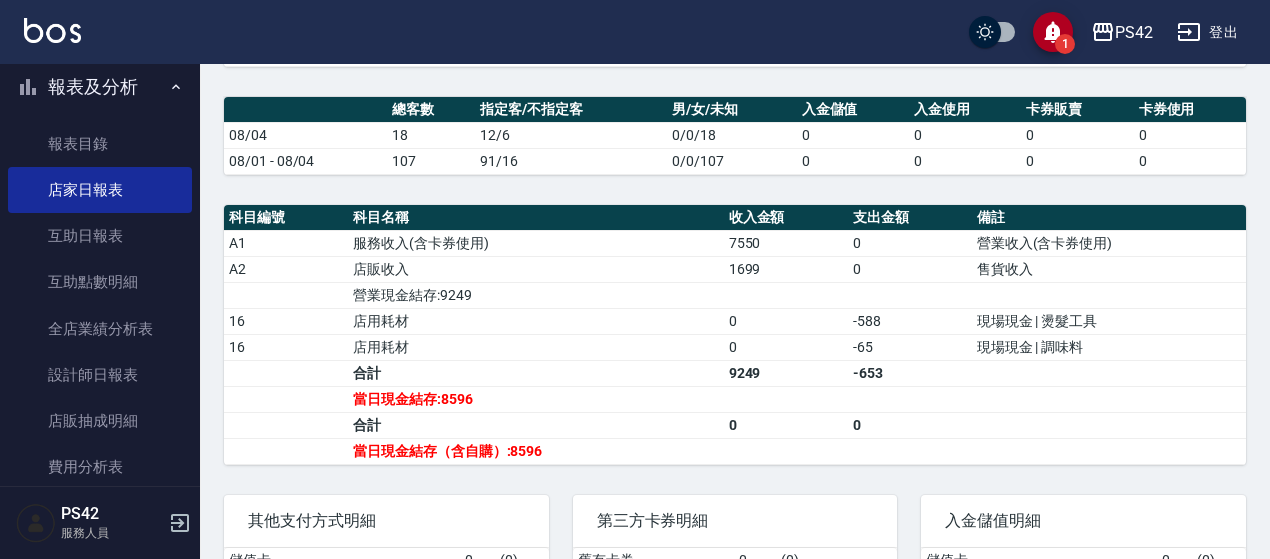 scroll, scrollTop: 689, scrollLeft: 0, axis: vertical 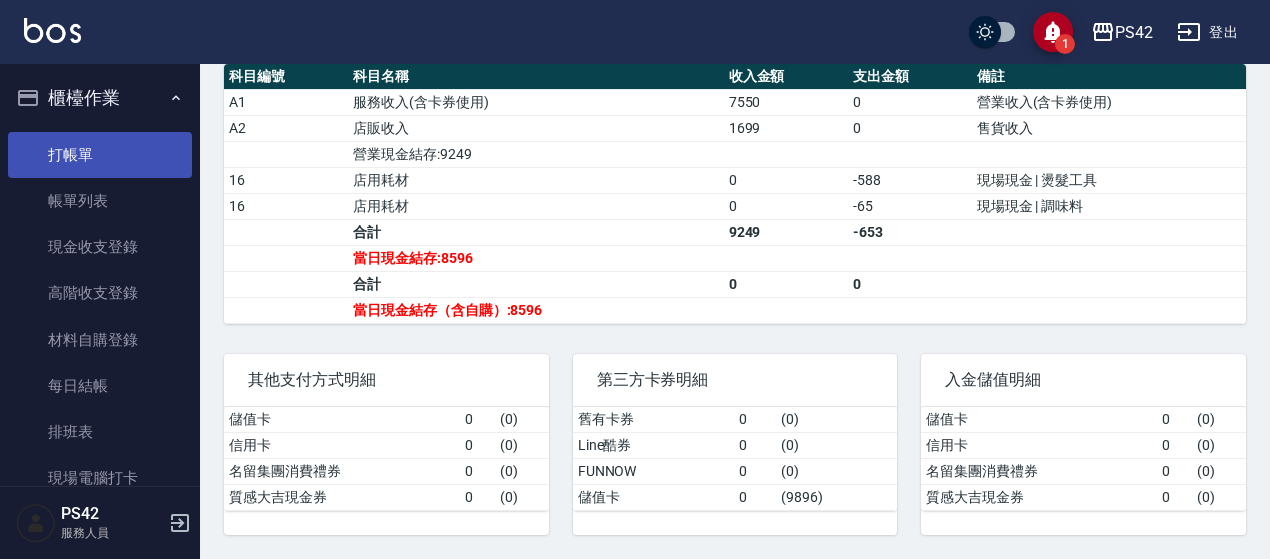 click on "打帳單" at bounding box center (100, 155) 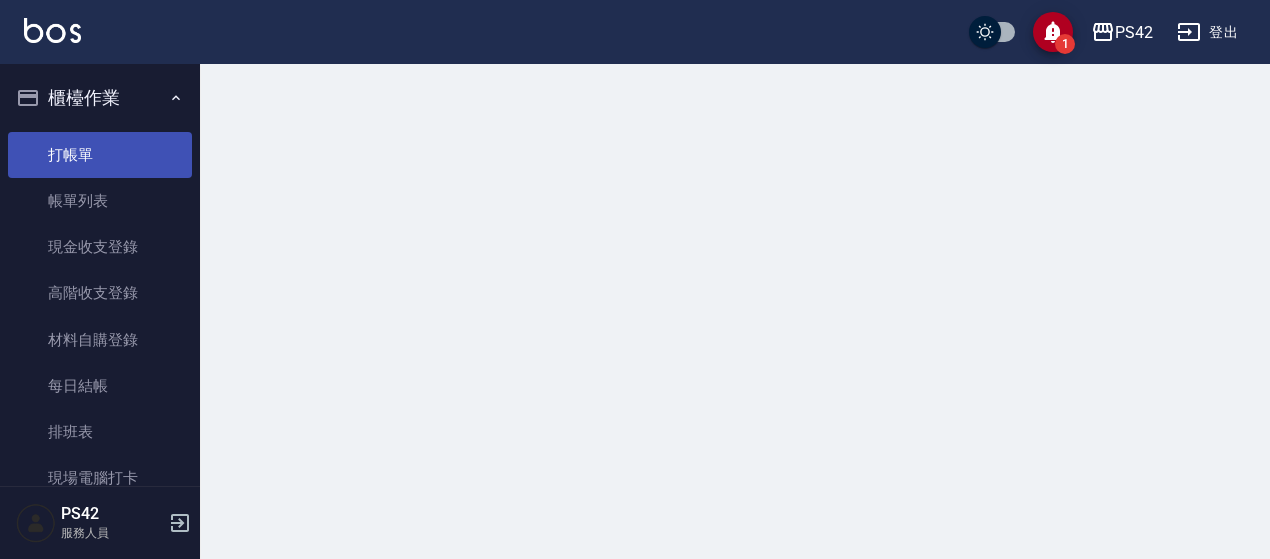 scroll, scrollTop: 0, scrollLeft: 0, axis: both 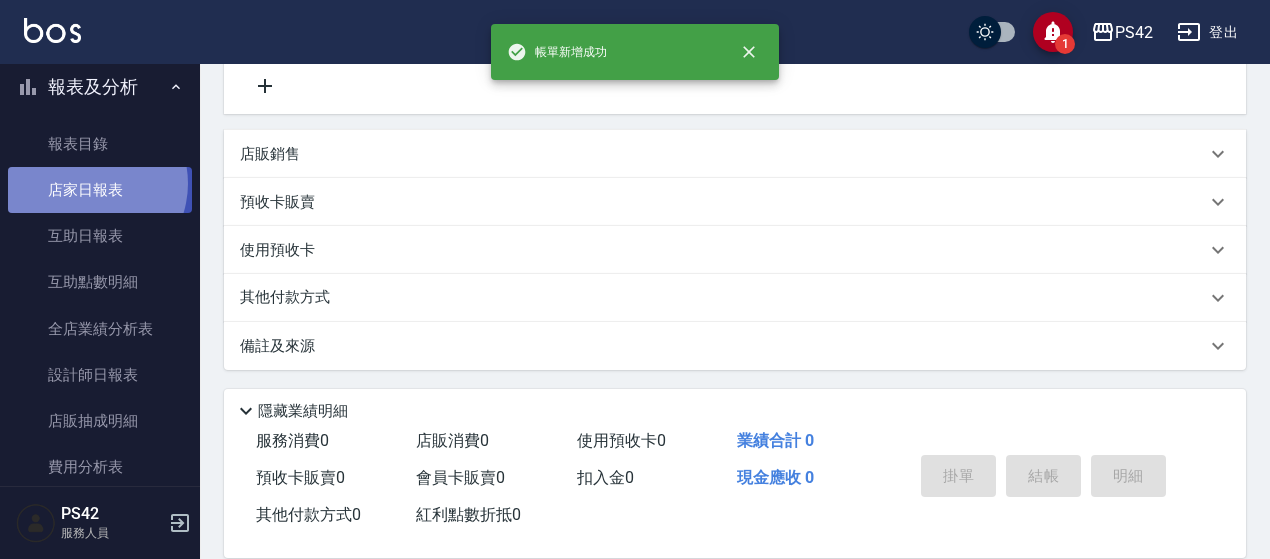 click on "店家日報表" at bounding box center [100, 190] 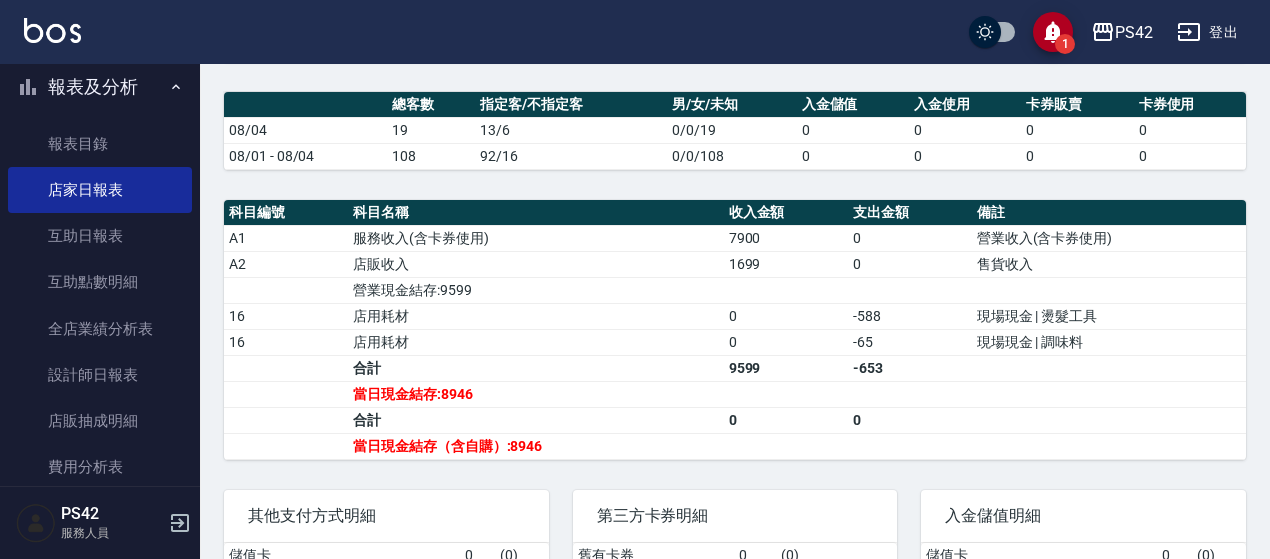 scroll, scrollTop: 689, scrollLeft: 0, axis: vertical 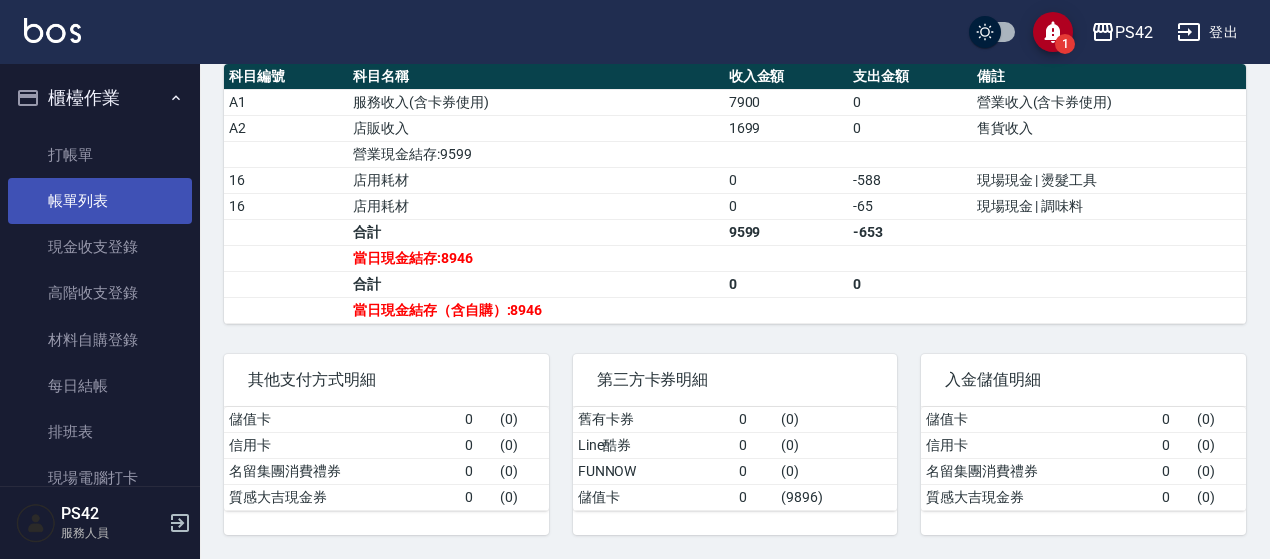 click on "帳單列表" at bounding box center (100, 201) 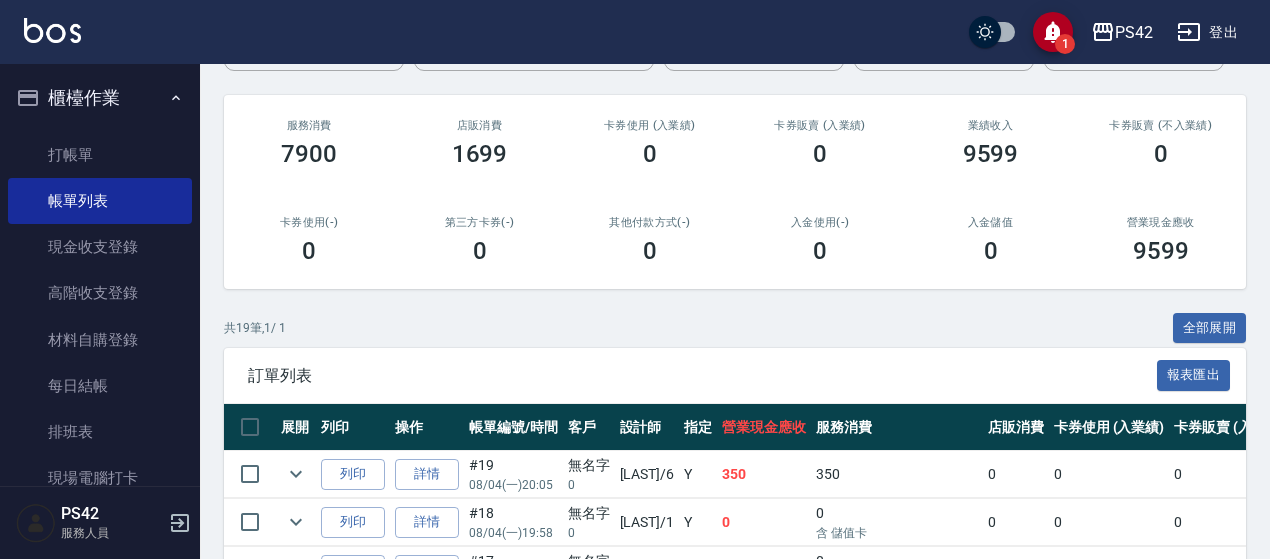 scroll, scrollTop: 200, scrollLeft: 0, axis: vertical 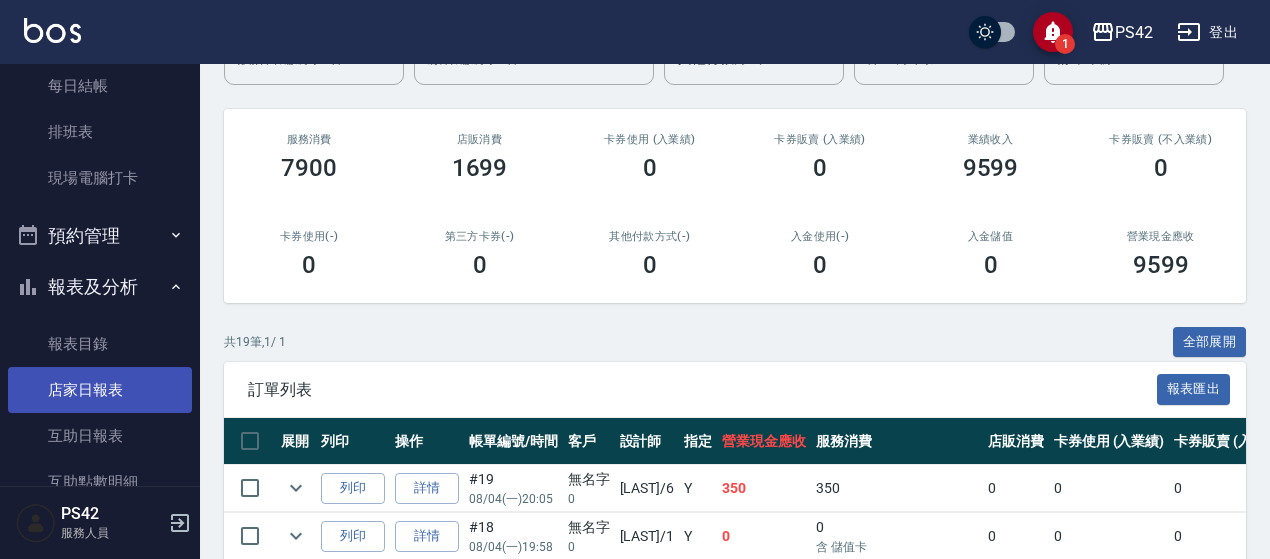 click on "店家日報表" at bounding box center [100, 390] 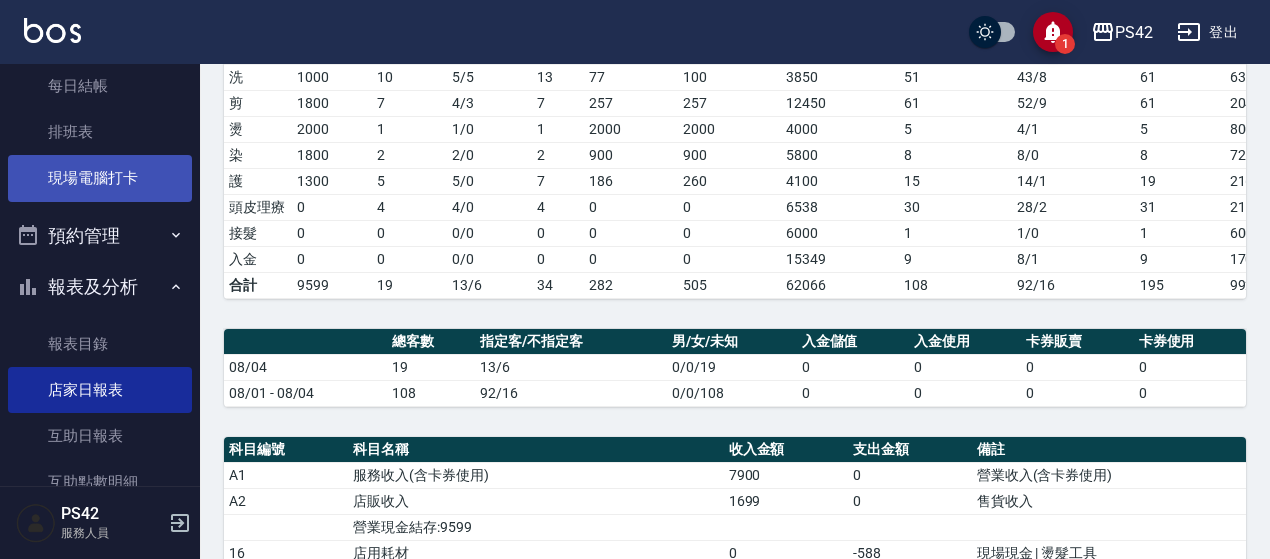 scroll, scrollTop: 100, scrollLeft: 0, axis: vertical 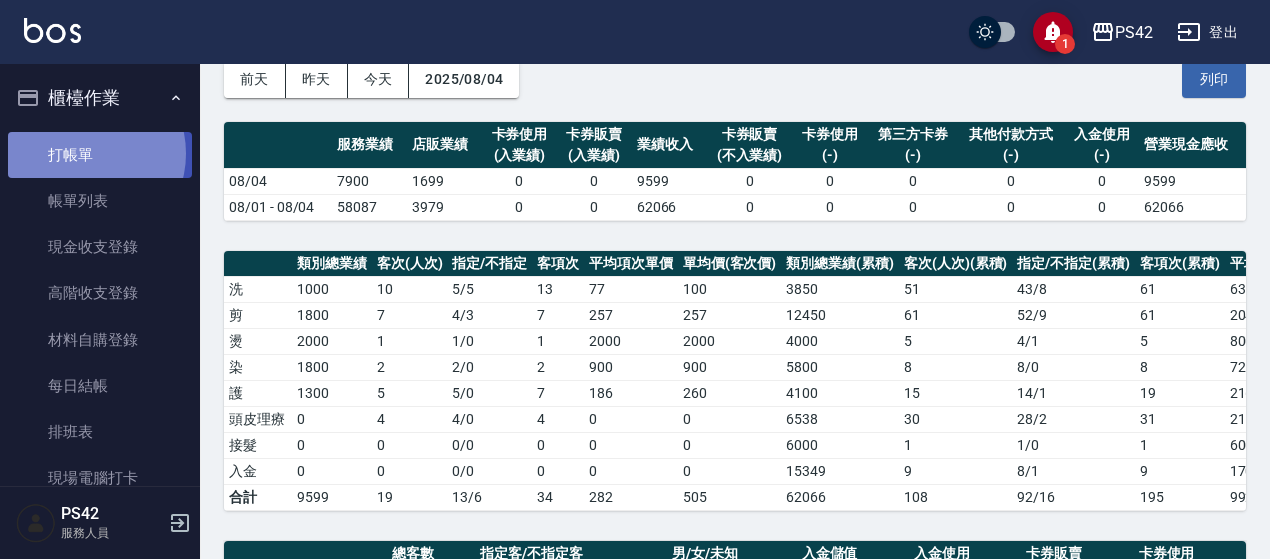 click on "打帳單" at bounding box center (100, 155) 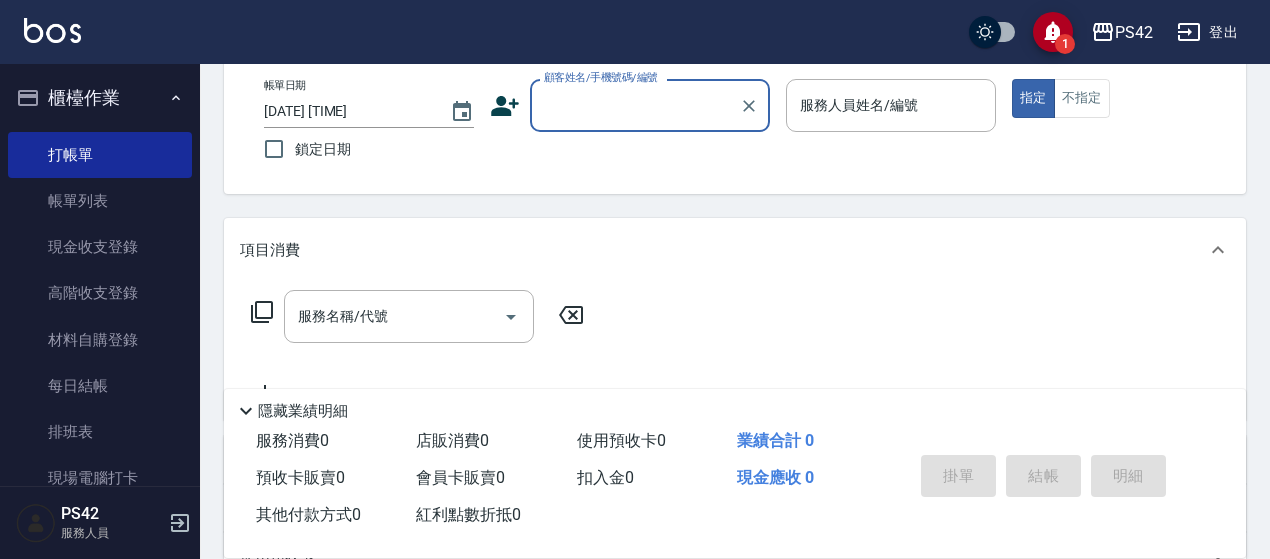 scroll, scrollTop: 300, scrollLeft: 0, axis: vertical 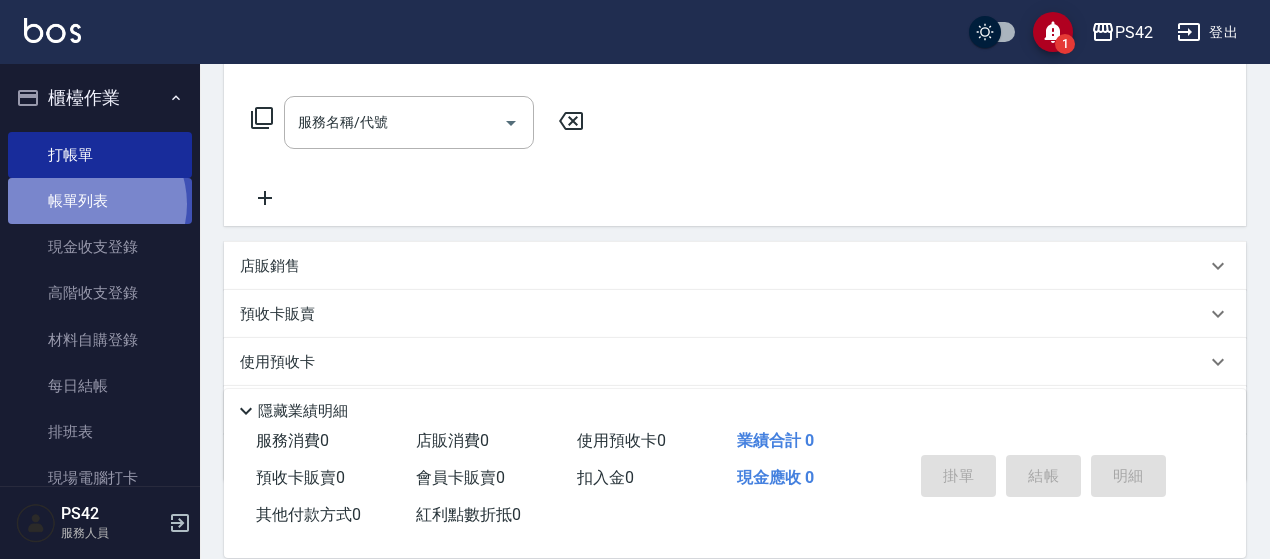 click on "帳單列表" at bounding box center [100, 201] 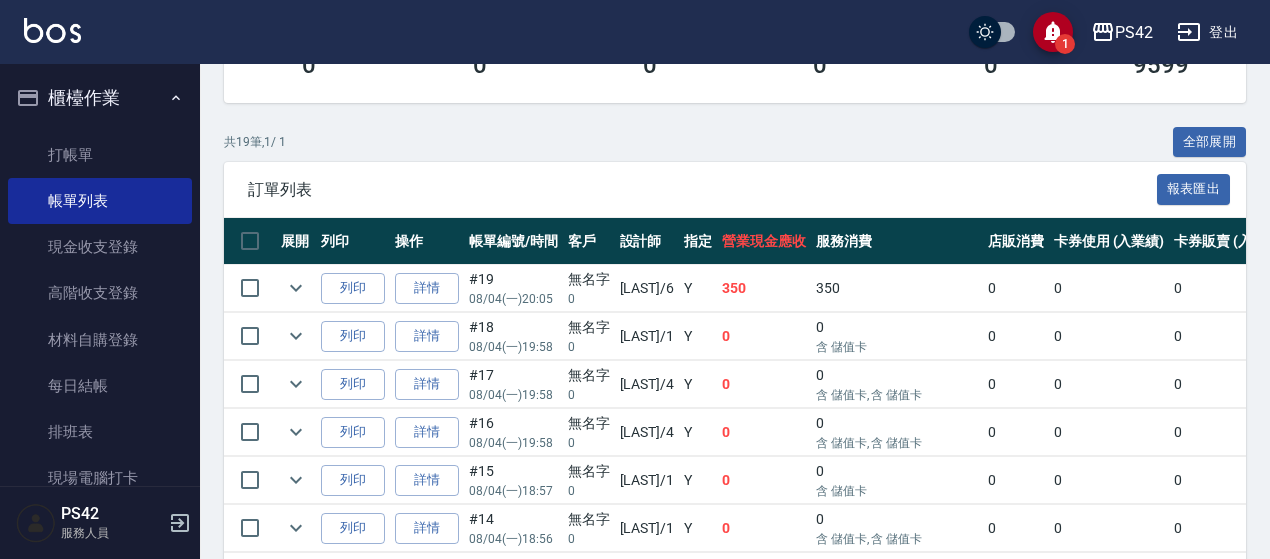 scroll, scrollTop: 400, scrollLeft: 0, axis: vertical 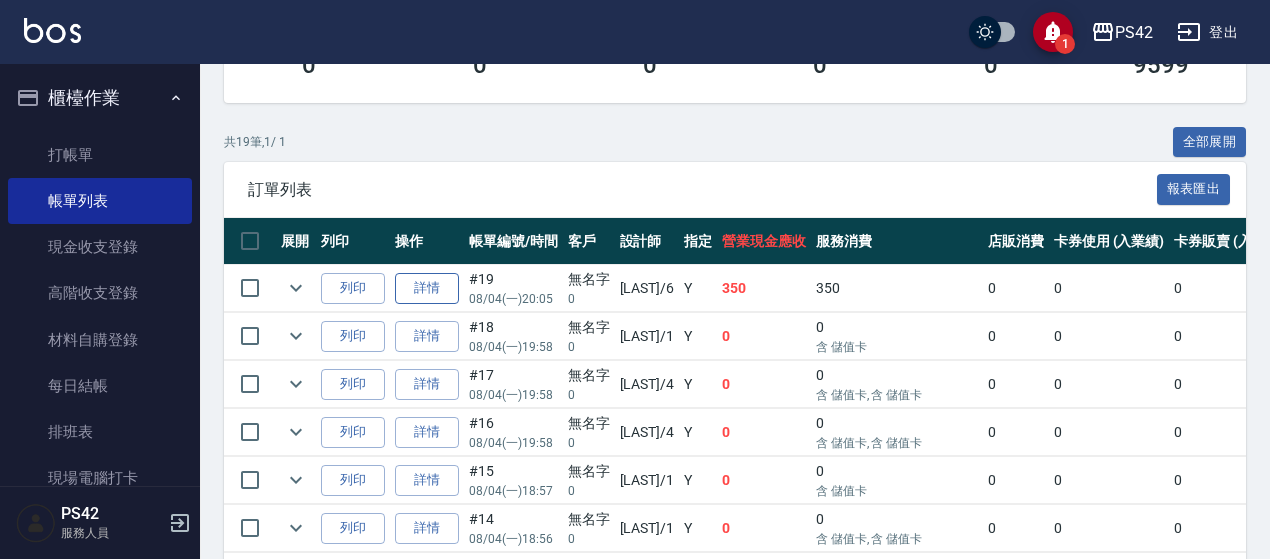 click on "詳情" at bounding box center (427, 288) 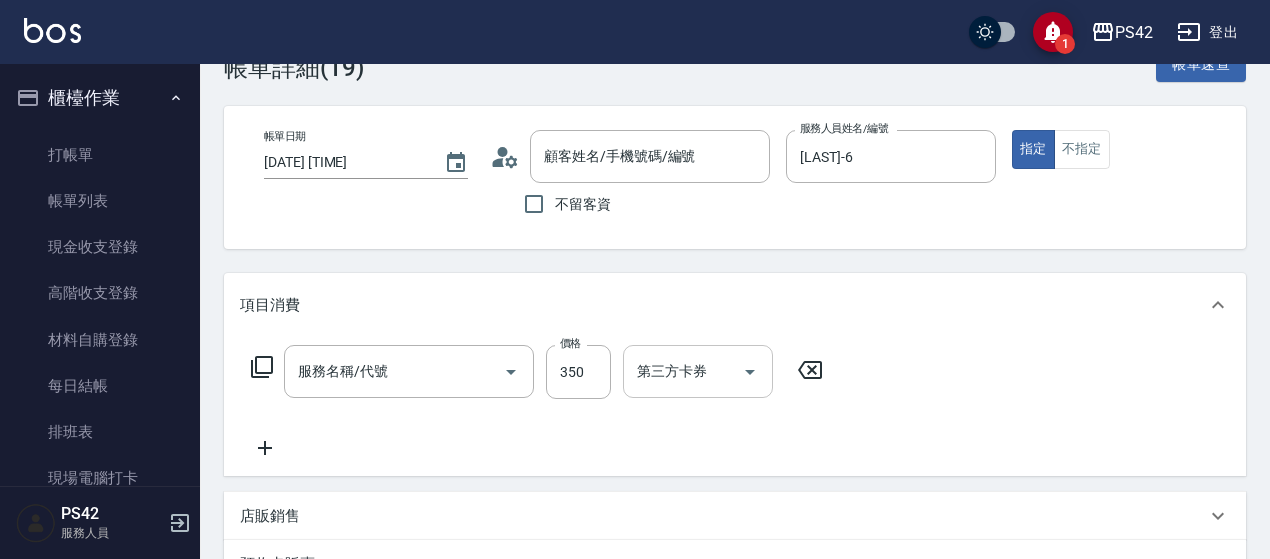 scroll, scrollTop: 100, scrollLeft: 0, axis: vertical 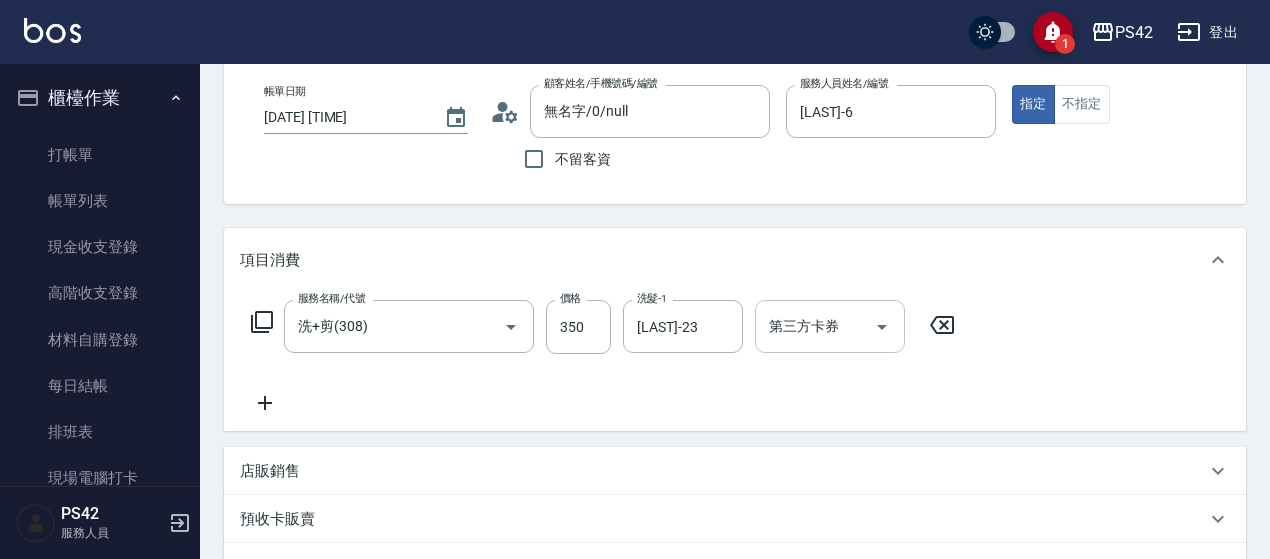 click 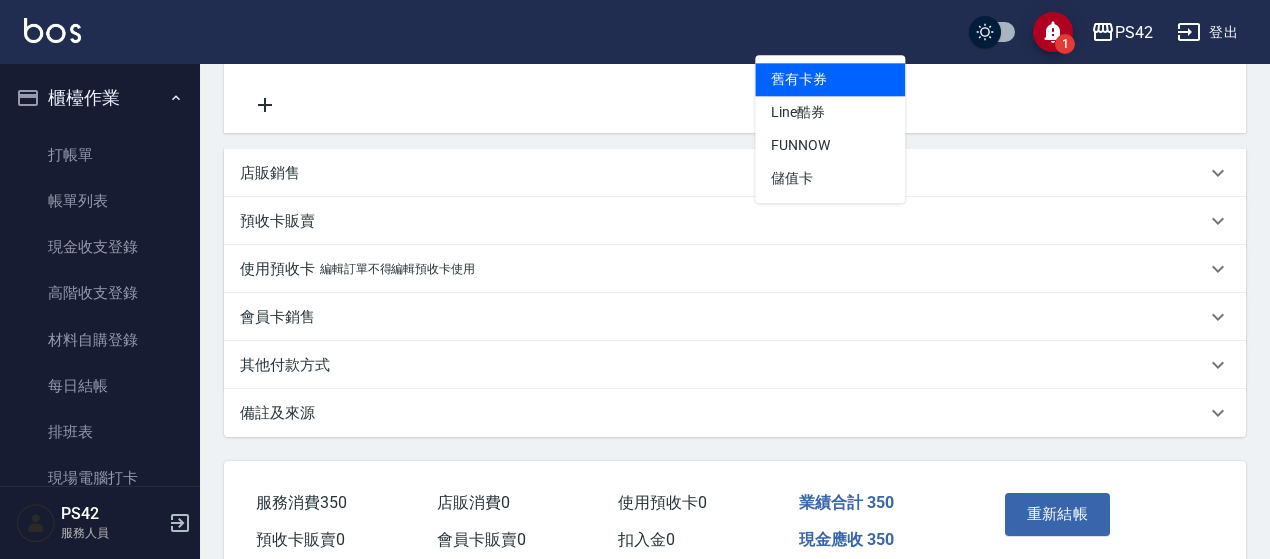 scroll, scrollTop: 400, scrollLeft: 0, axis: vertical 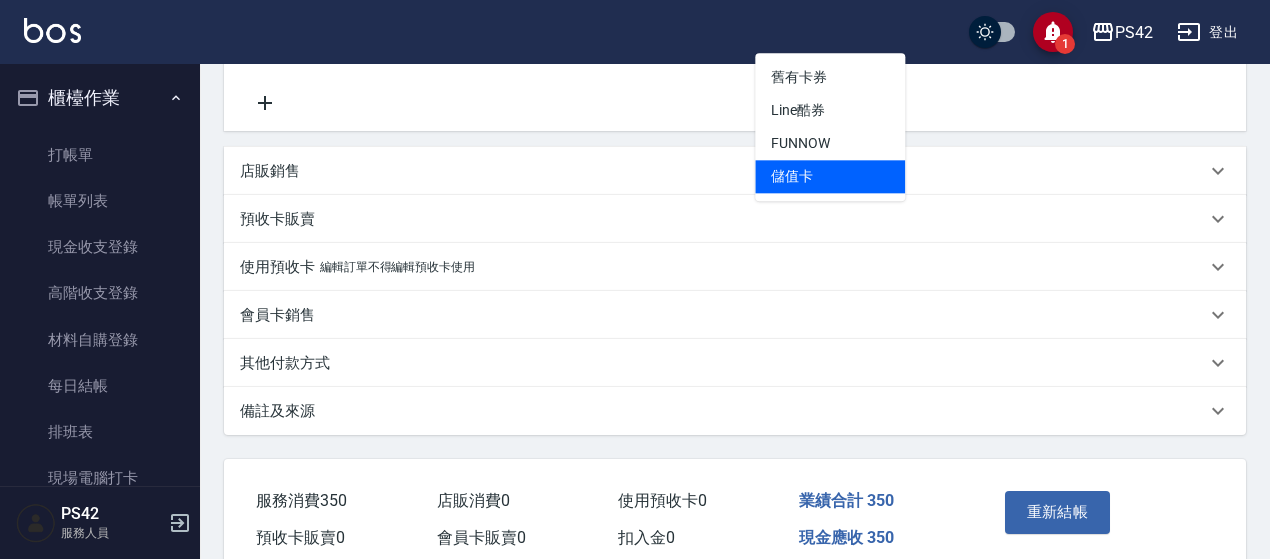 click on "儲值卡" at bounding box center [830, 176] 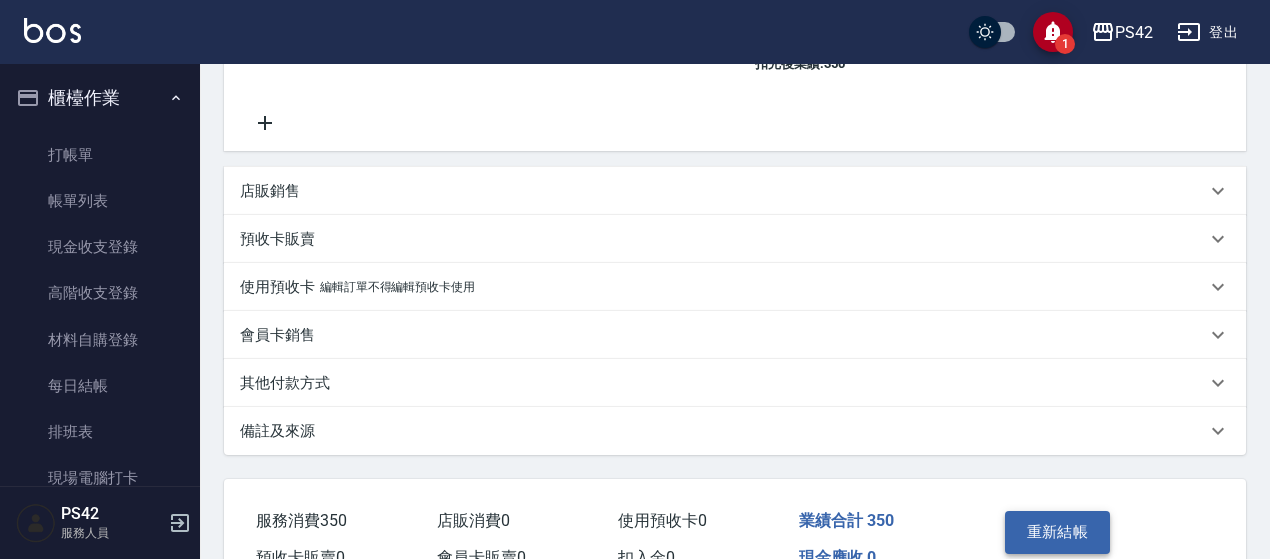 click on "重新結帳" at bounding box center (1058, 532) 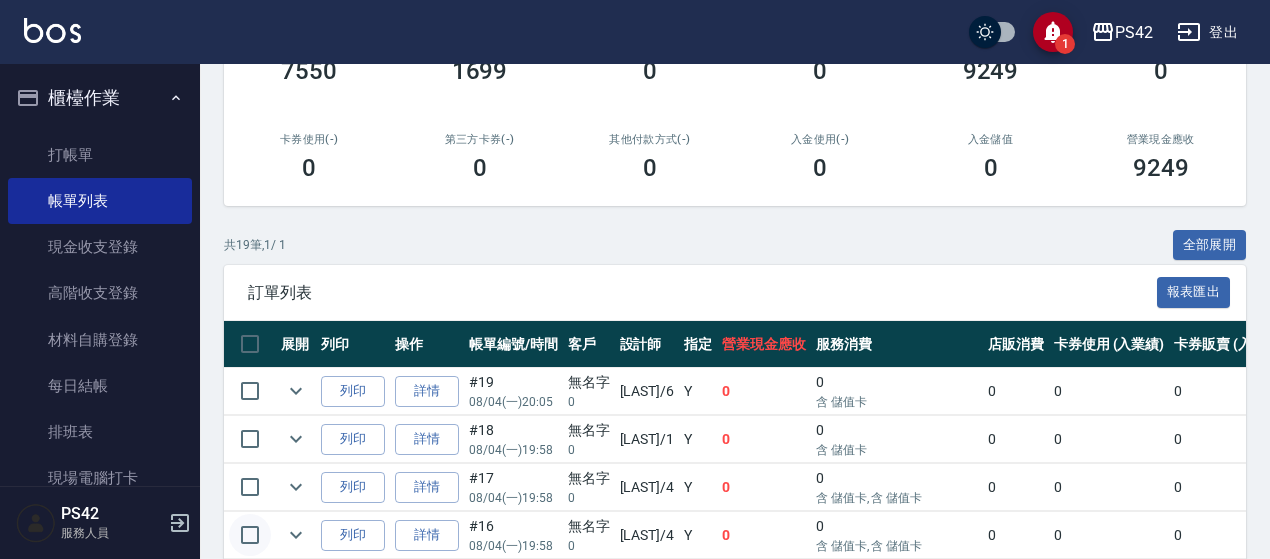 scroll, scrollTop: 300, scrollLeft: 0, axis: vertical 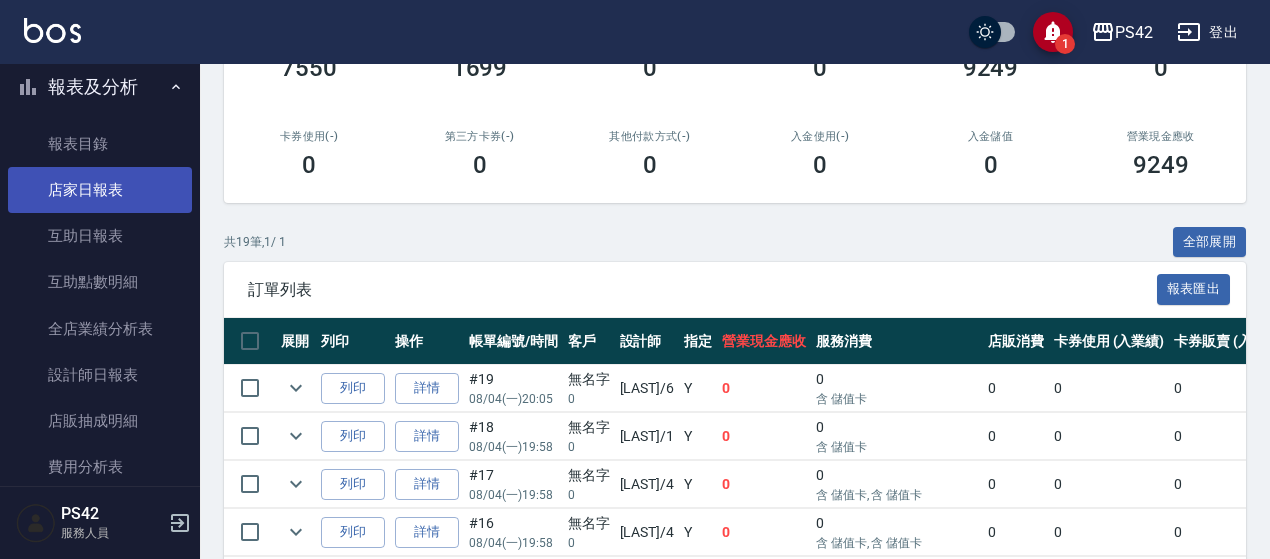 click on "店家日報表" at bounding box center [100, 190] 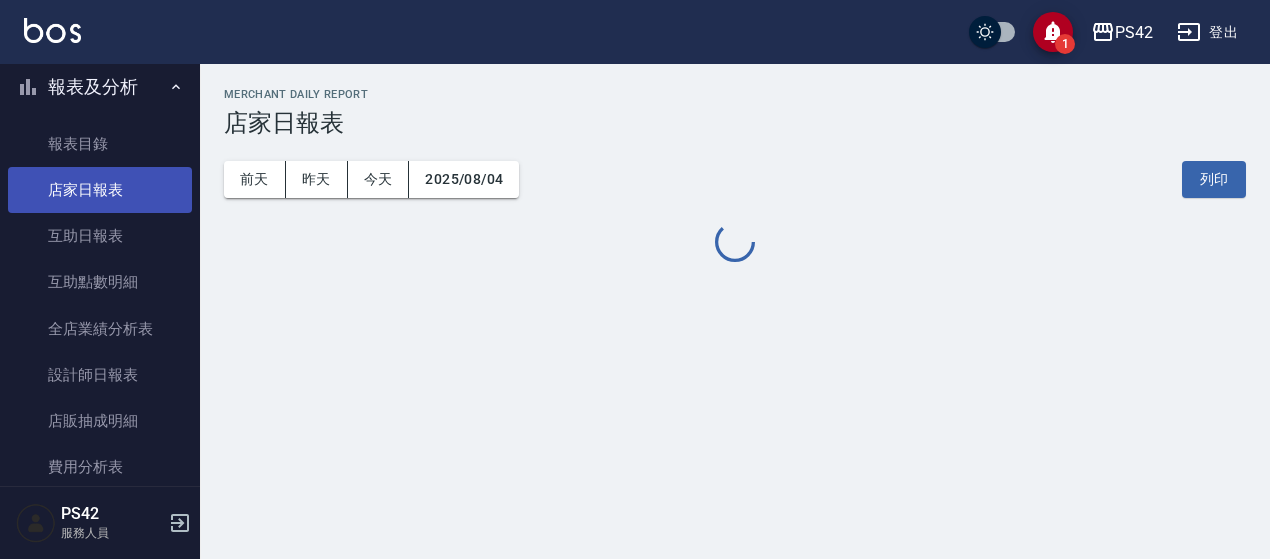 scroll, scrollTop: 0, scrollLeft: 0, axis: both 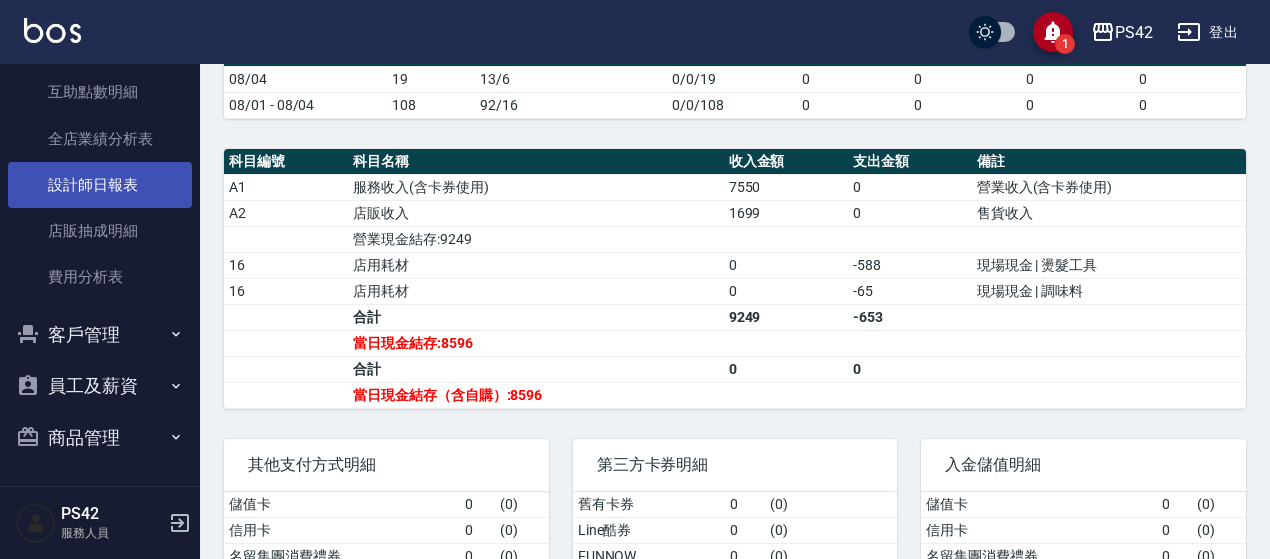 click on "設計師日報表" at bounding box center (100, 185) 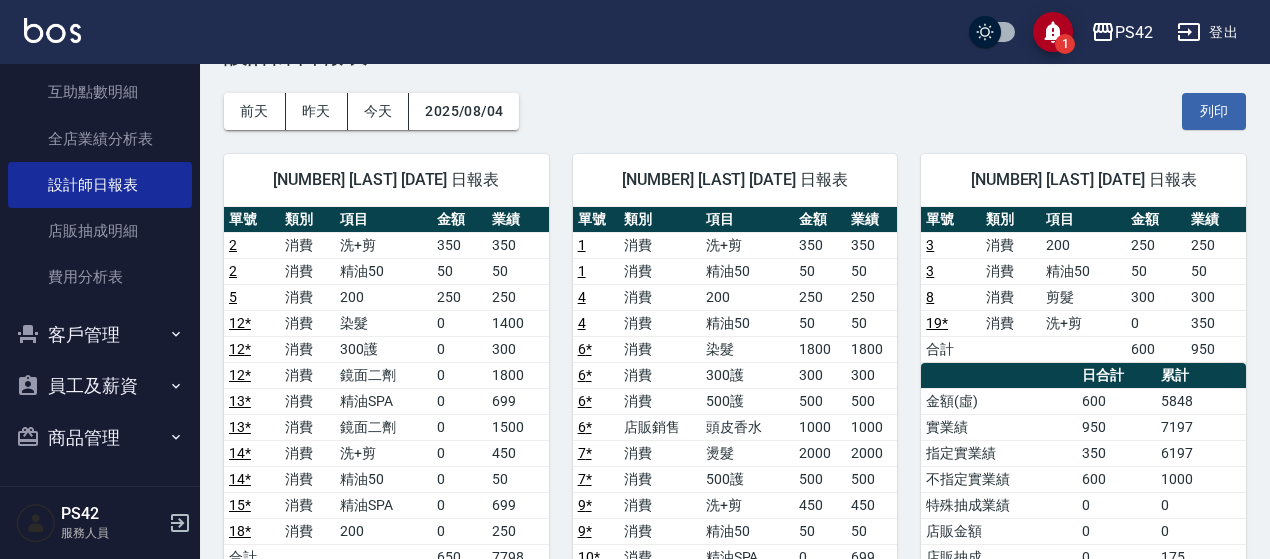 scroll, scrollTop: 100, scrollLeft: 0, axis: vertical 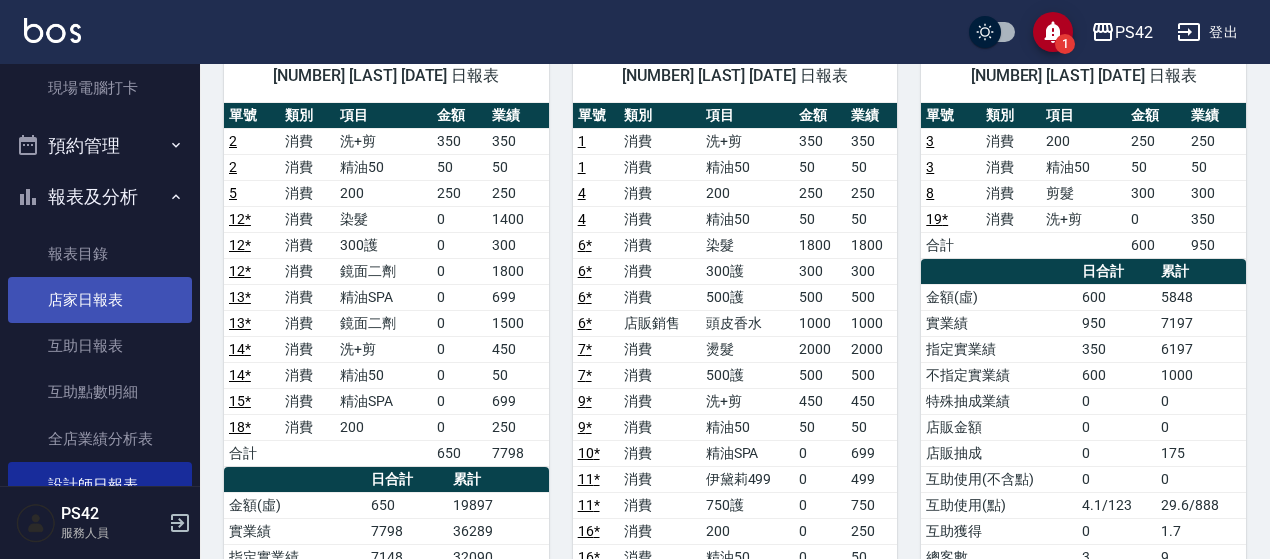 click on "店家日報表" at bounding box center (100, 300) 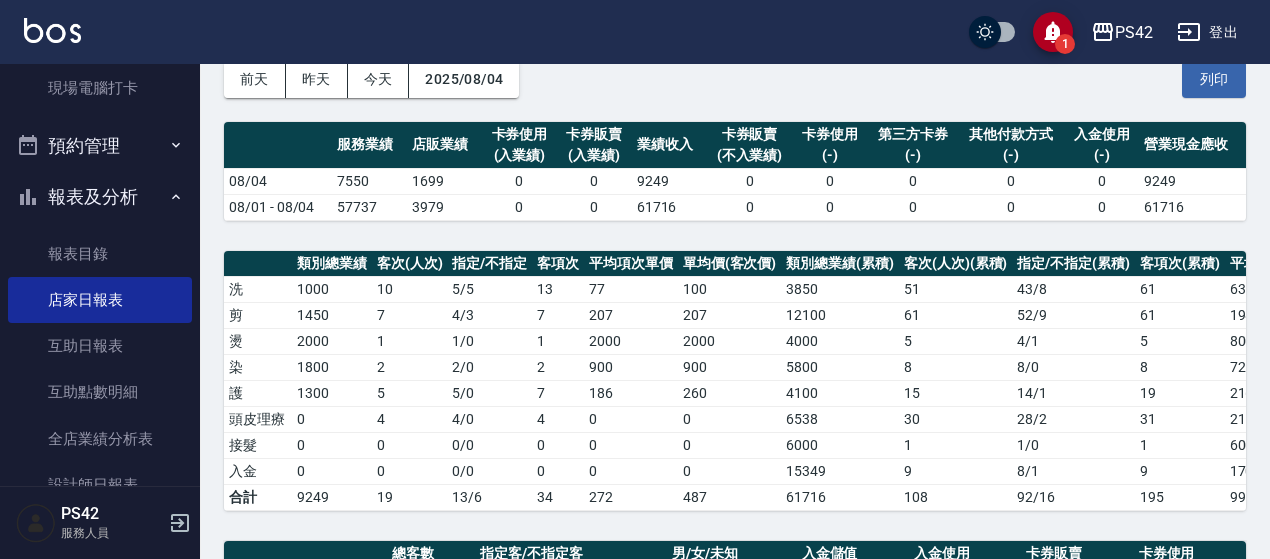 scroll, scrollTop: 200, scrollLeft: 0, axis: vertical 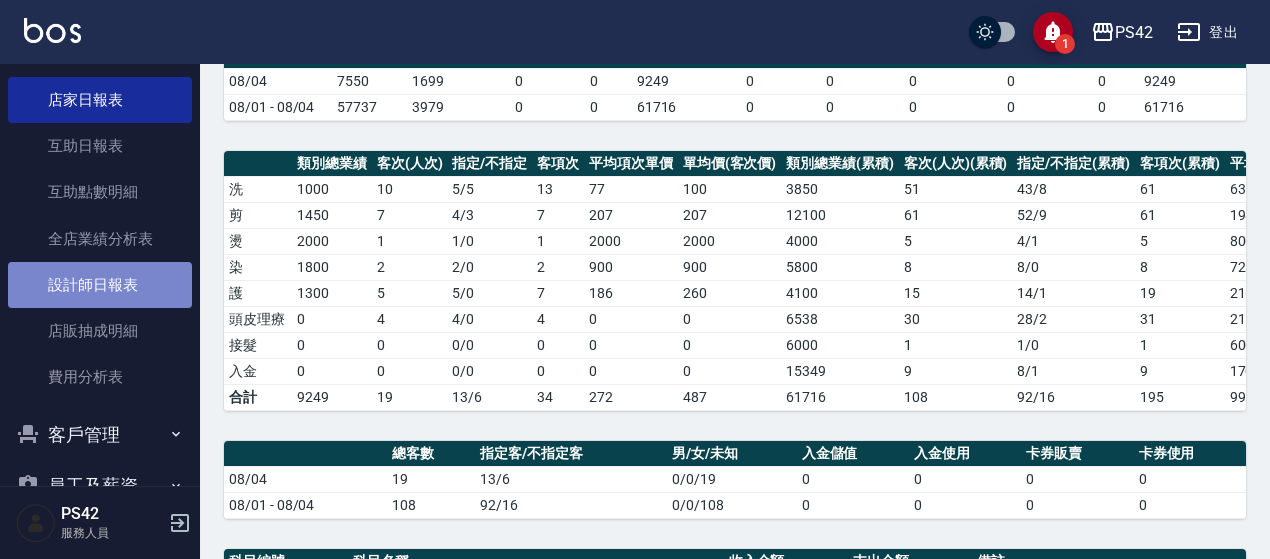 click on "設計師日報表" at bounding box center (100, 285) 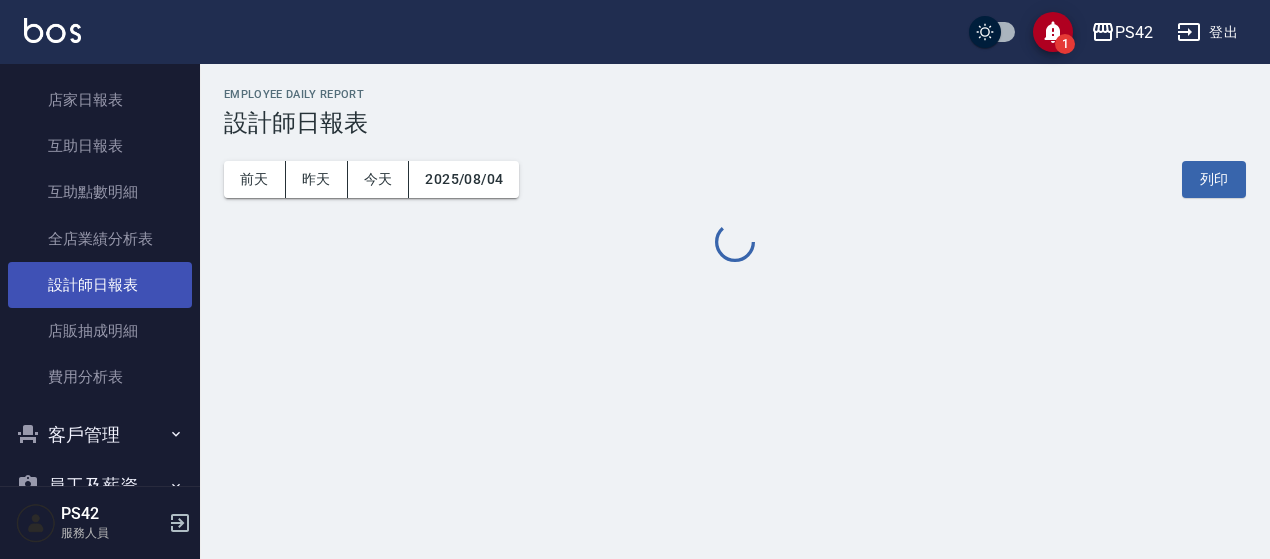 scroll, scrollTop: 0, scrollLeft: 0, axis: both 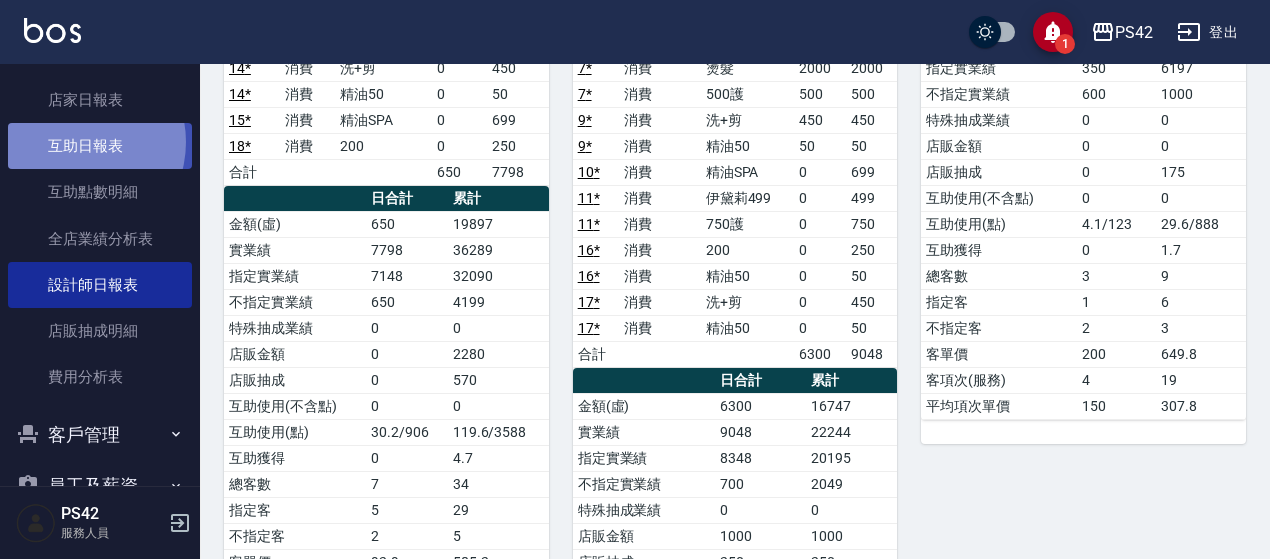 click on "互助日報表" at bounding box center [100, 146] 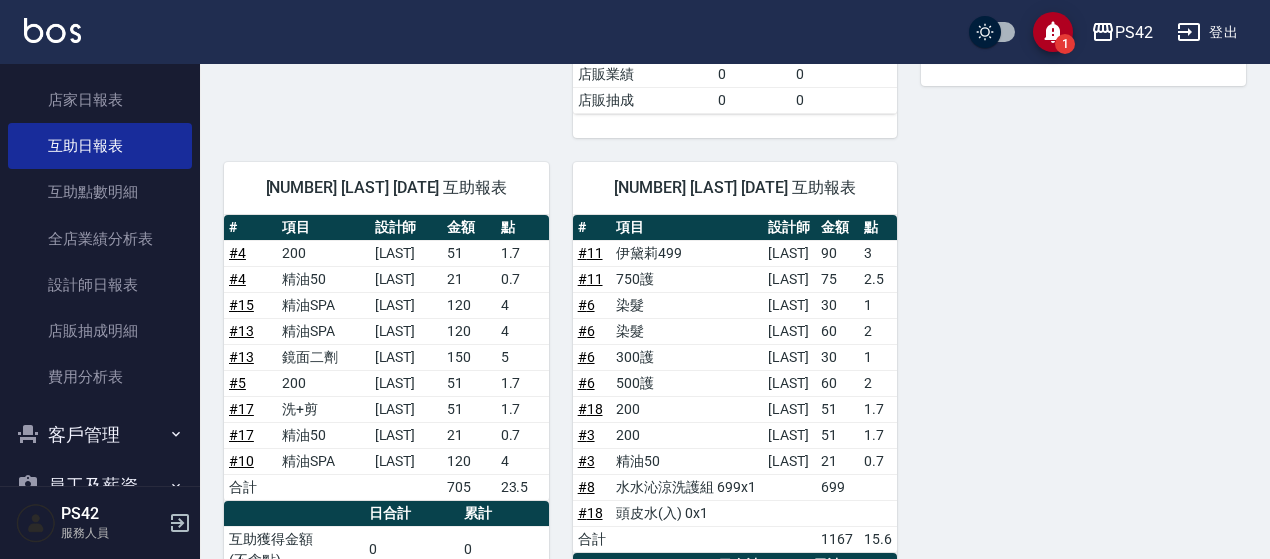 scroll, scrollTop: 818, scrollLeft: 0, axis: vertical 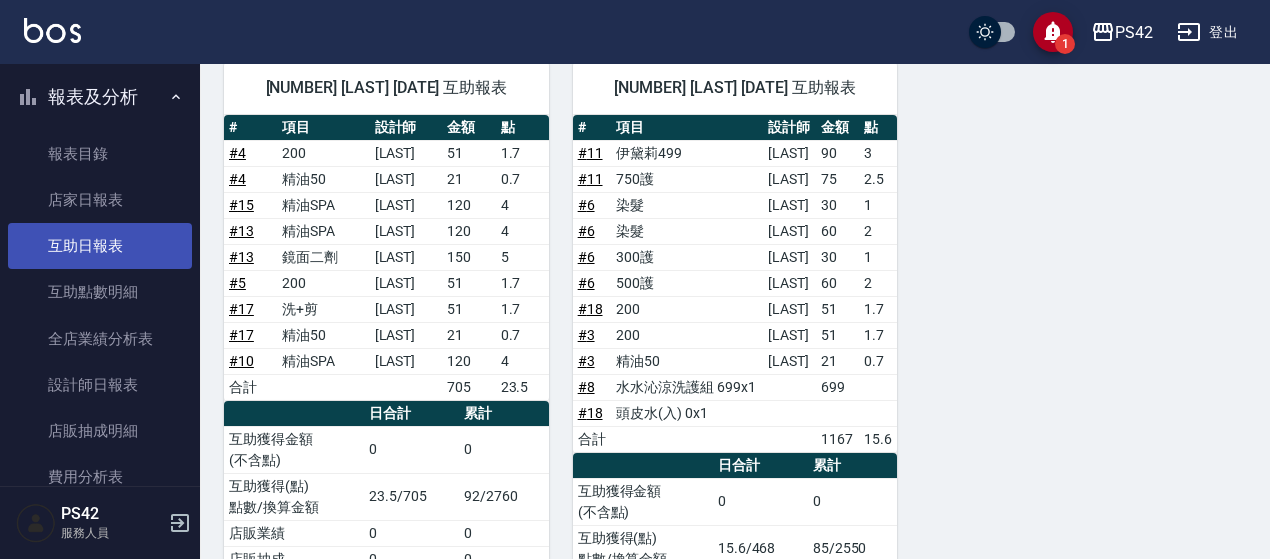 click on "互助日報表" at bounding box center (100, 246) 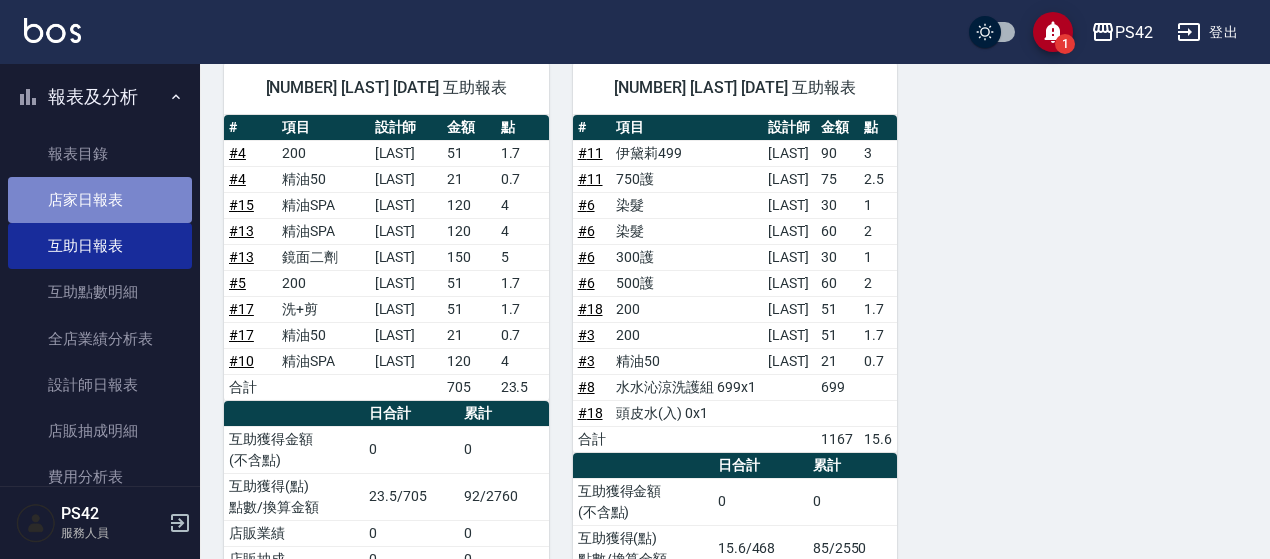 click on "店家日報表" at bounding box center (100, 200) 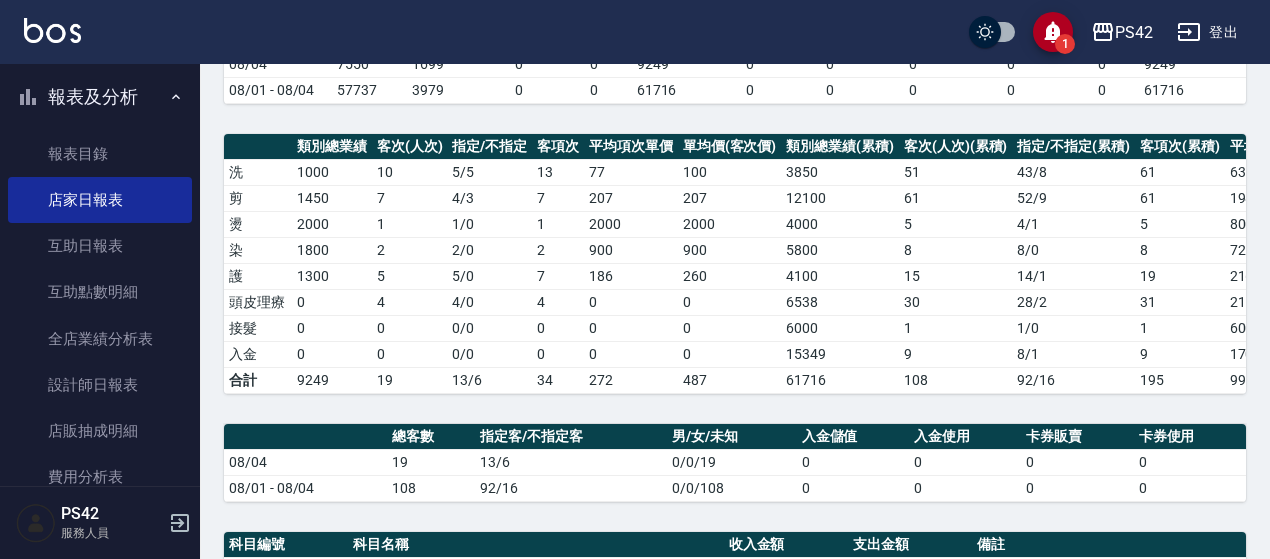scroll, scrollTop: 500, scrollLeft: 0, axis: vertical 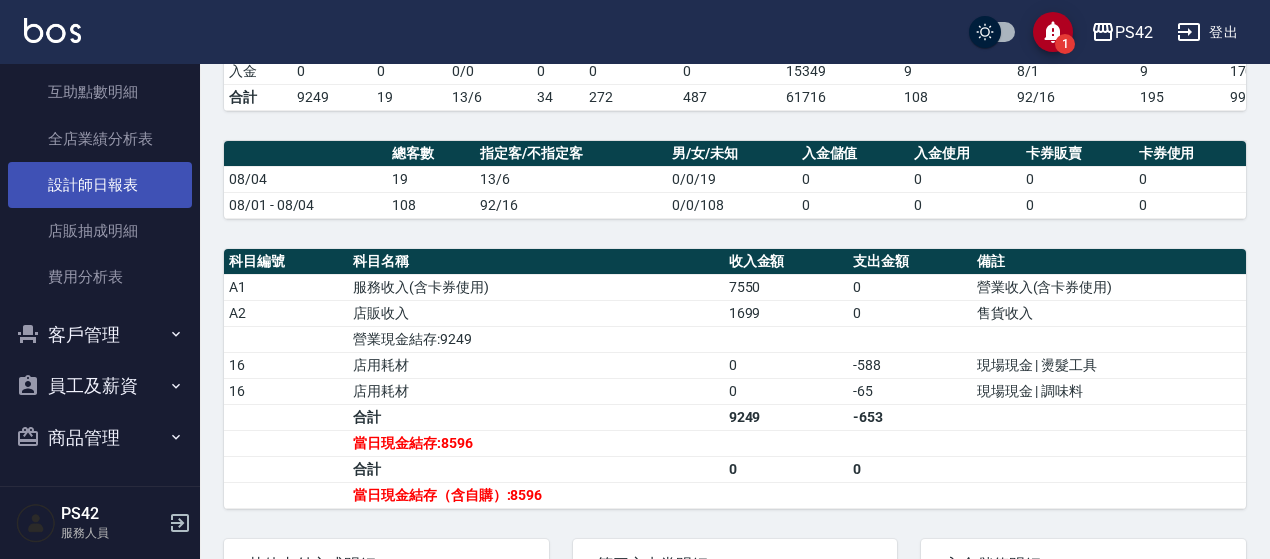 click on "設計師日報表" at bounding box center [100, 185] 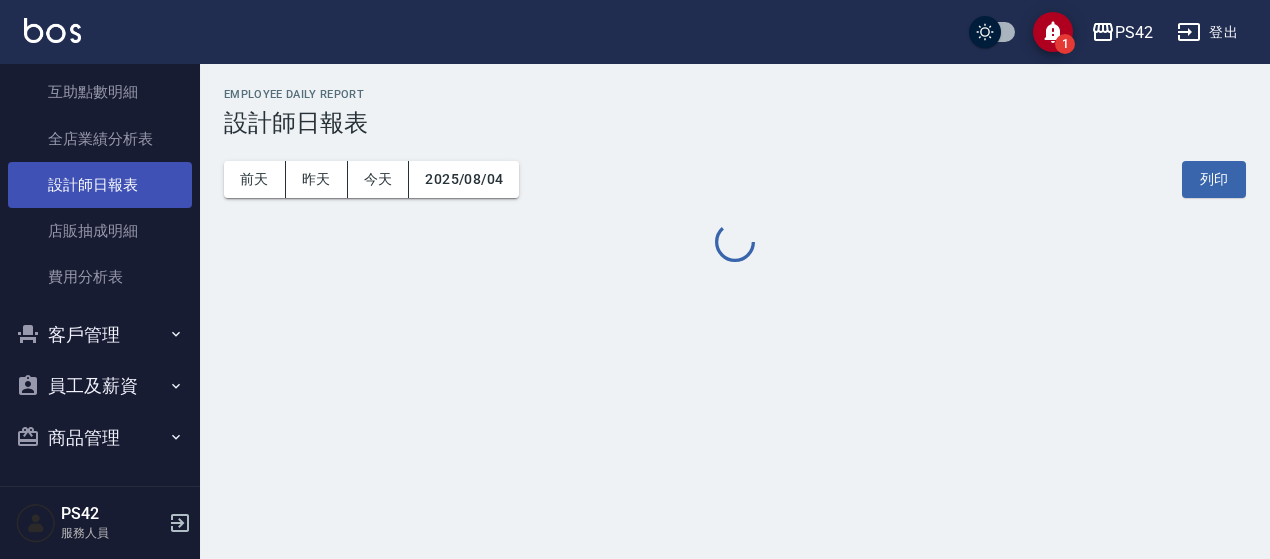 scroll, scrollTop: 0, scrollLeft: 0, axis: both 